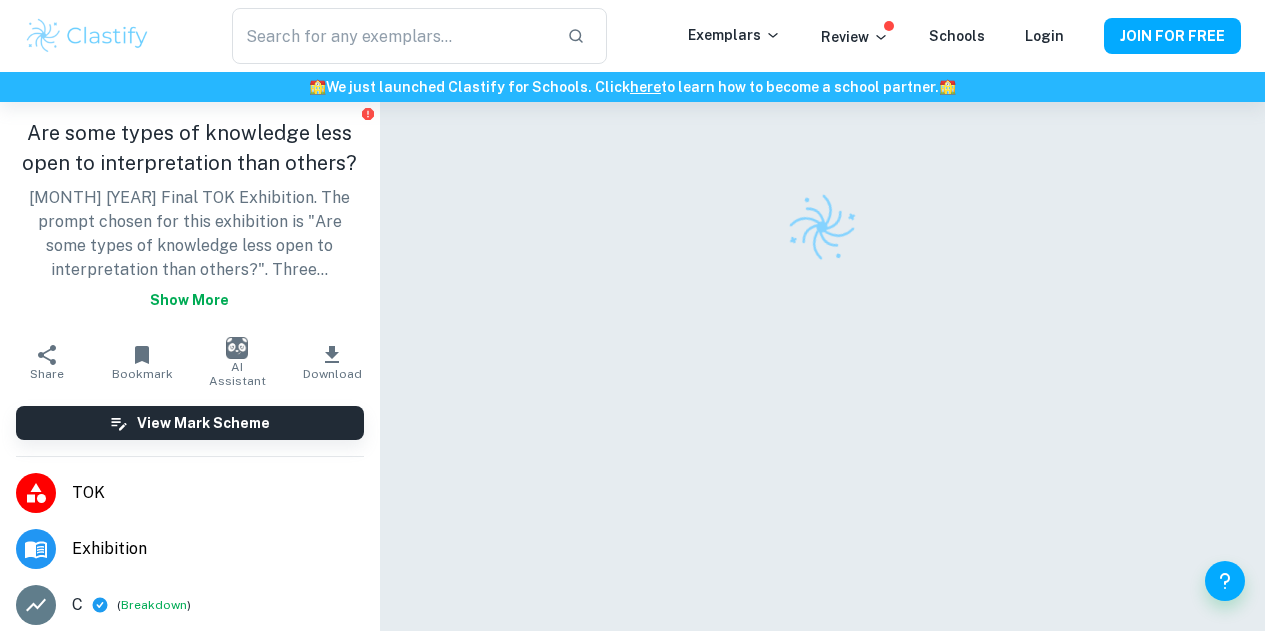 scroll, scrollTop: 0, scrollLeft: 0, axis: both 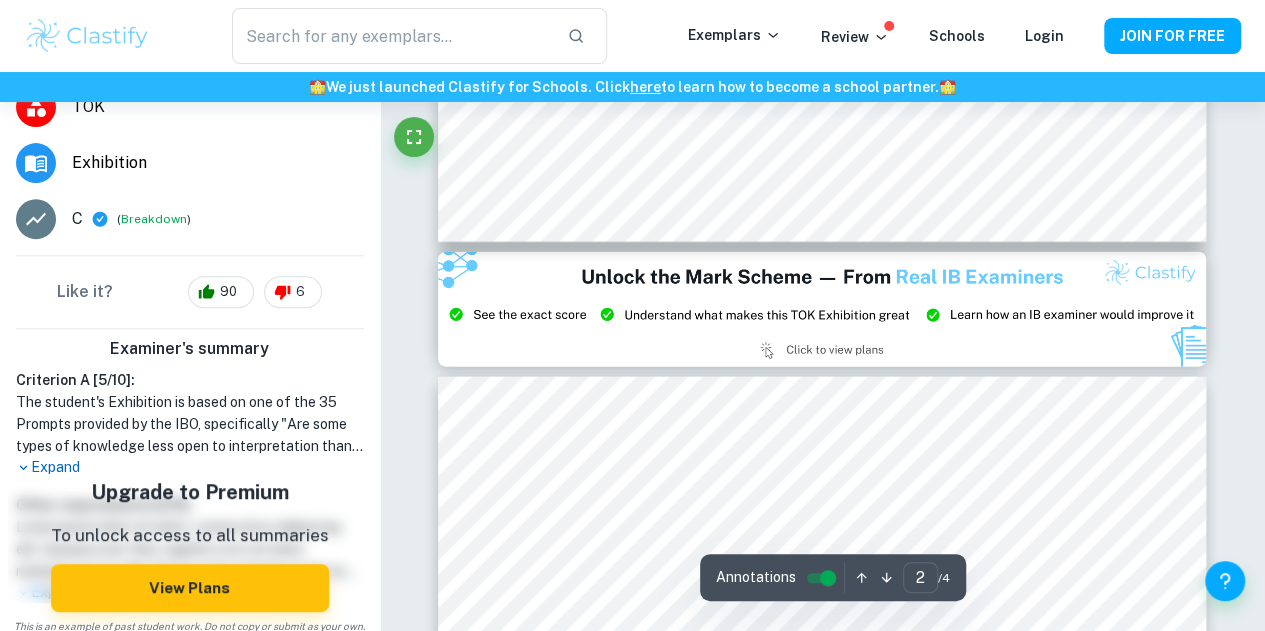 type on "3" 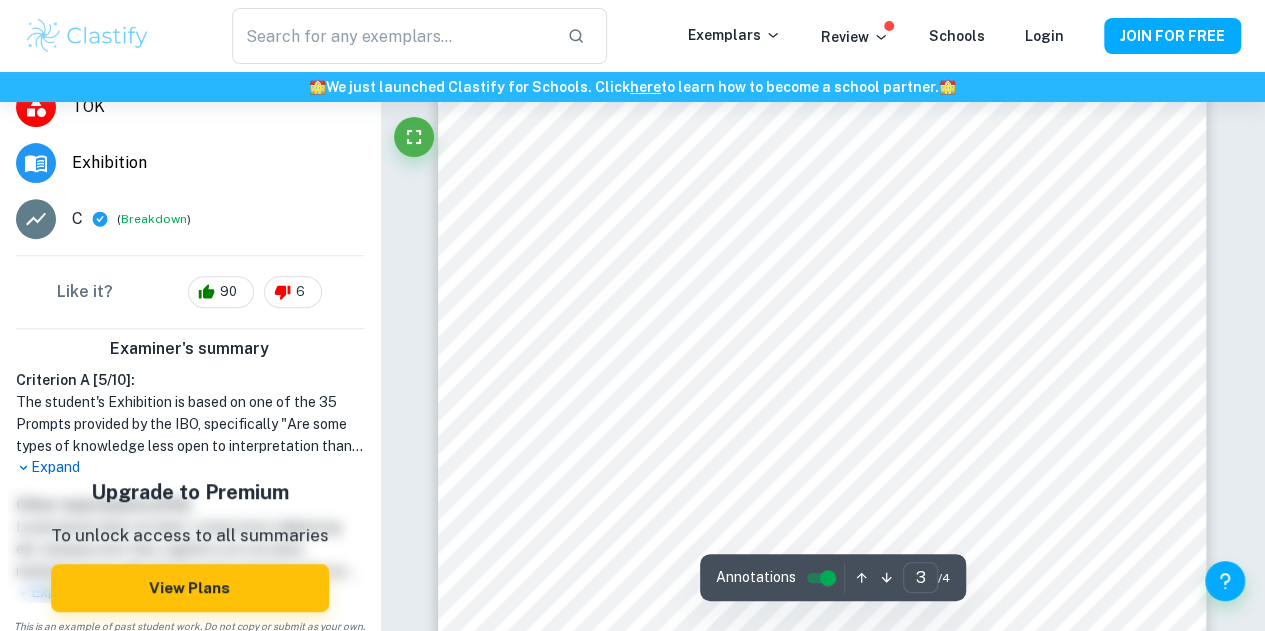 scroll, scrollTop: 2694, scrollLeft: 0, axis: vertical 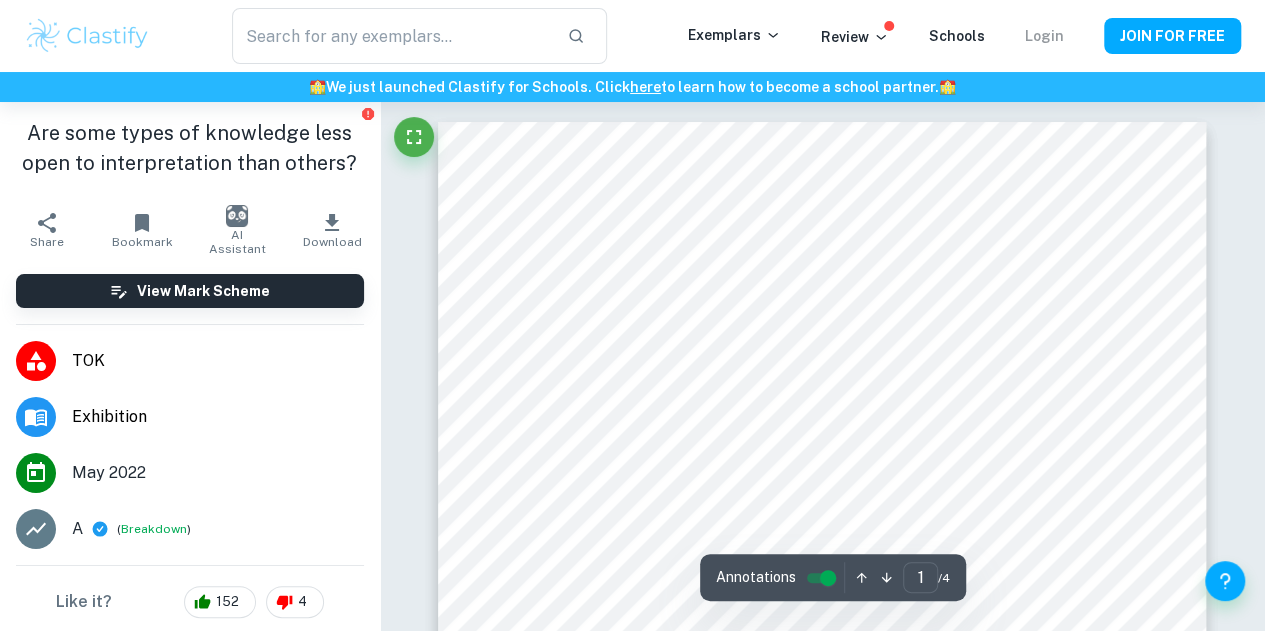click on "Login" at bounding box center [1044, 36] 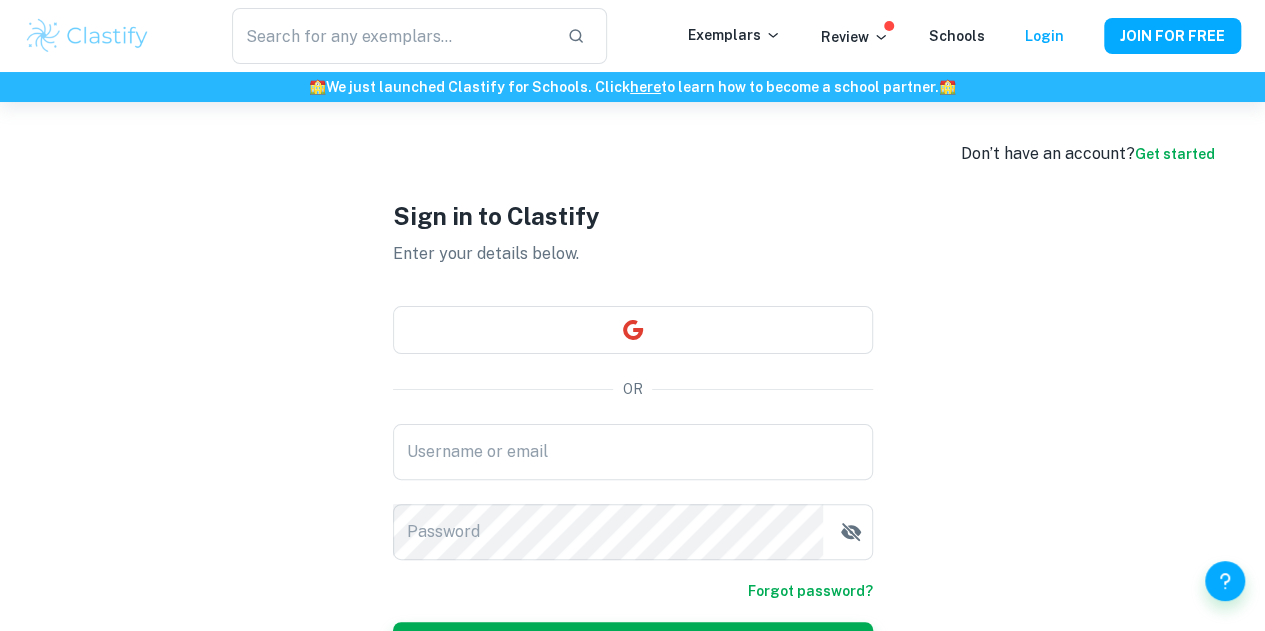 click on "Username or email Username or email" at bounding box center [633, 452] 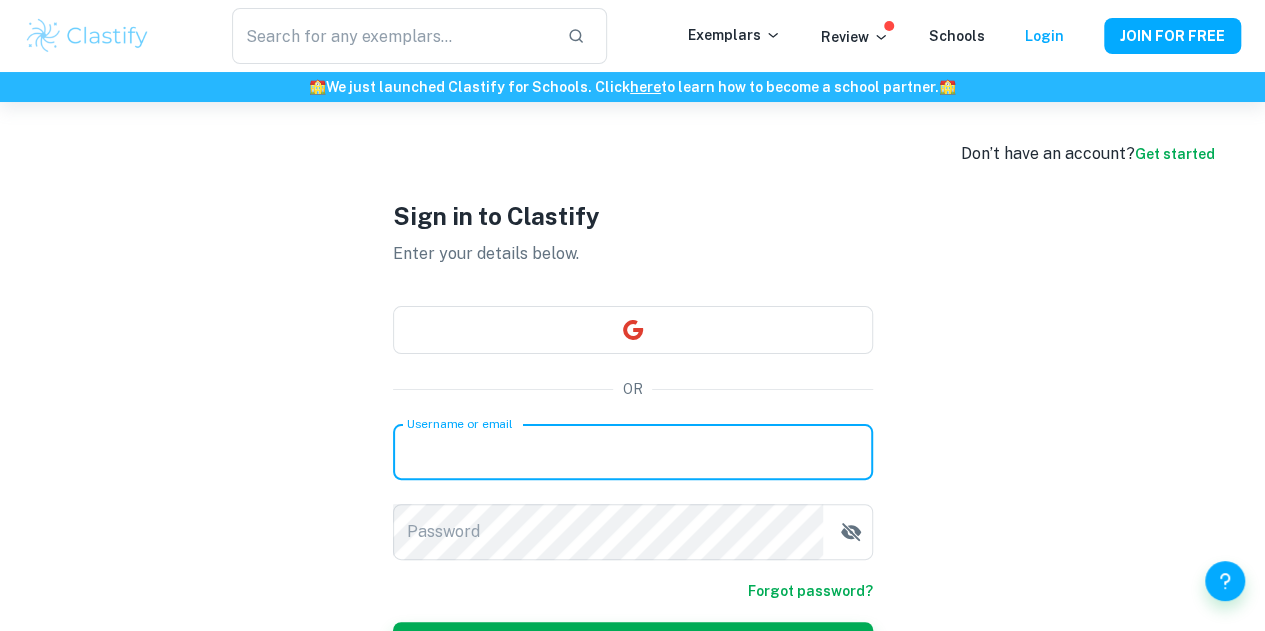 type on "imila5@eq.edu.au" 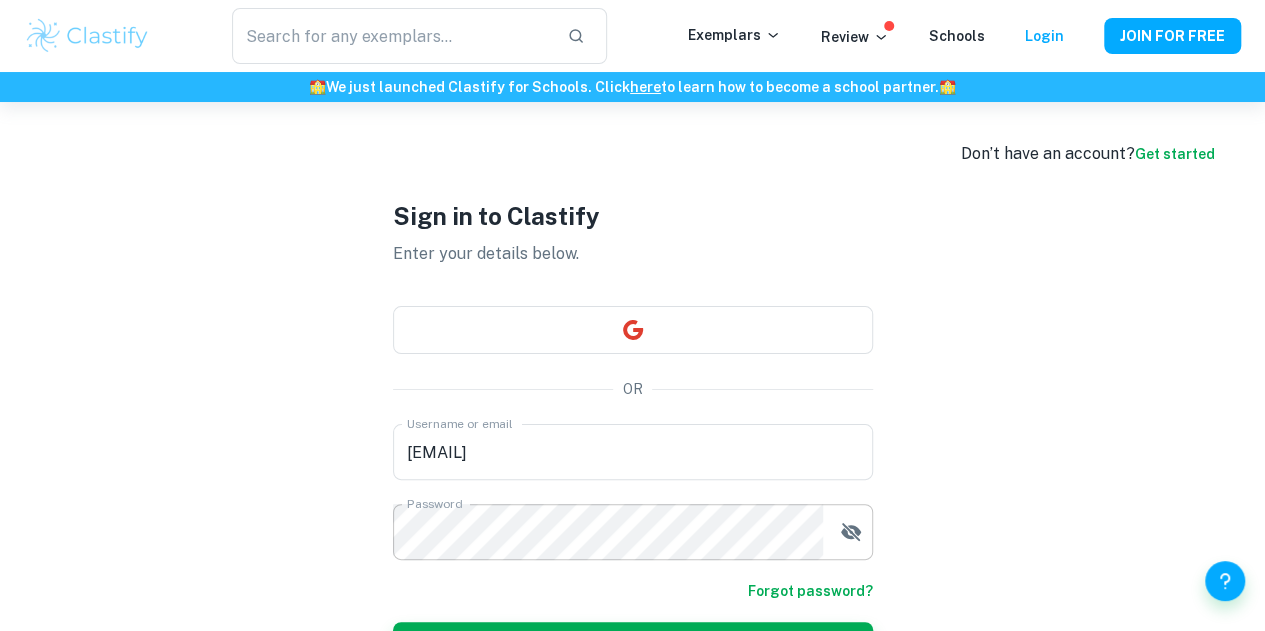 scroll, scrollTop: 134, scrollLeft: 0, axis: vertical 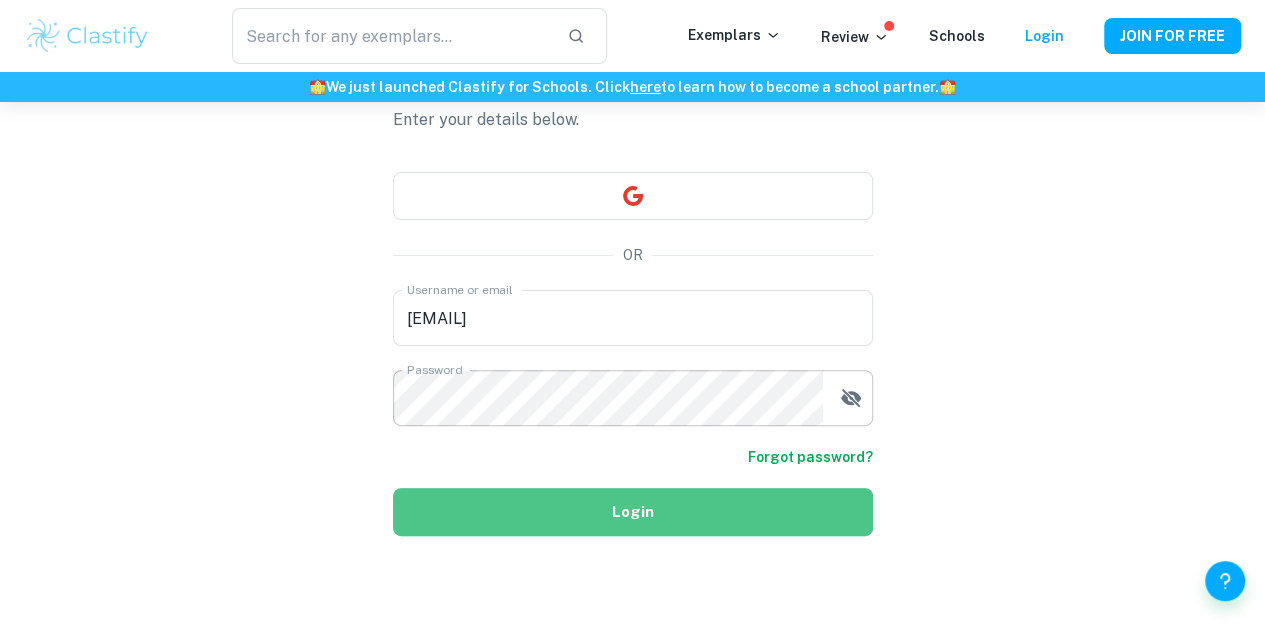 click on "Login" at bounding box center (633, 512) 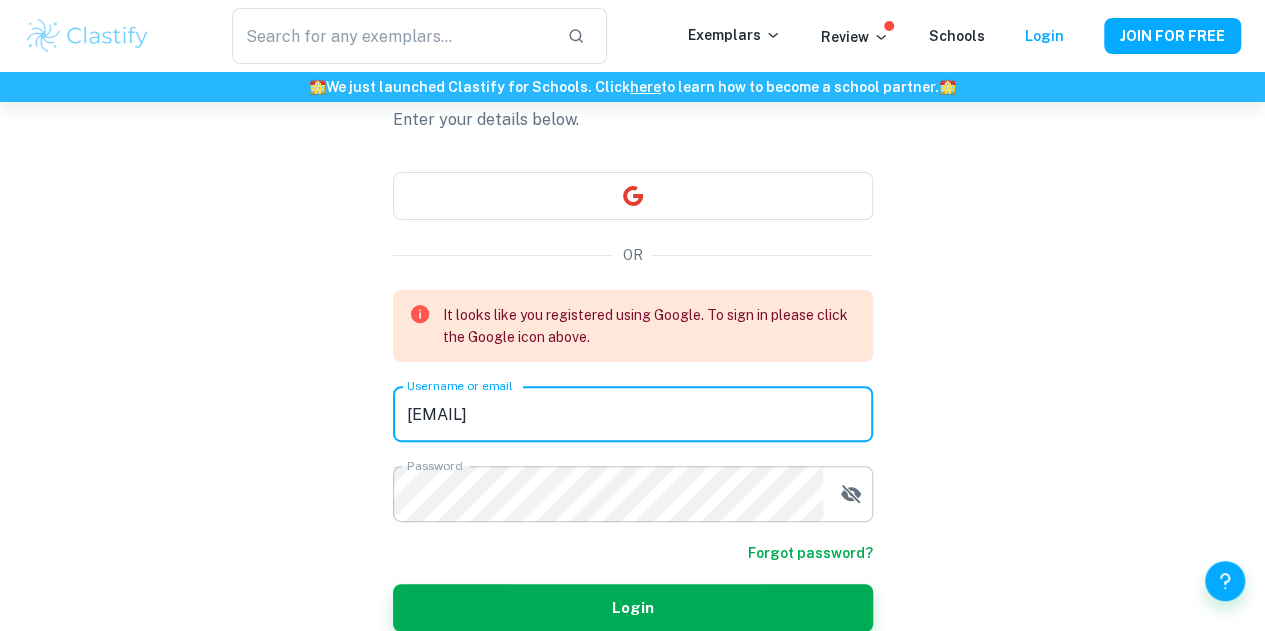 drag, startPoint x: 693, startPoint y: 424, endPoint x: 388, endPoint y: 435, distance: 305.1983 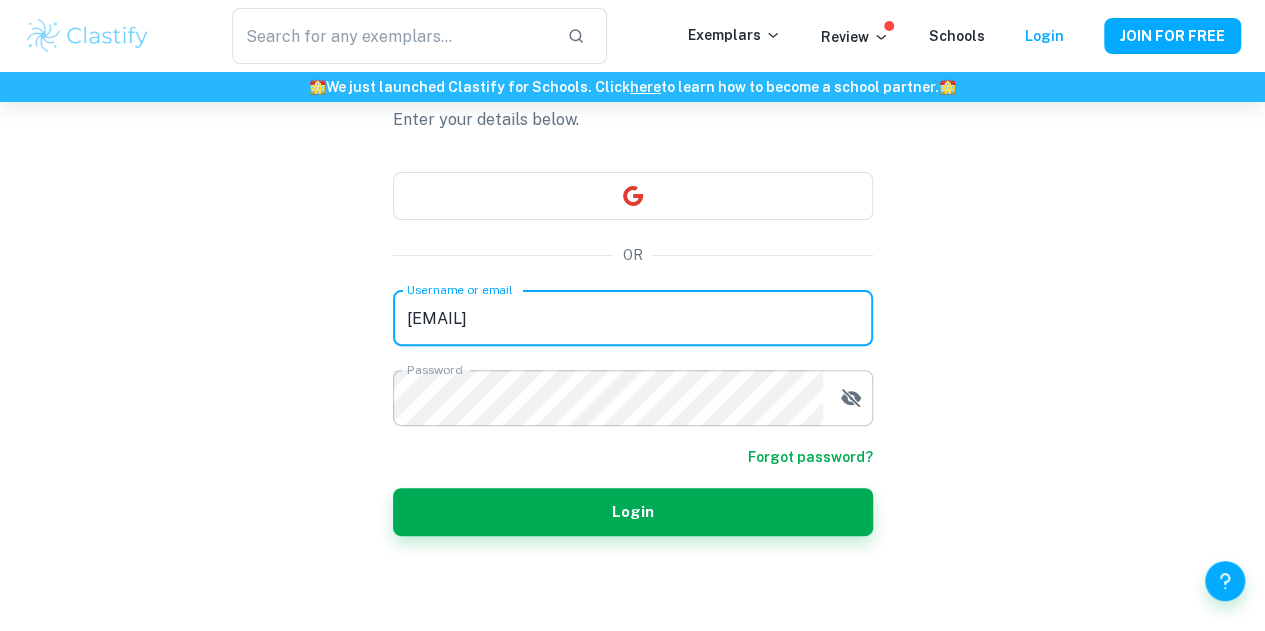 type on "isabellamilatos@gmail.com" 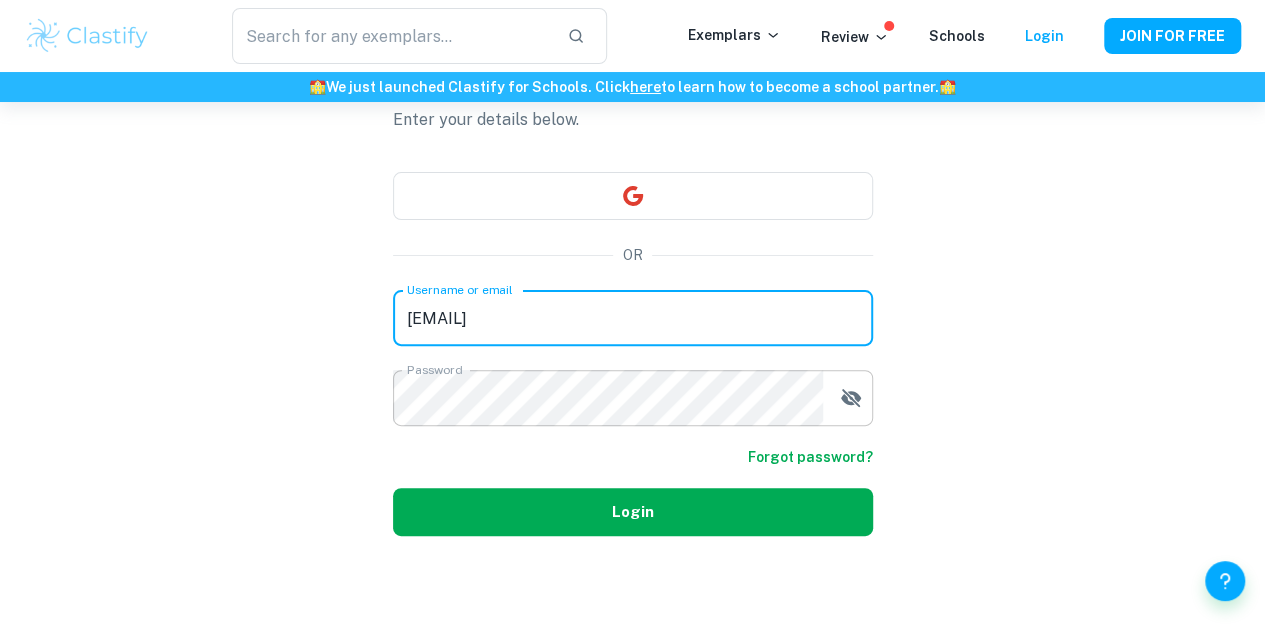 click on "Login" at bounding box center (633, 512) 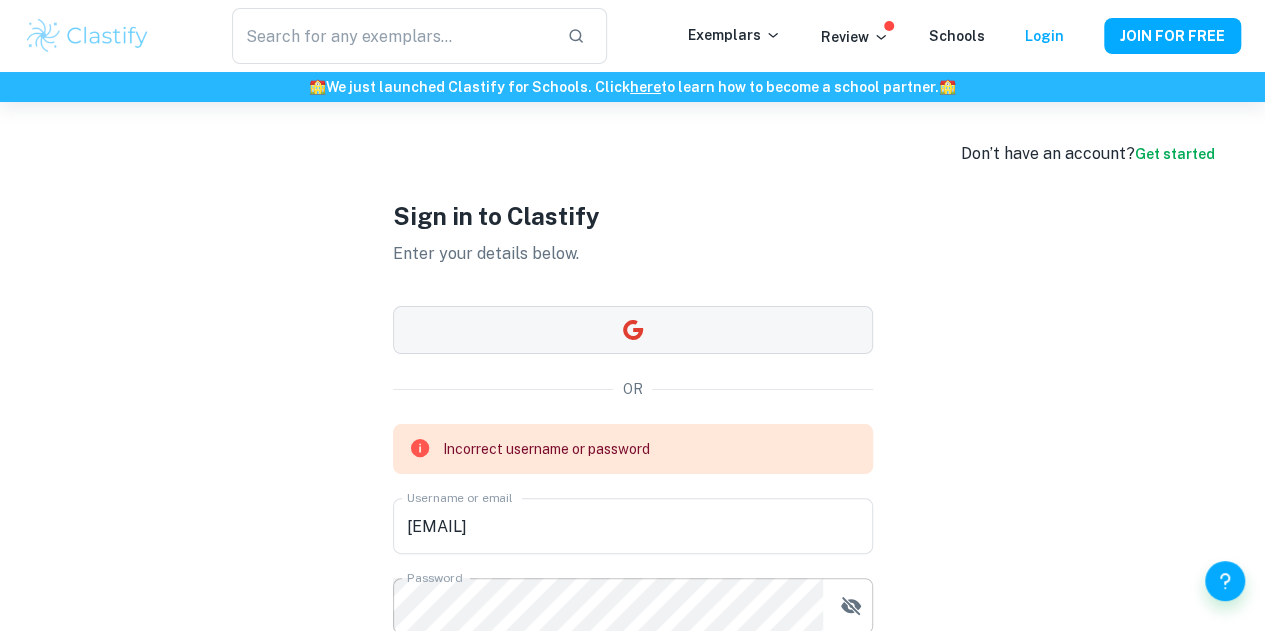 scroll, scrollTop: 208, scrollLeft: 0, axis: vertical 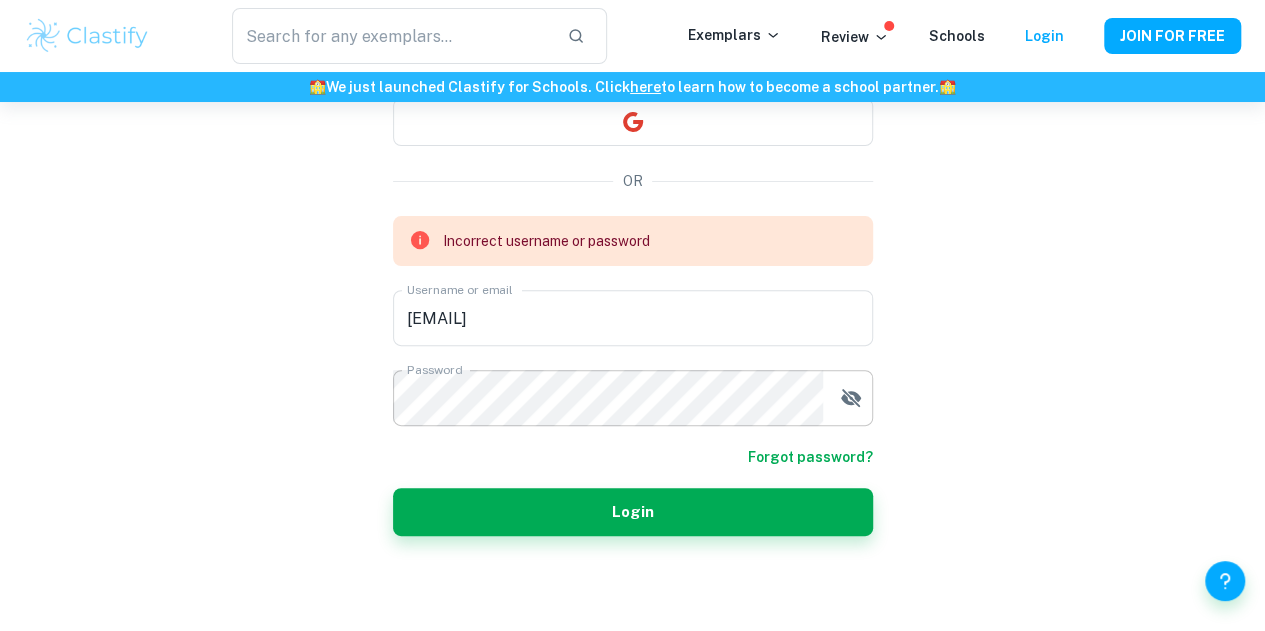 click on "Forgot password?" at bounding box center (810, 457) 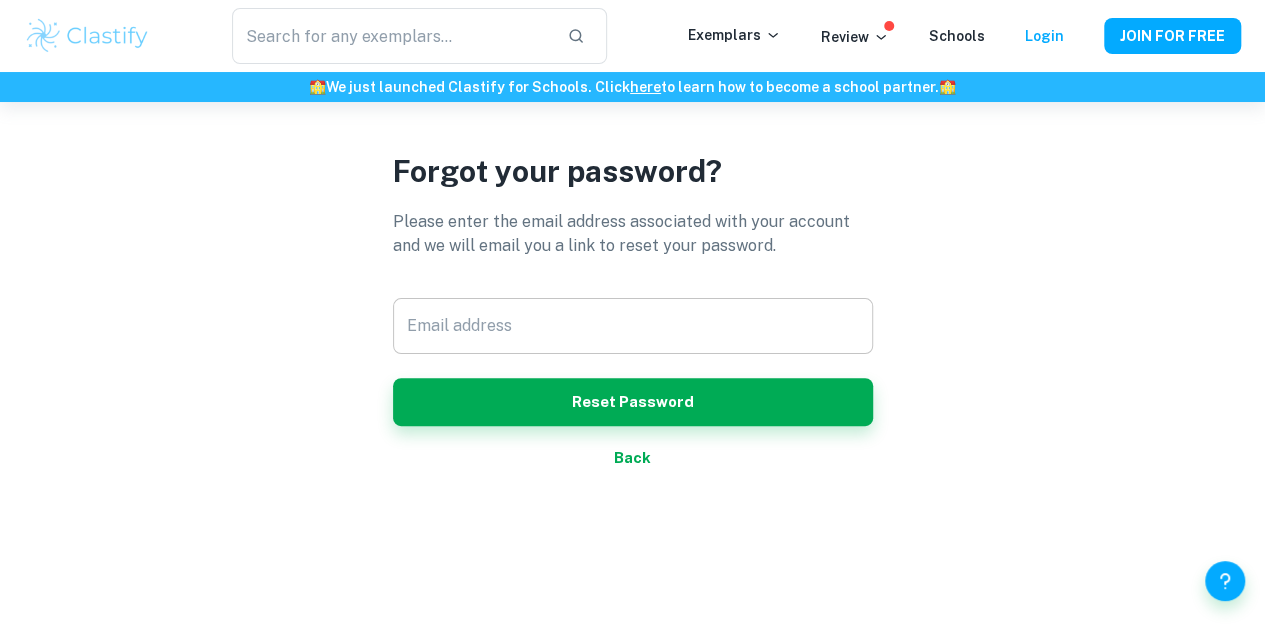 click on "Email address" at bounding box center [633, 326] 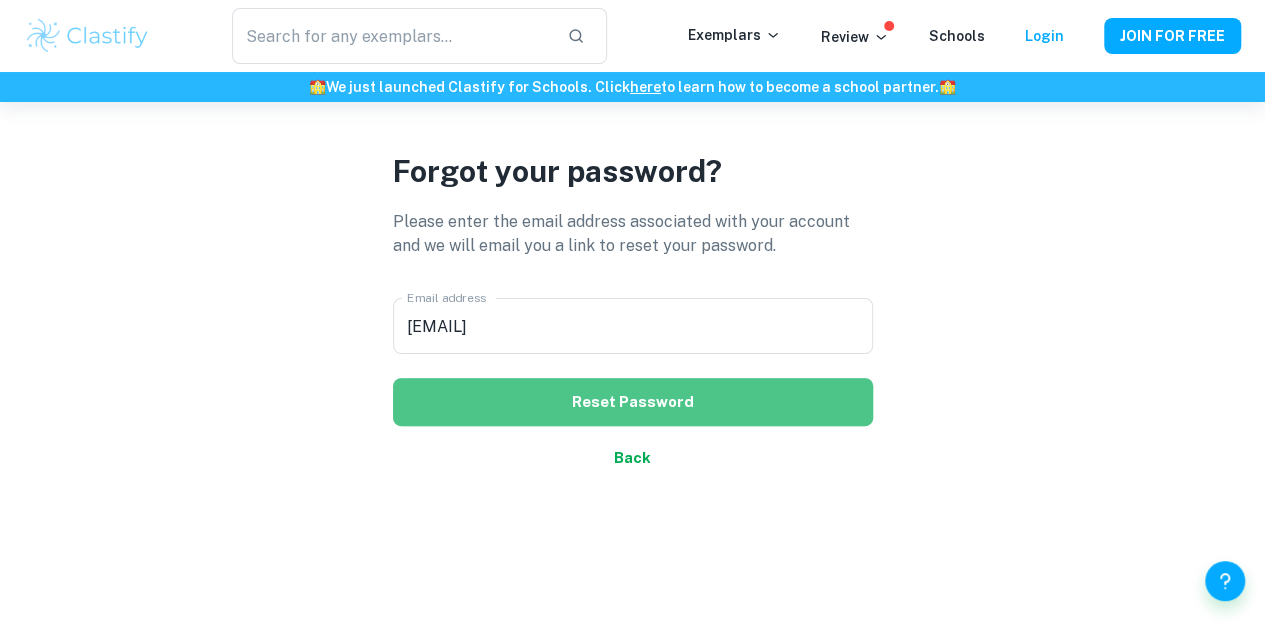 click on "Reset Password" at bounding box center [633, 402] 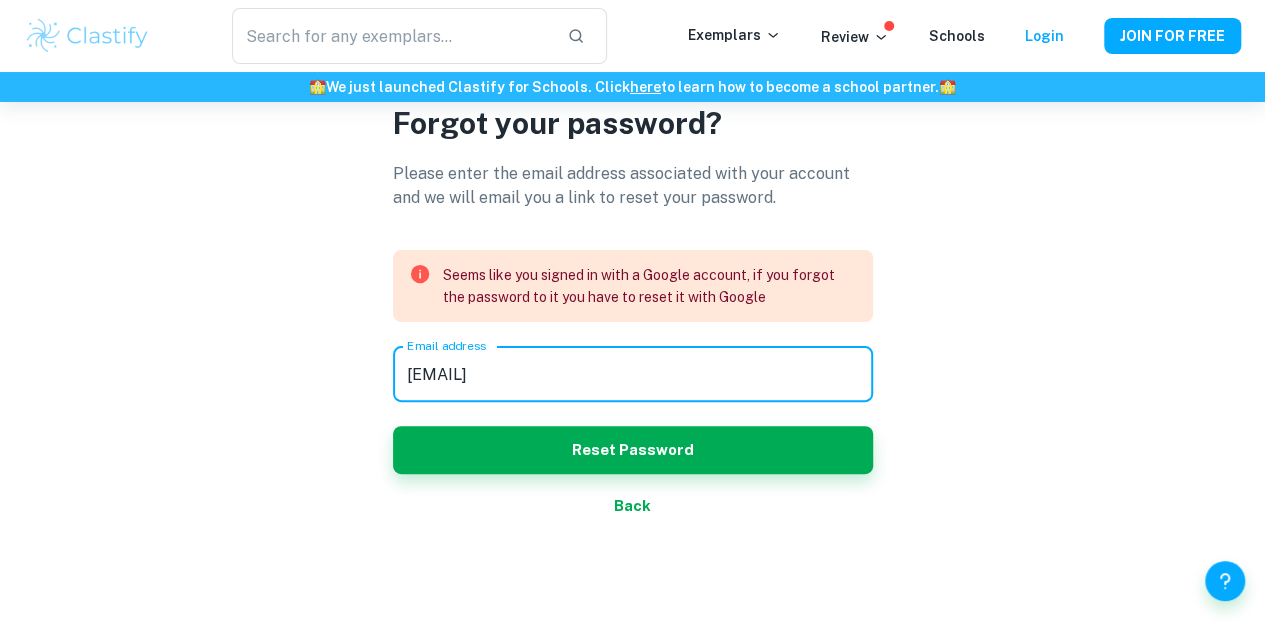 click on "imila5@eq.edu.au" at bounding box center (633, 374) 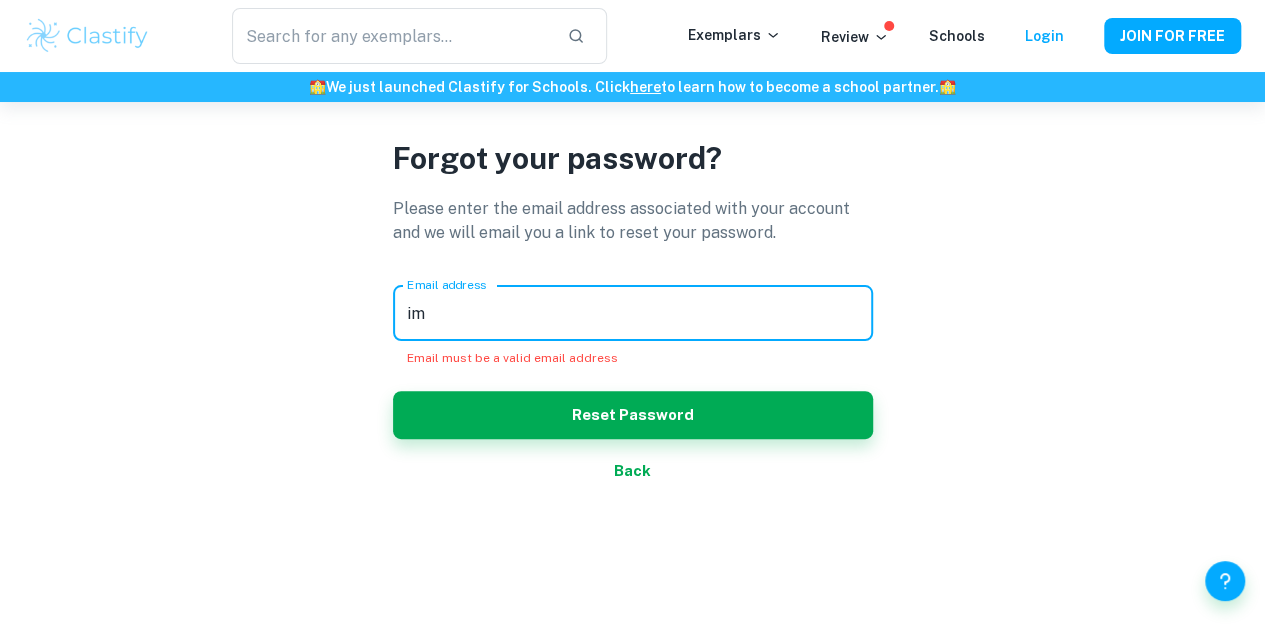 type on "i" 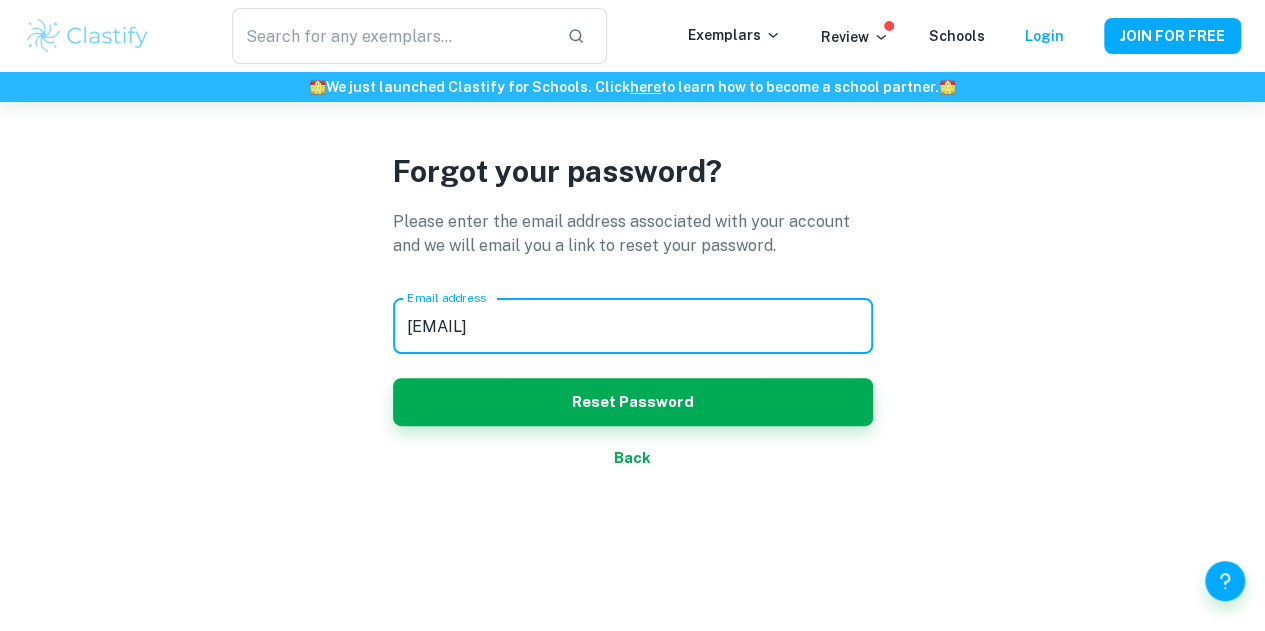type on "isabellamilatos@gmail.com" 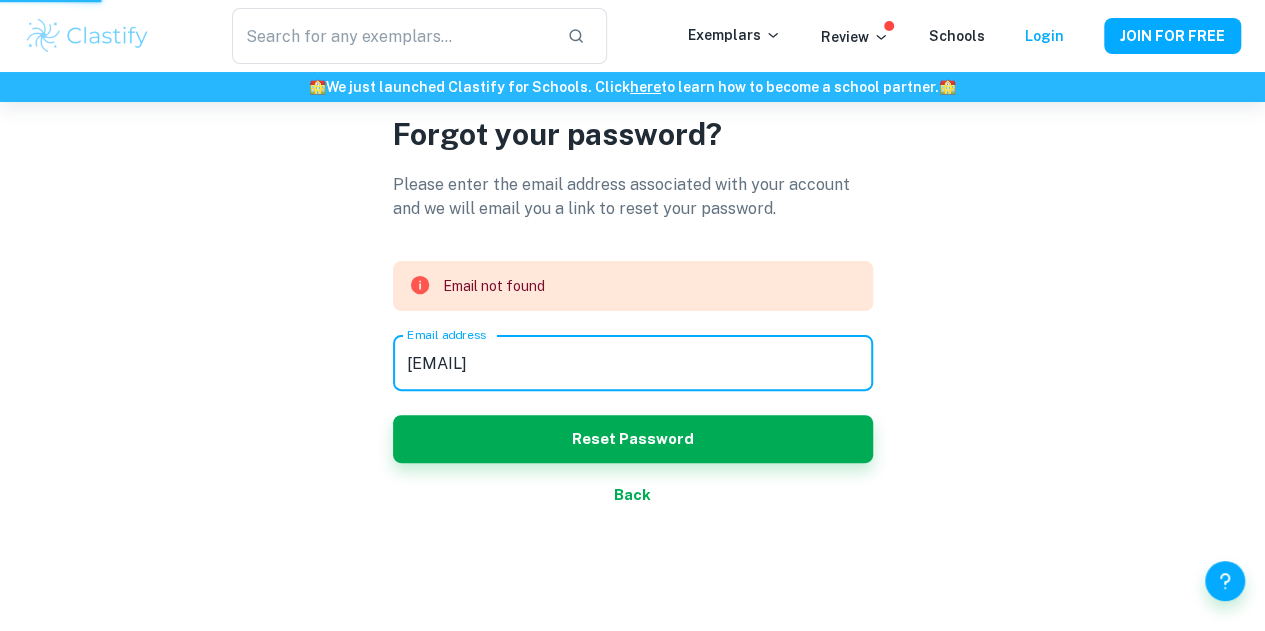 scroll, scrollTop: 0, scrollLeft: 0, axis: both 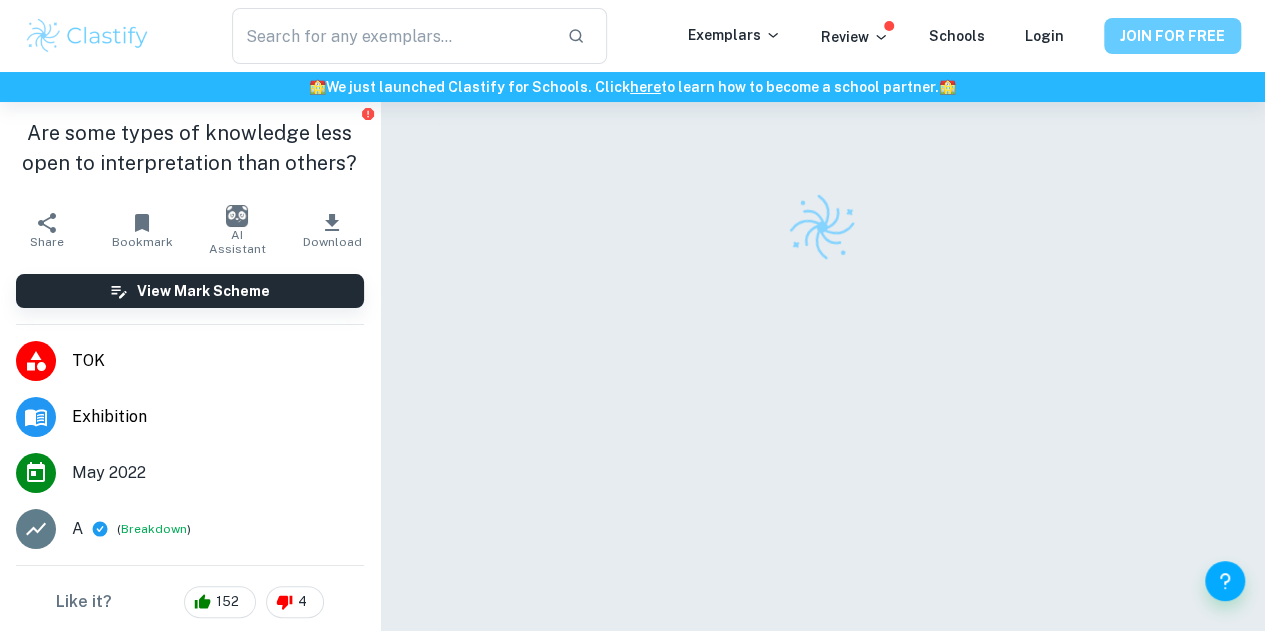 click on "JOIN FOR FREE" at bounding box center (1172, 36) 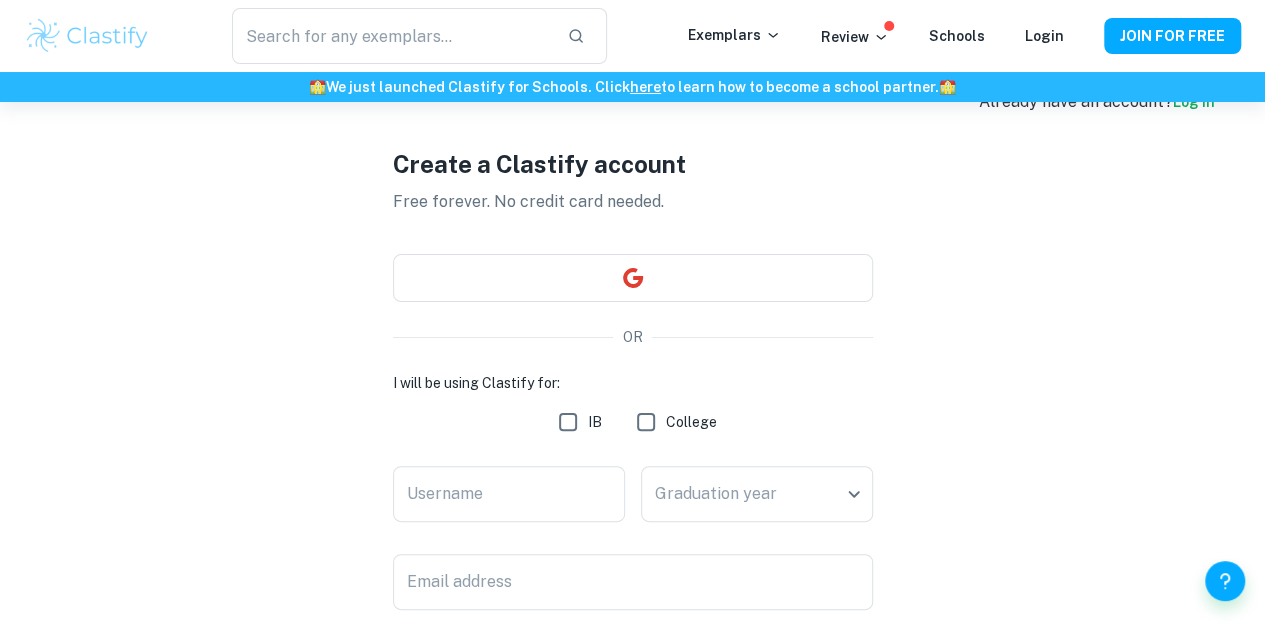 scroll, scrollTop: 56, scrollLeft: 0, axis: vertical 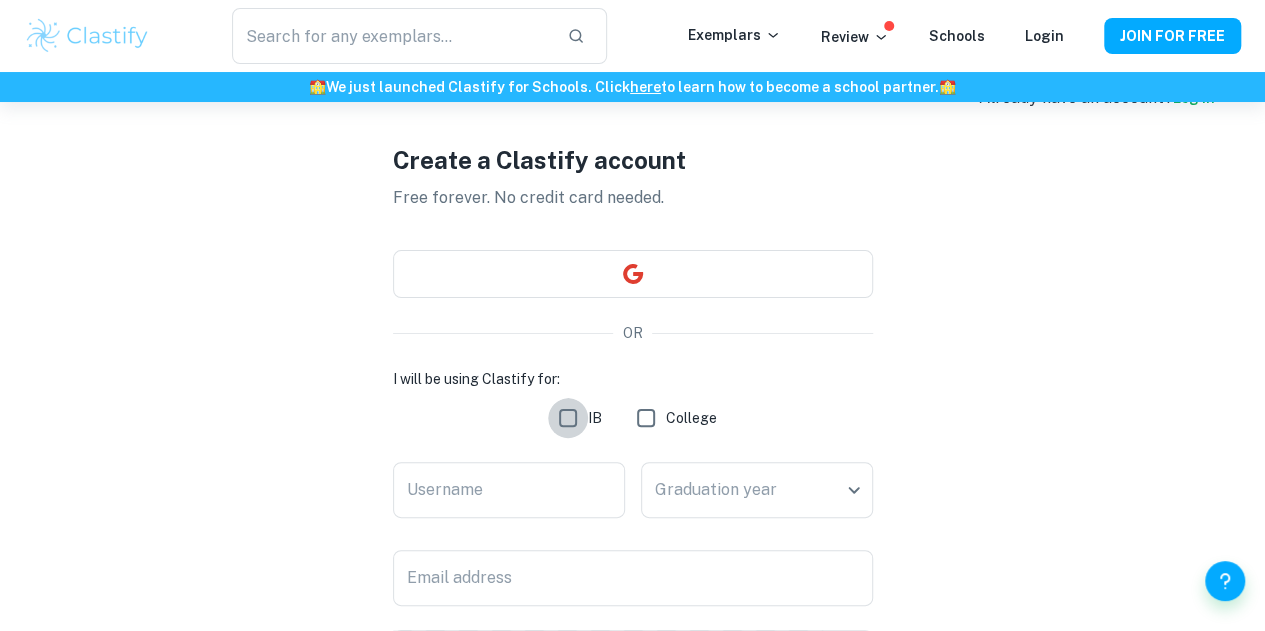 click on "IB" at bounding box center [568, 418] 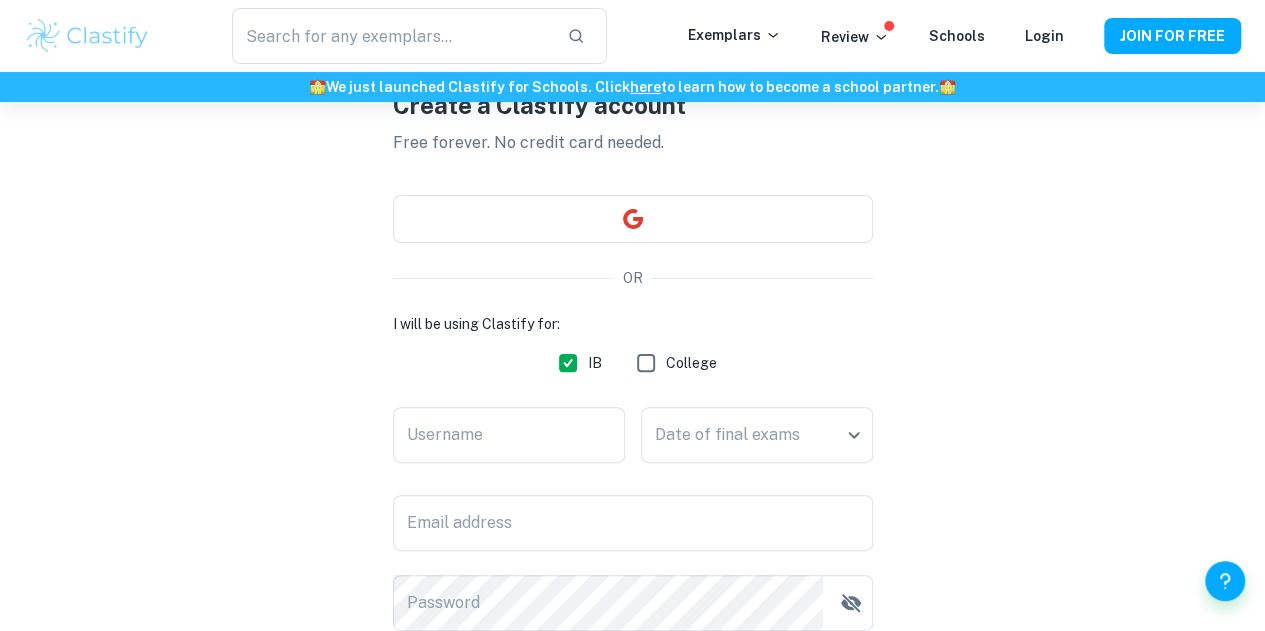 scroll, scrollTop: 112, scrollLeft: 0, axis: vertical 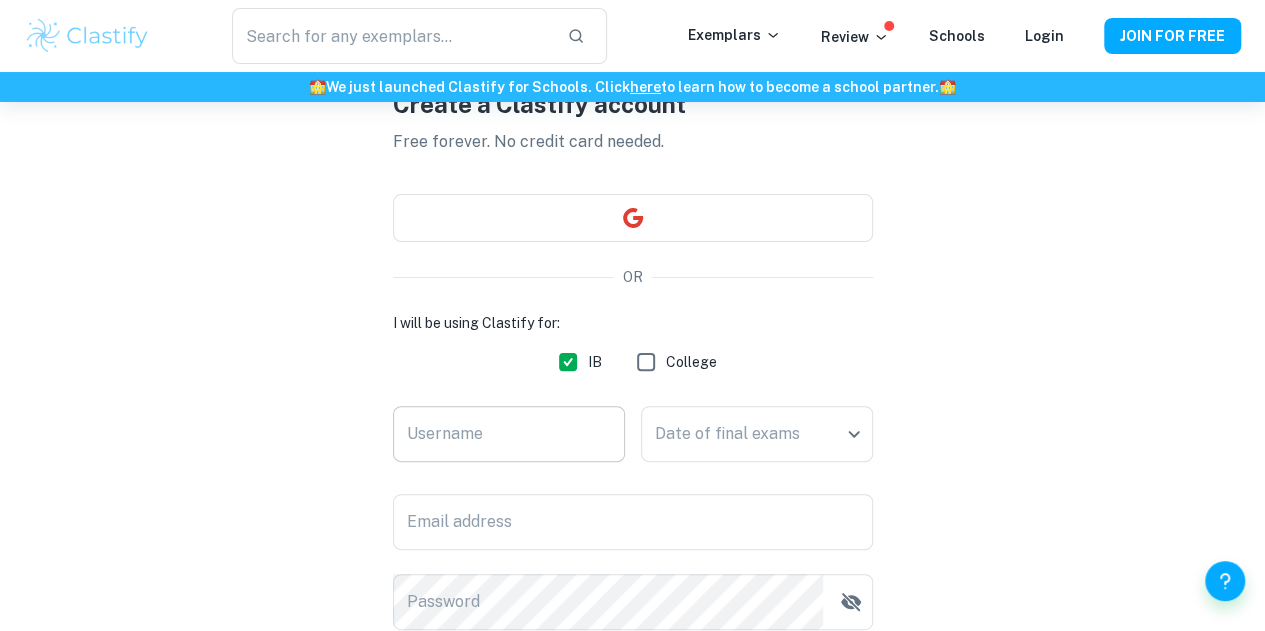 click on "Username" at bounding box center (509, 434) 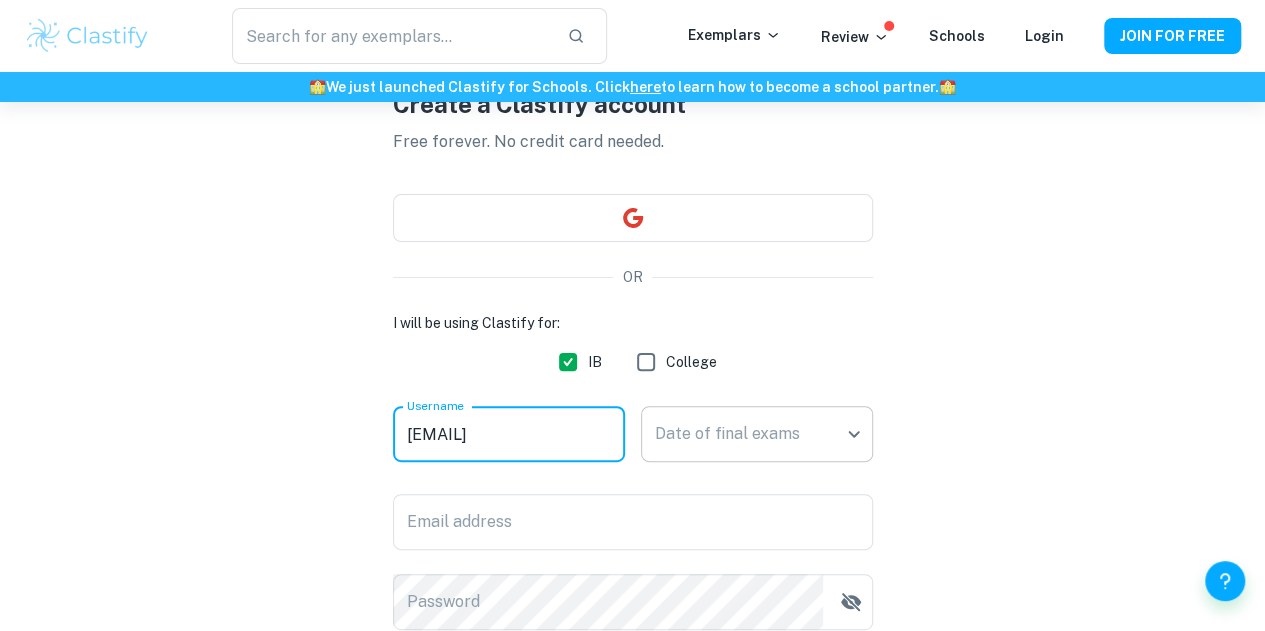 type on "imila" 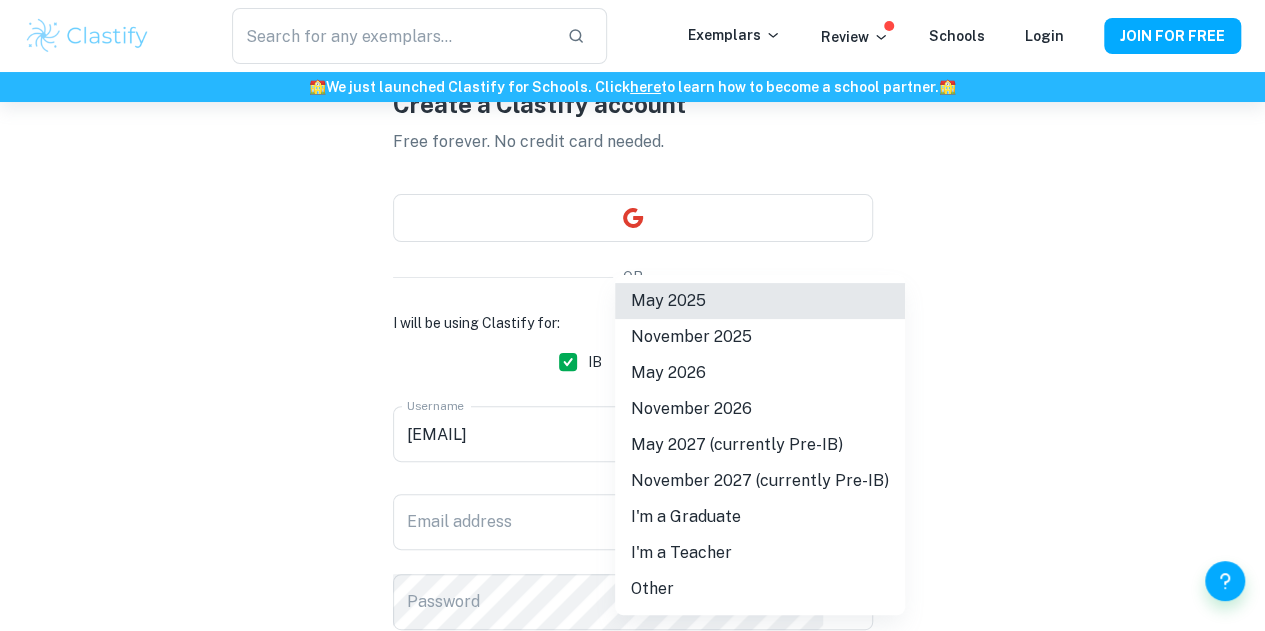 click on "November 2026" at bounding box center [760, 409] 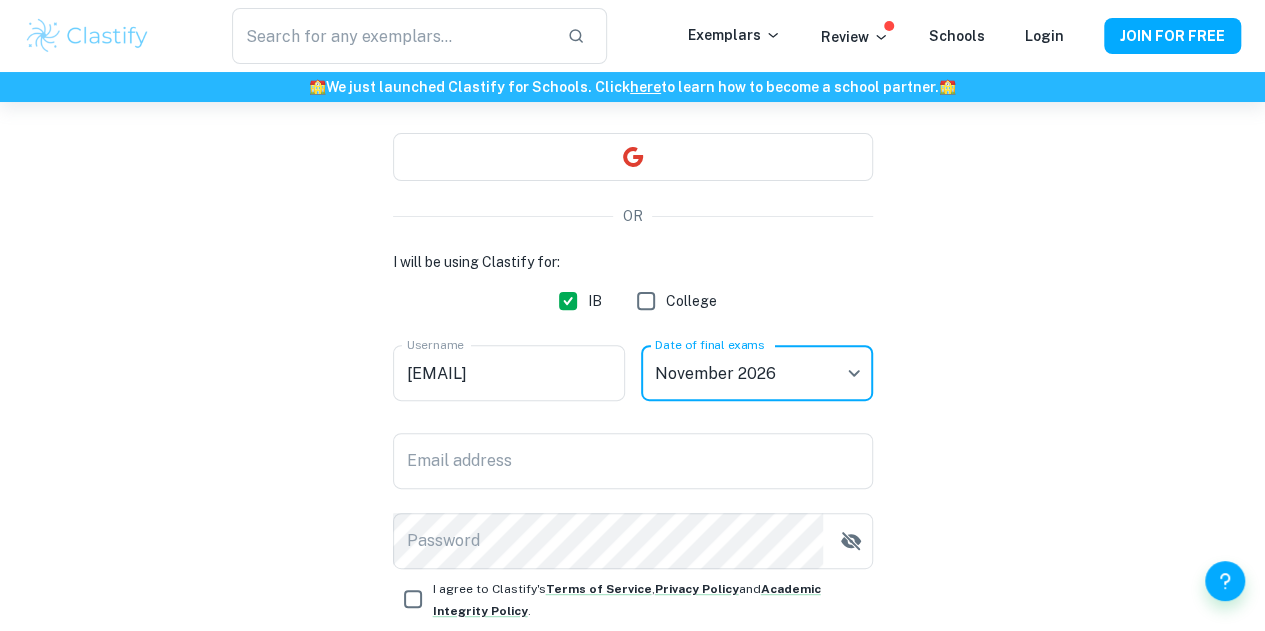 scroll, scrollTop: 178, scrollLeft: 0, axis: vertical 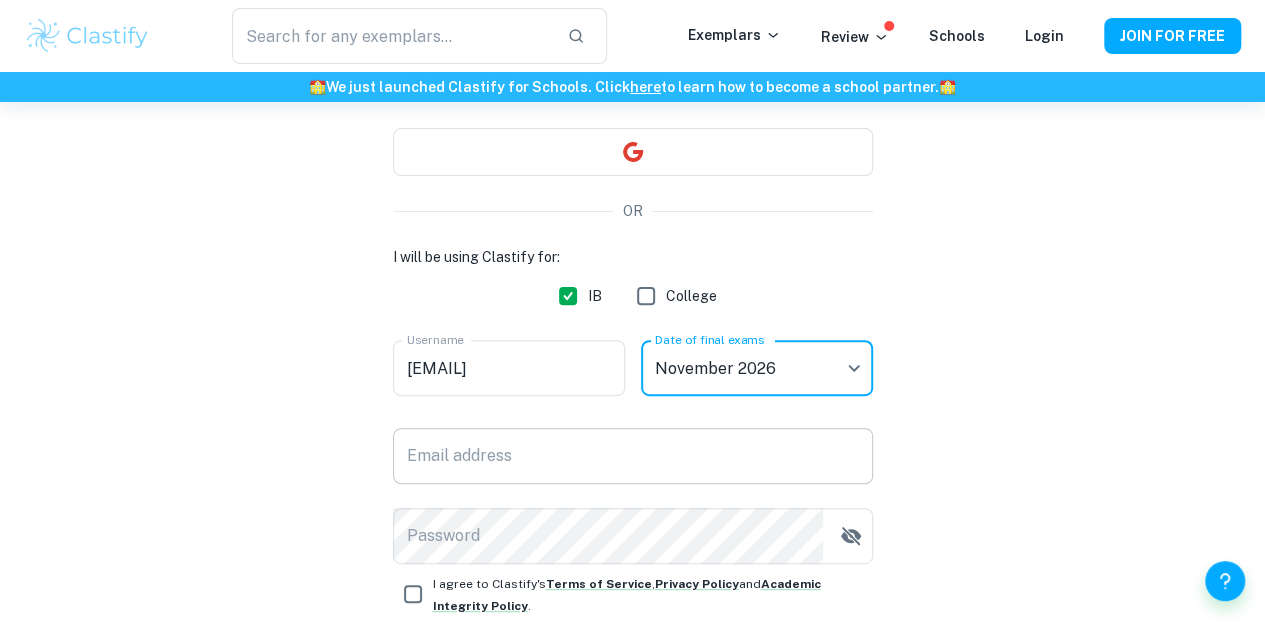 click on "Email address" at bounding box center [633, 456] 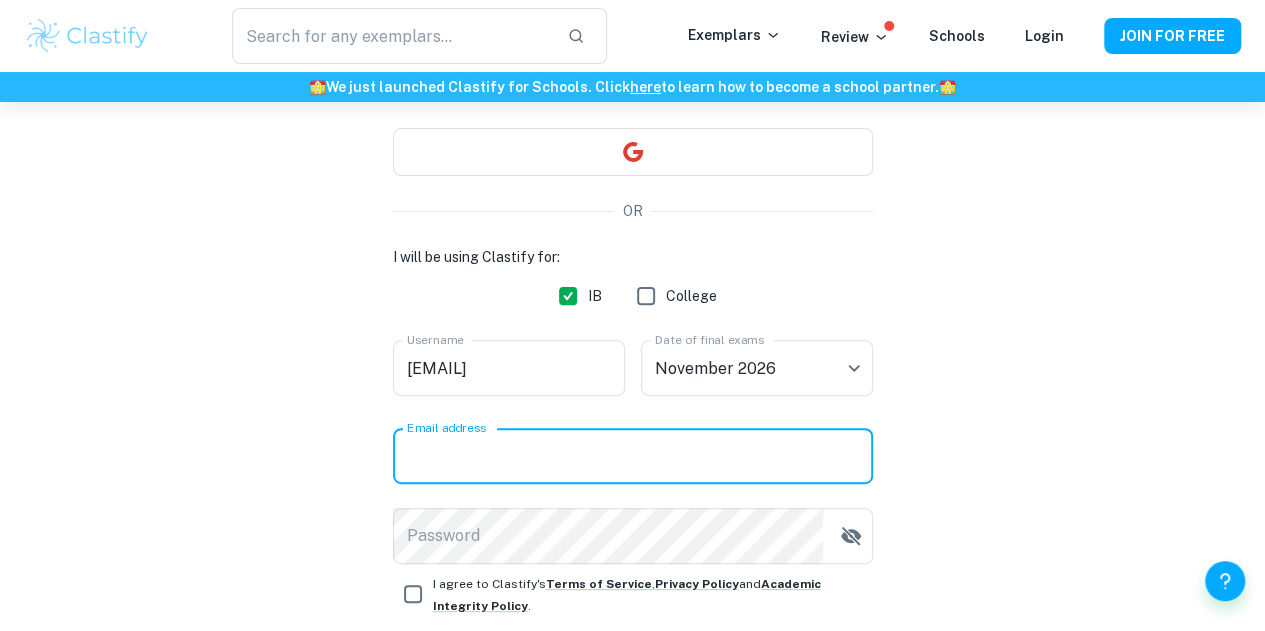 type on "imila5@eq.edu.au" 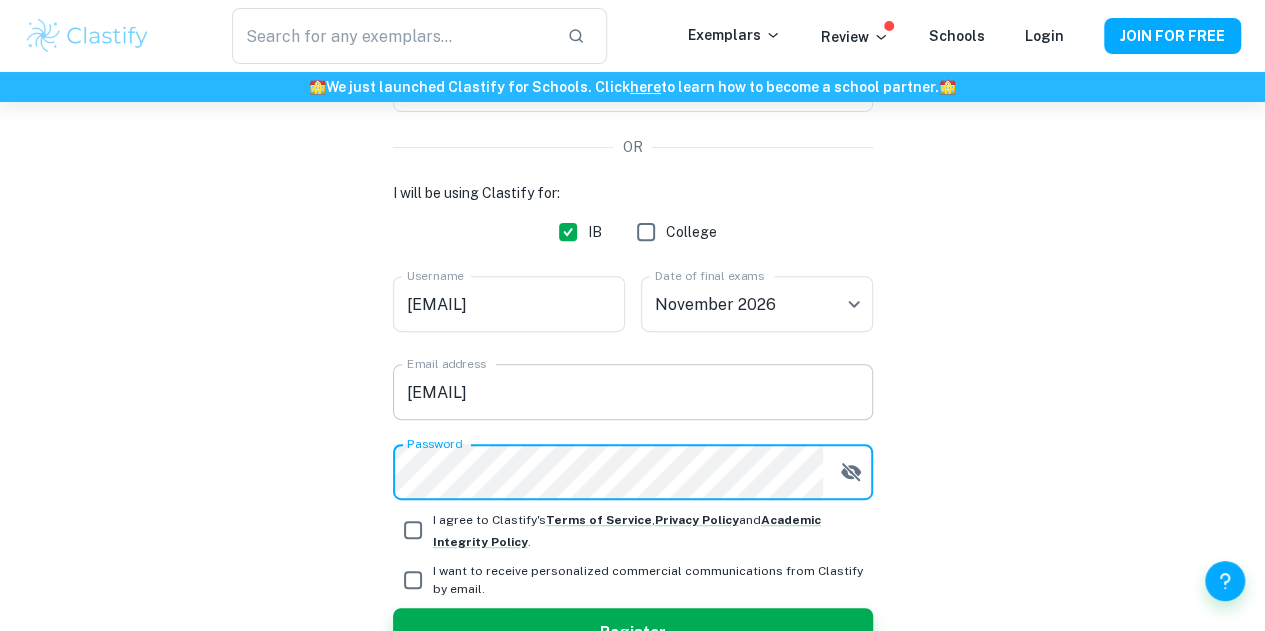 scroll, scrollTop: 258, scrollLeft: 0, axis: vertical 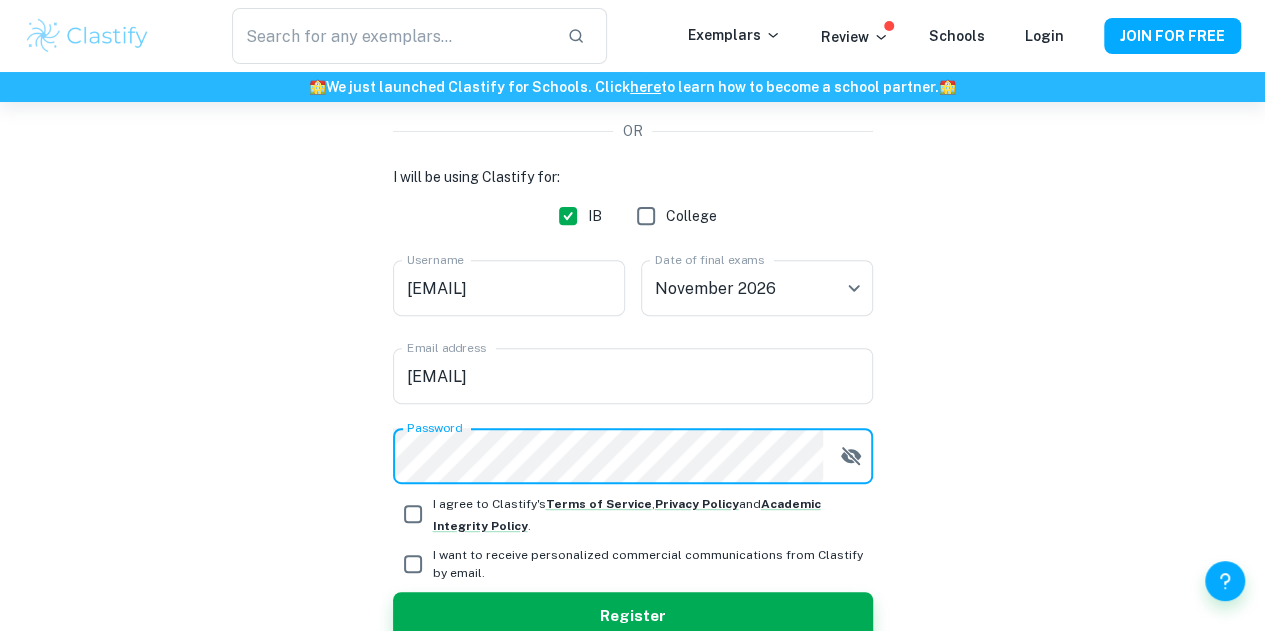 click on "I agree to Clastify's  Terms of Service ,  Privacy Policy  and  Academic Integrity Policy ." at bounding box center (413, 514) 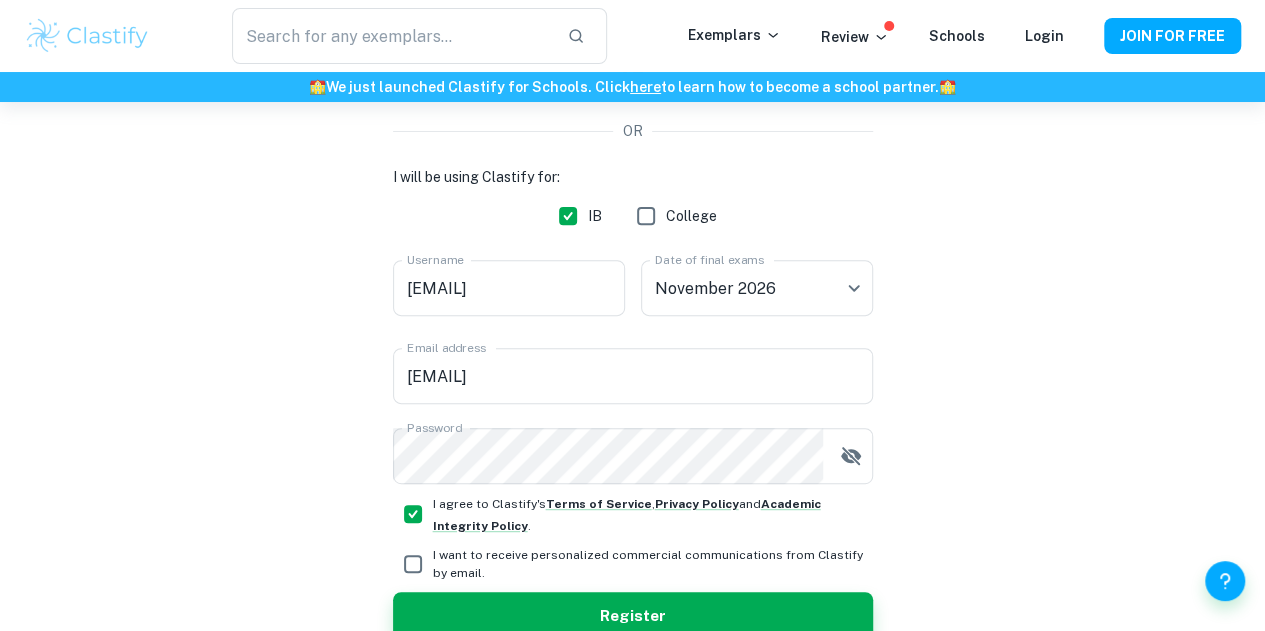 click on "I want to receive personalized commercial communications from Clastify by email." at bounding box center [413, 564] 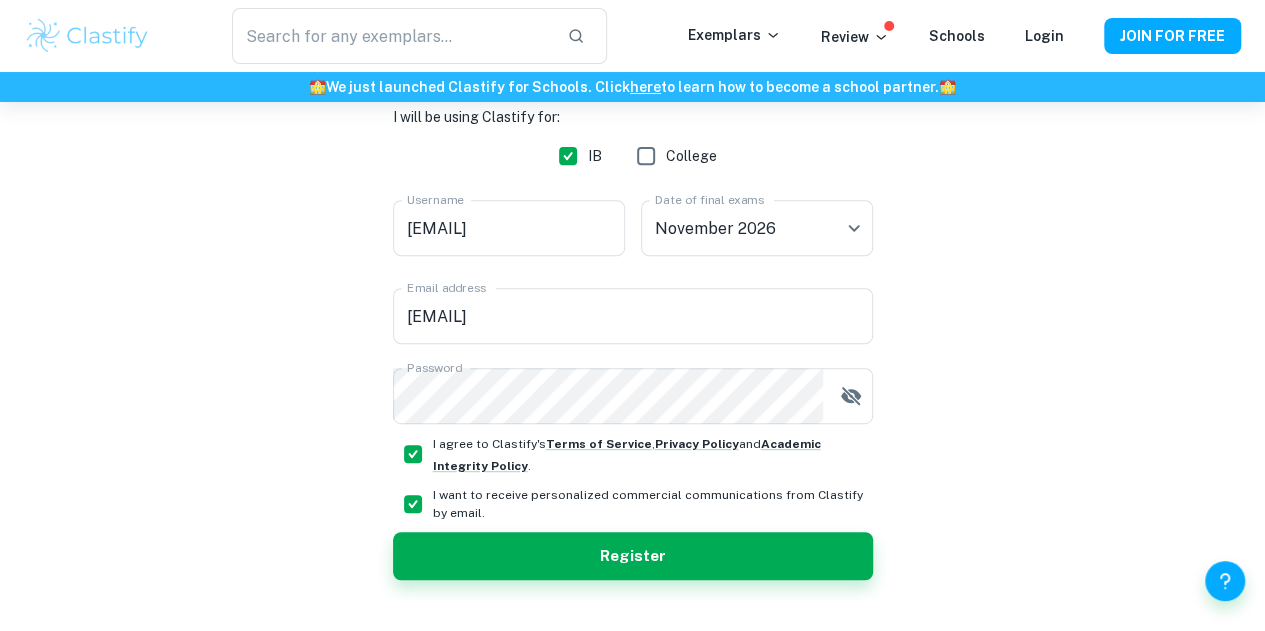 scroll, scrollTop: 320, scrollLeft: 0, axis: vertical 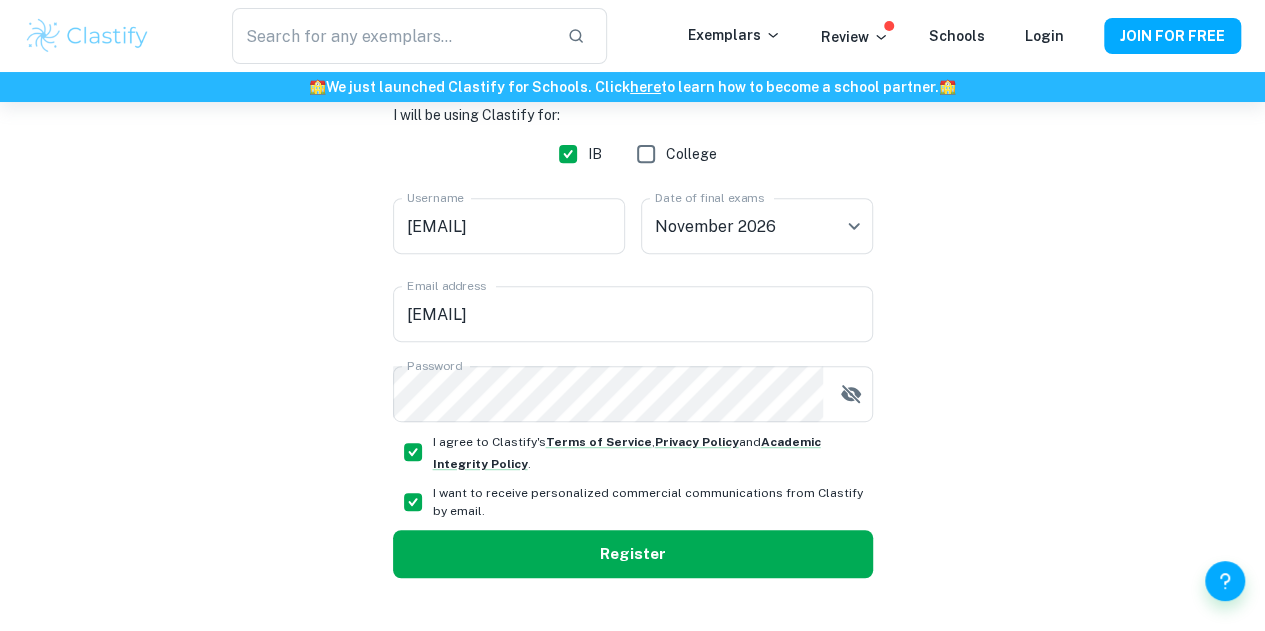 click on "Register" at bounding box center [633, 554] 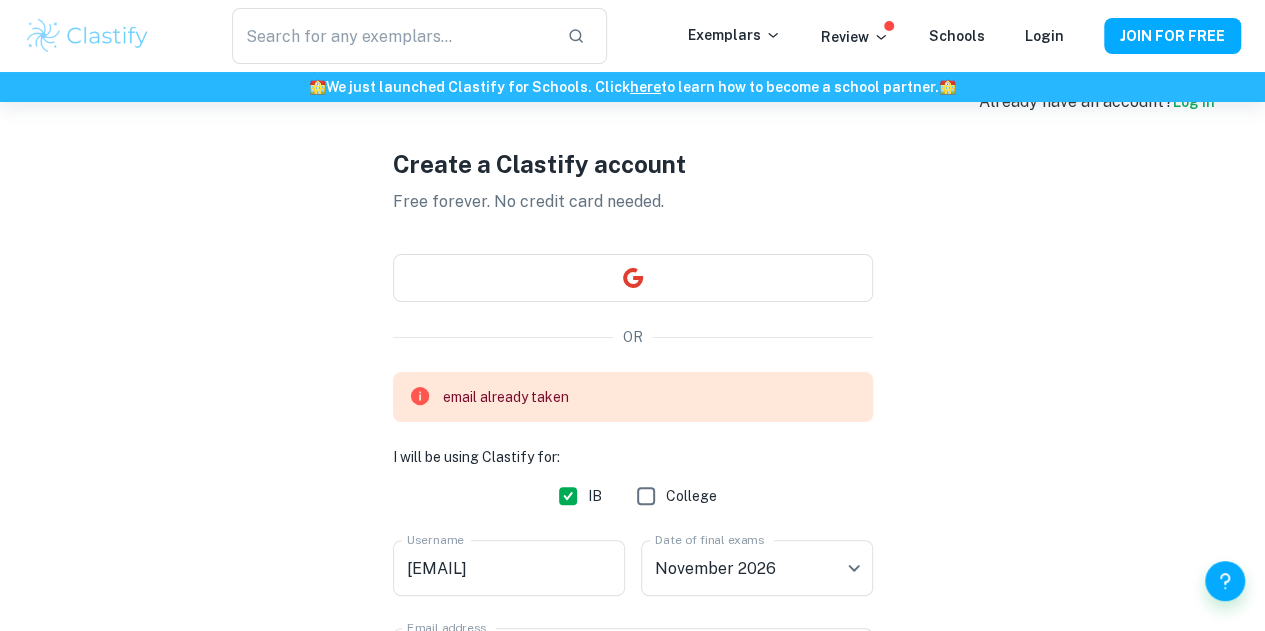 scroll, scrollTop: 51, scrollLeft: 0, axis: vertical 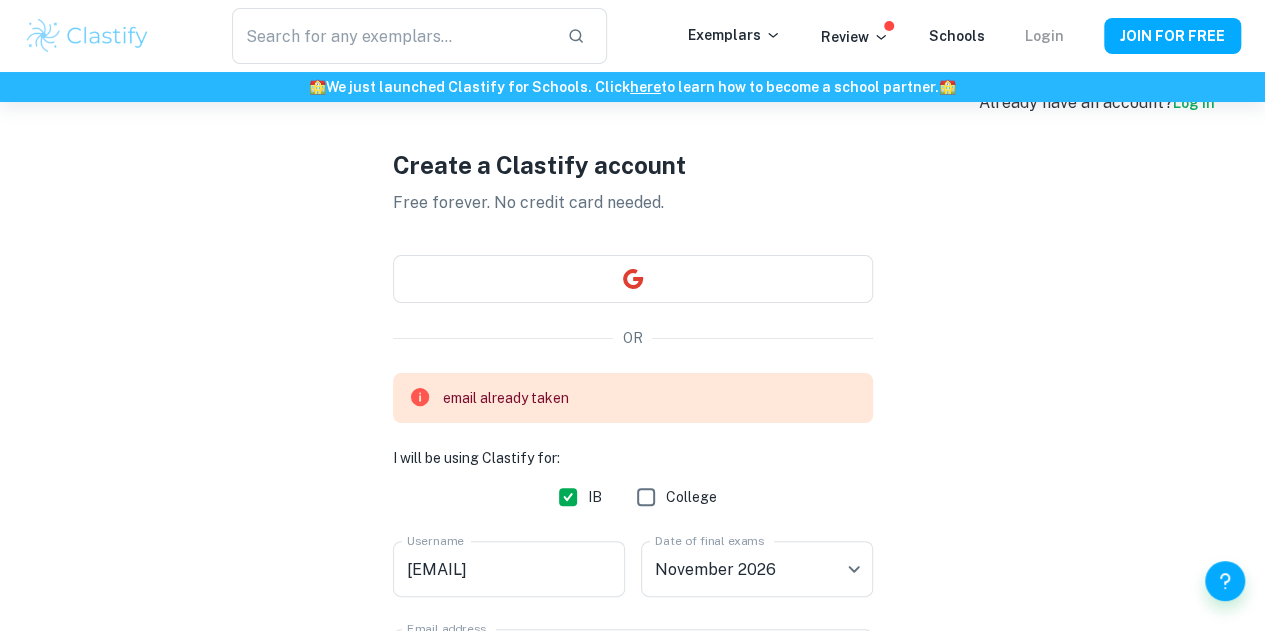 click on "Login" at bounding box center (1044, 36) 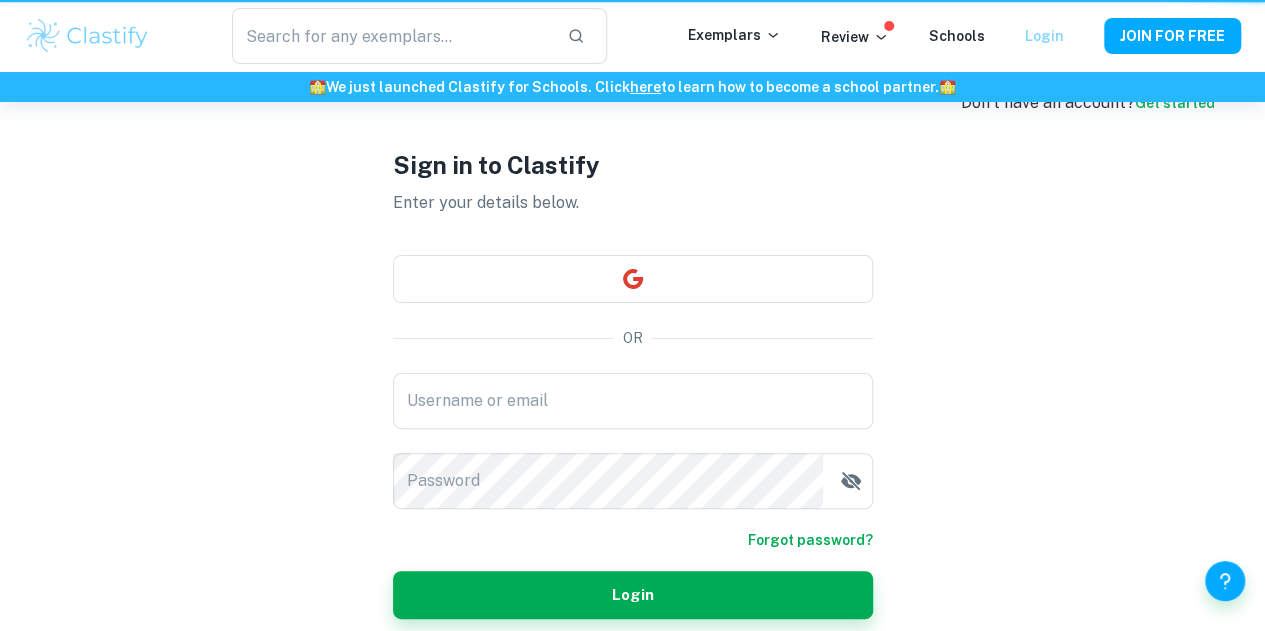 scroll, scrollTop: 0, scrollLeft: 0, axis: both 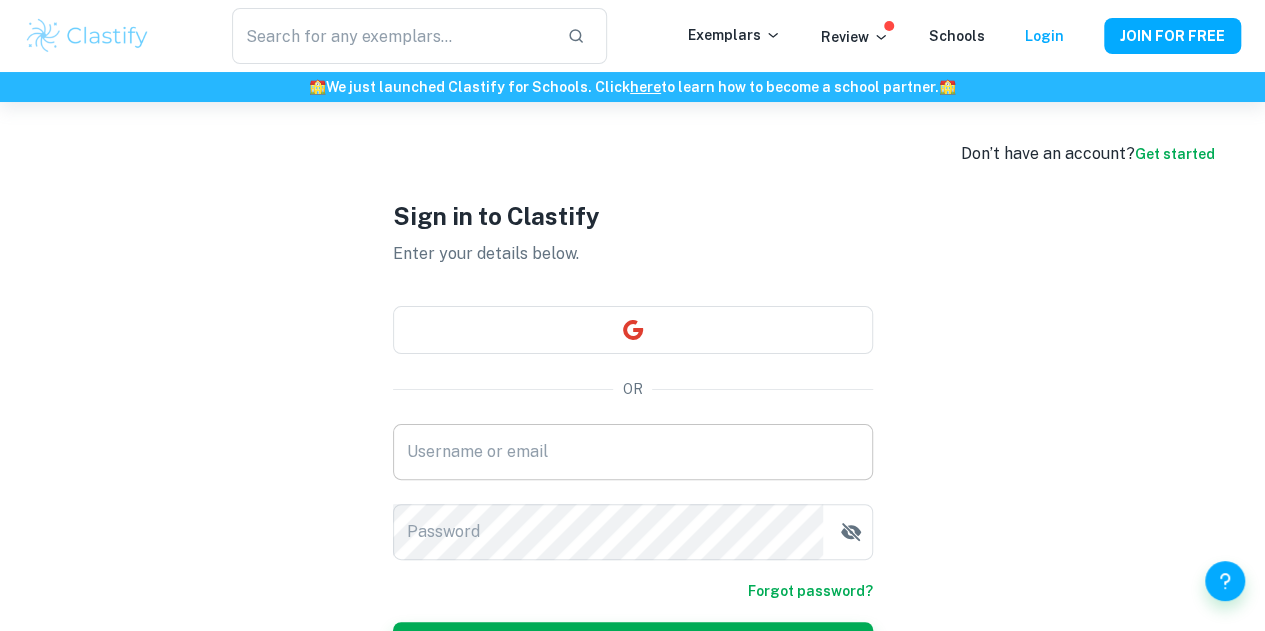 click on "Username or email" at bounding box center [633, 452] 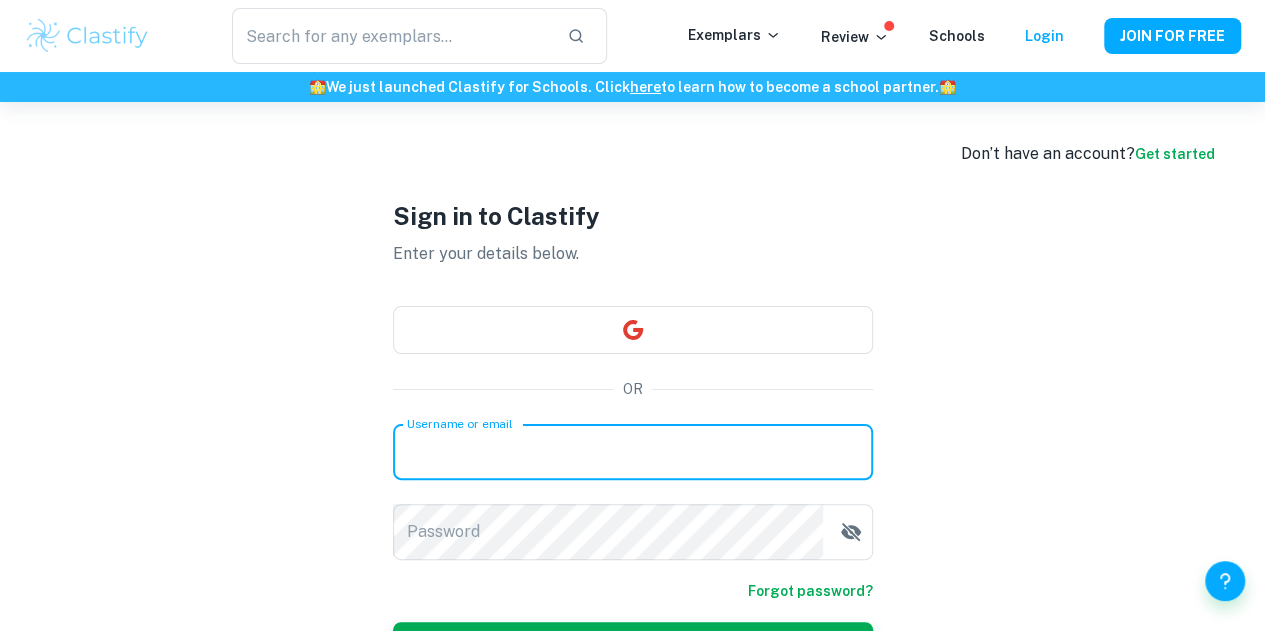 type on "imila5@eq.edu.au" 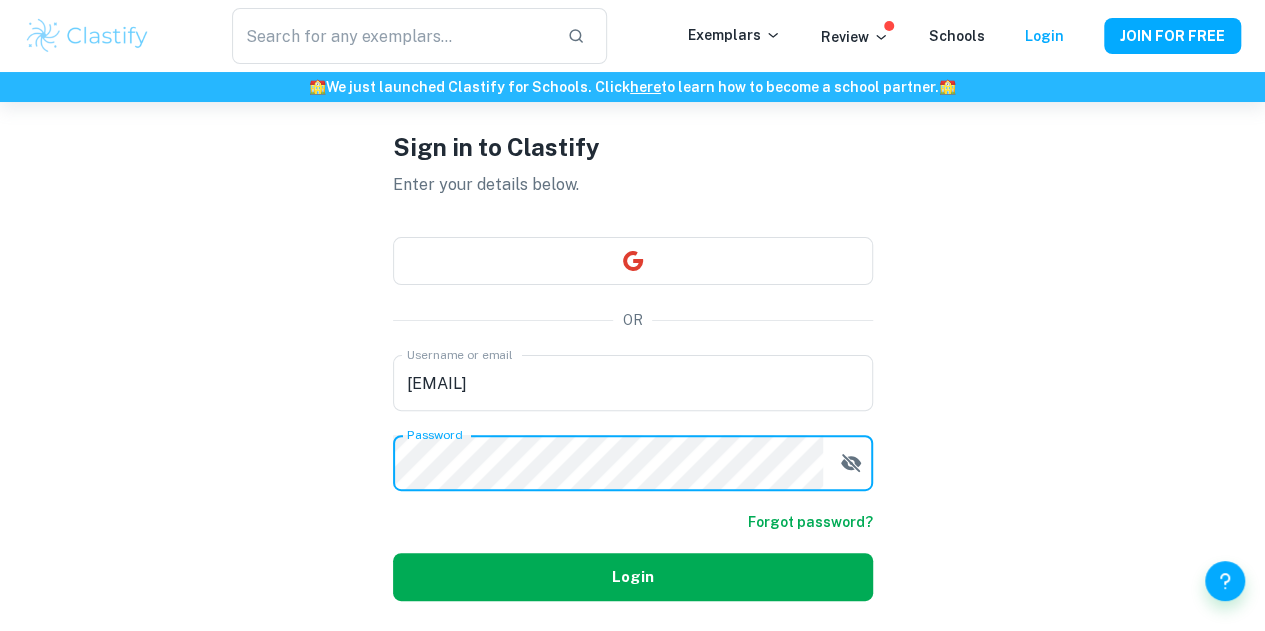 scroll, scrollTop: 70, scrollLeft: 0, axis: vertical 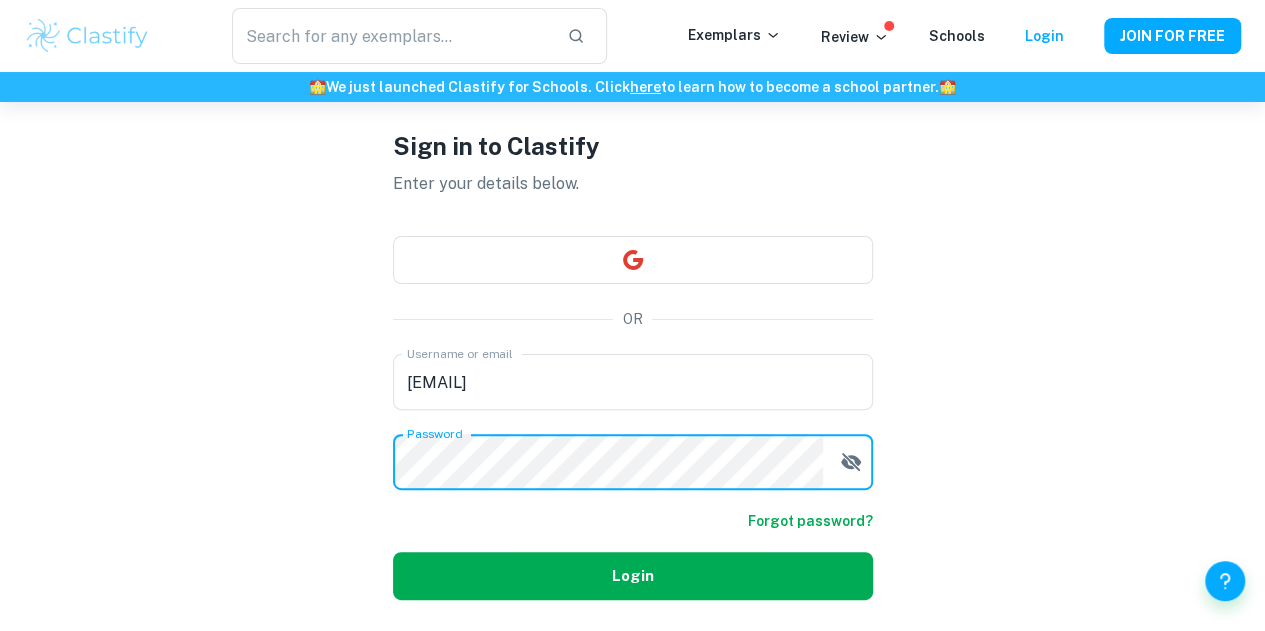 click on "Login" at bounding box center (633, 576) 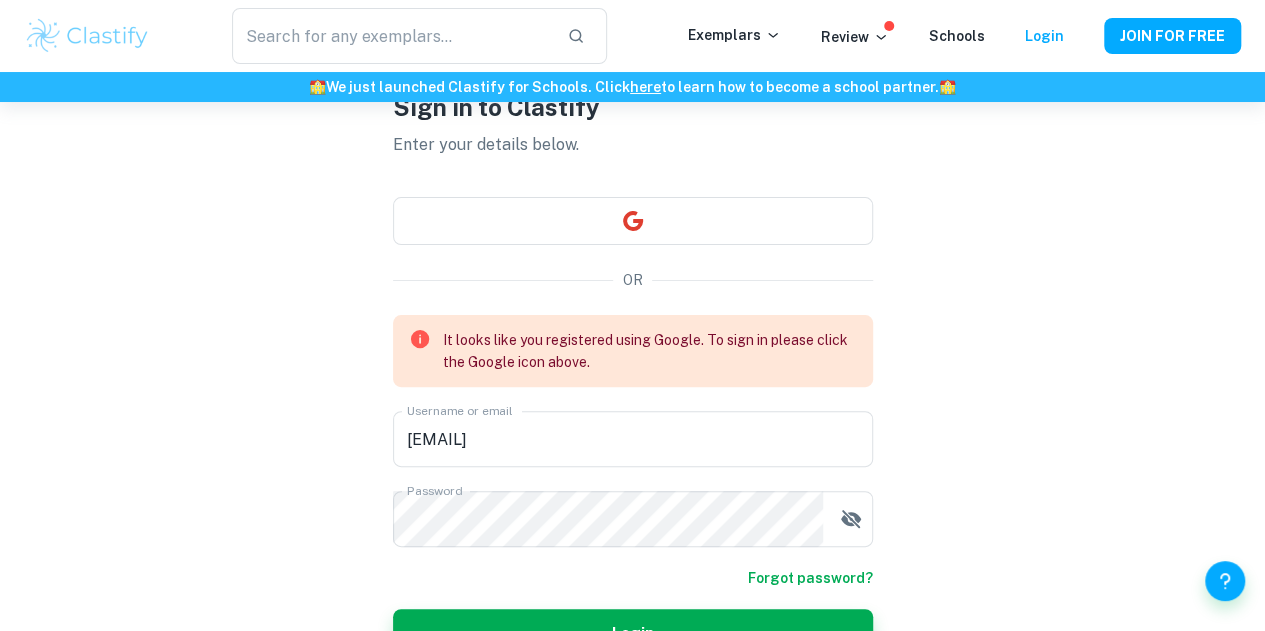 scroll, scrollTop: 110, scrollLeft: 0, axis: vertical 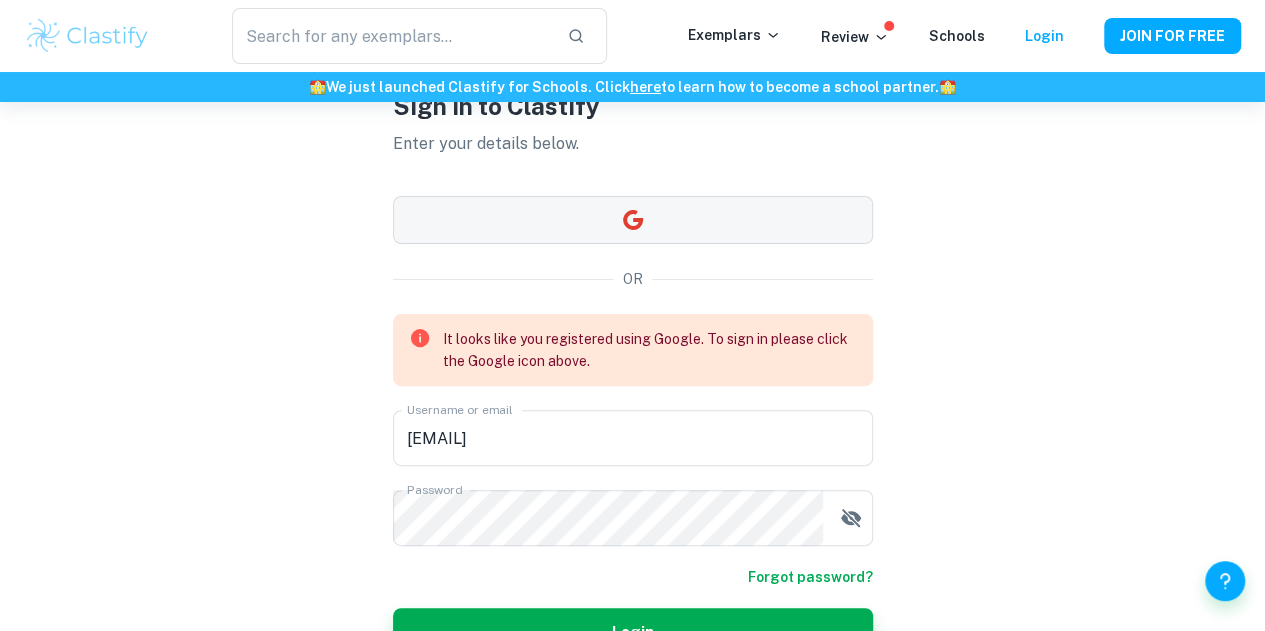 click at bounding box center (633, 220) 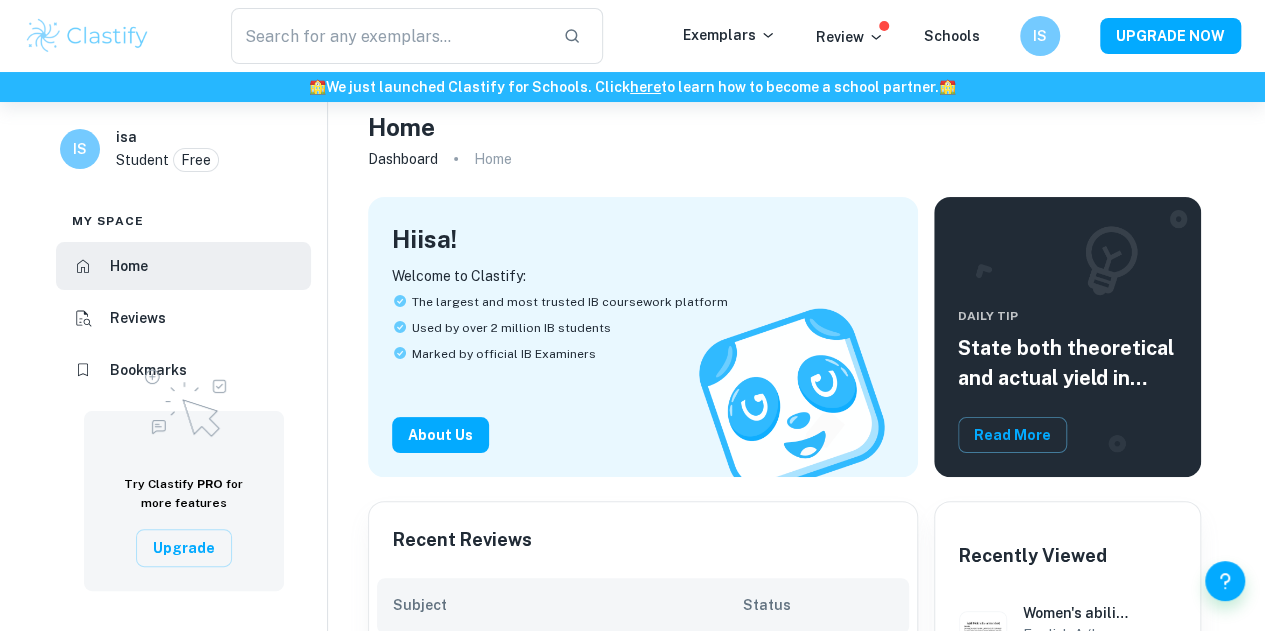 scroll, scrollTop: 20, scrollLeft: 0, axis: vertical 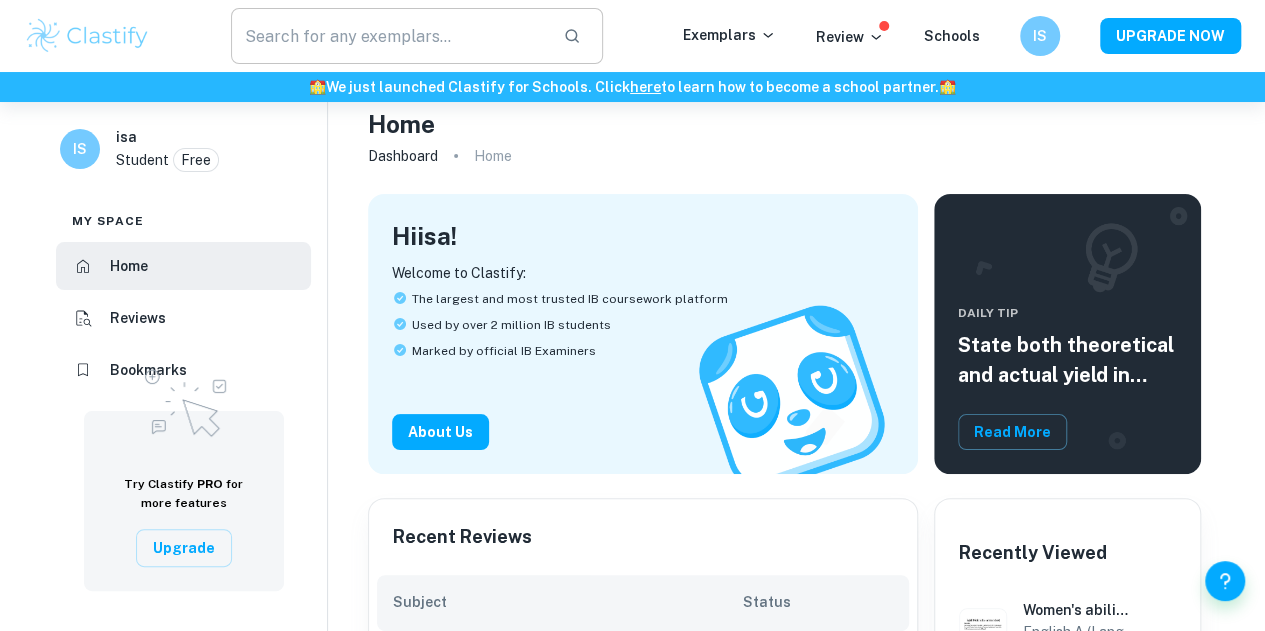 click at bounding box center [389, 36] 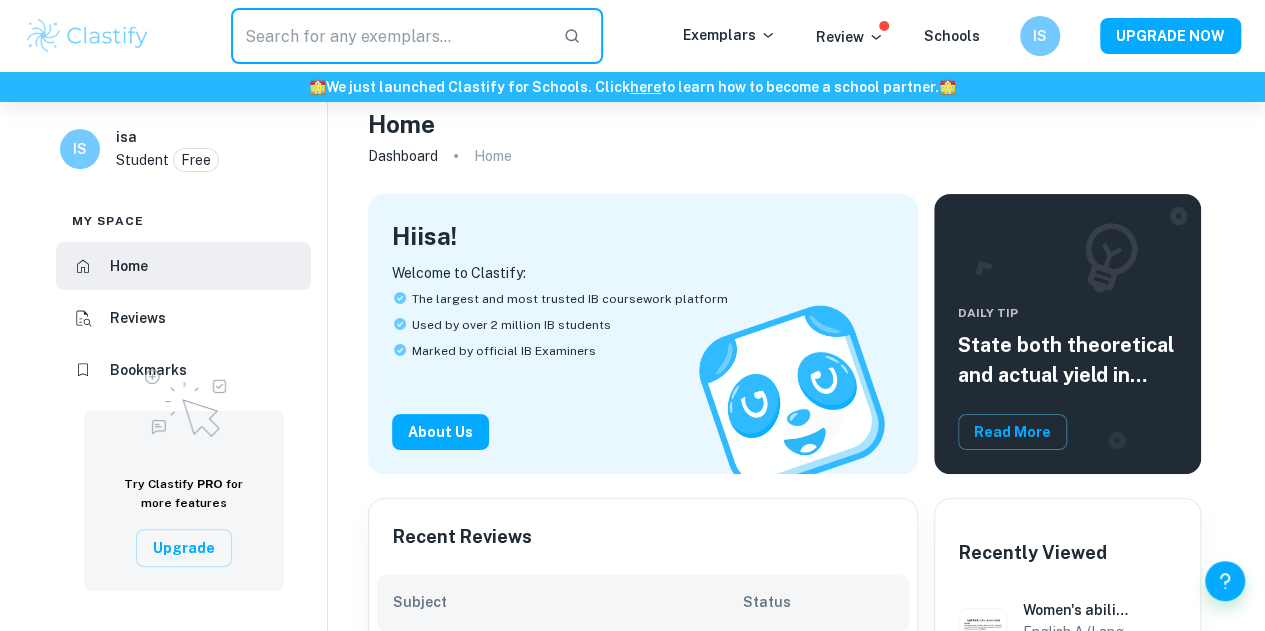 paste on "Are some types of knowledge less open to interpretation than others?" 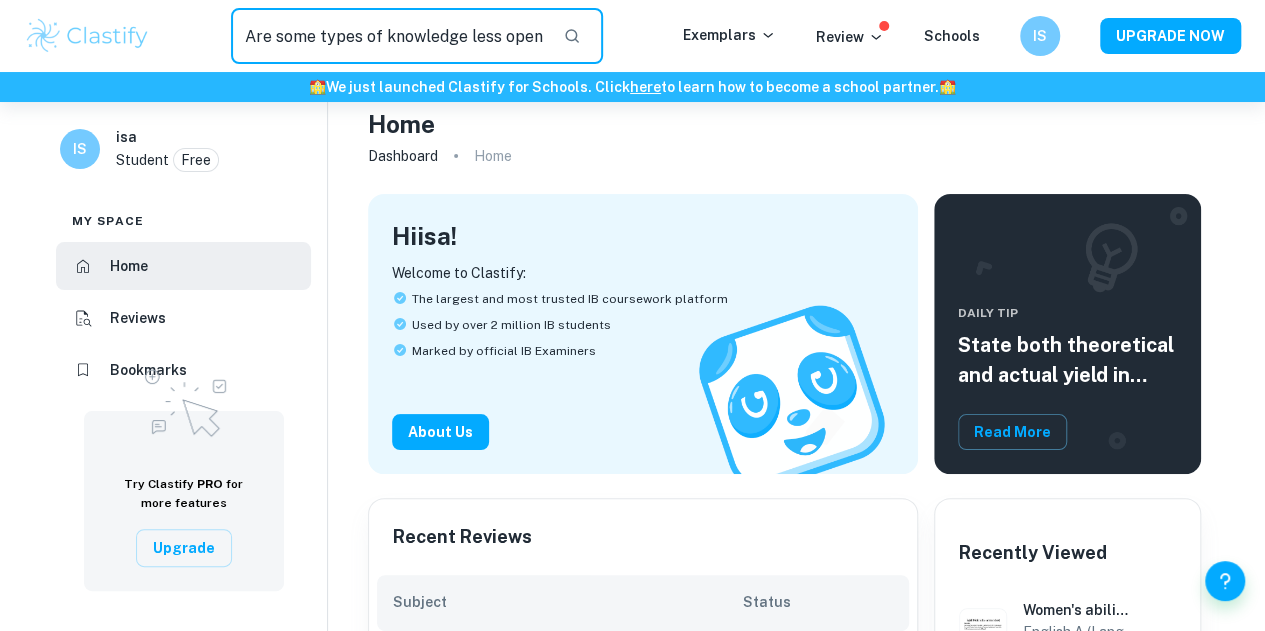 scroll, scrollTop: 0, scrollLeft: 206, axis: horizontal 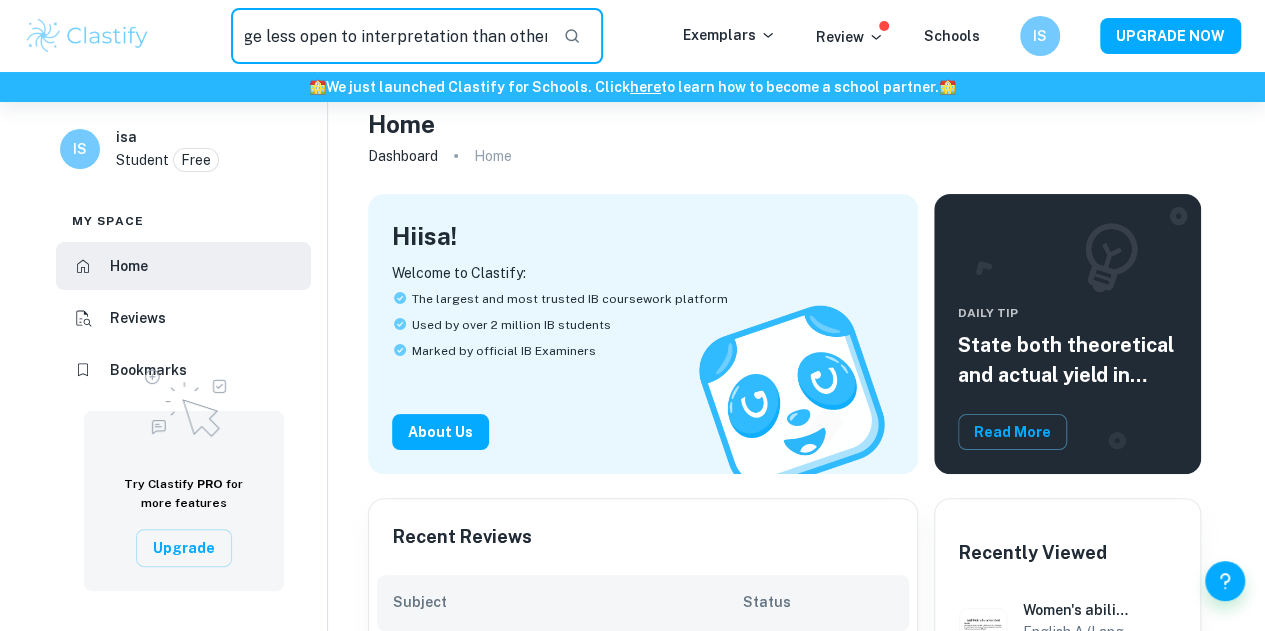 type on "Are some types of knowledge less open to interpretation than others?" 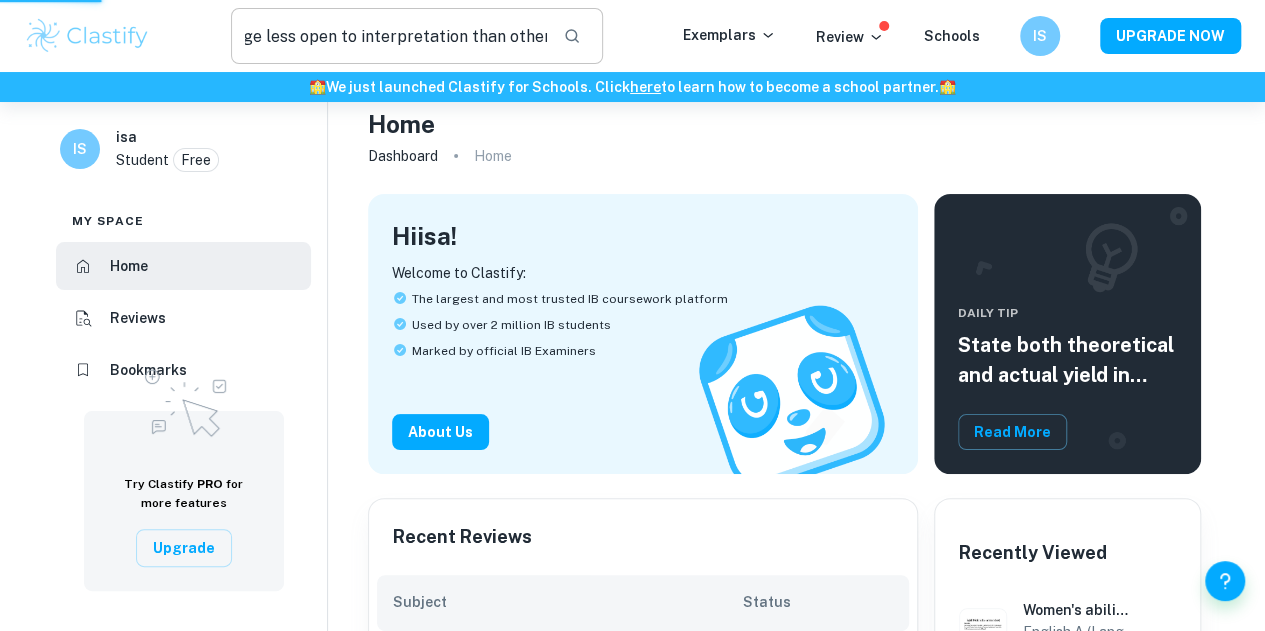 scroll, scrollTop: 0, scrollLeft: 0, axis: both 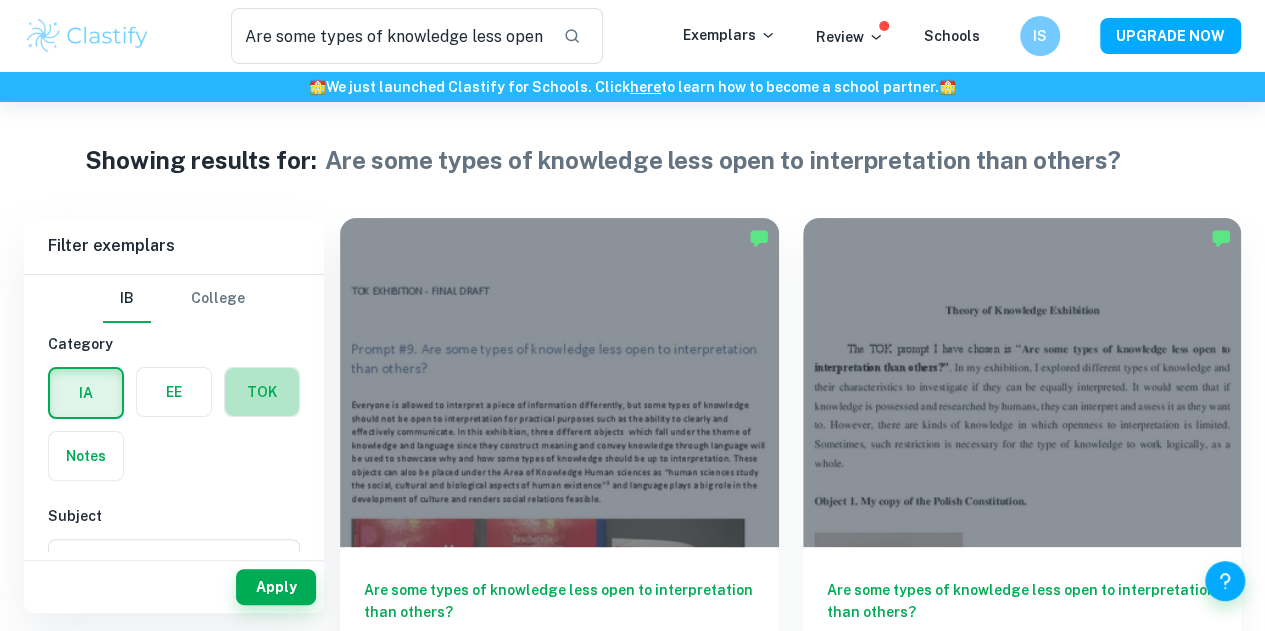 click at bounding box center (262, 392) 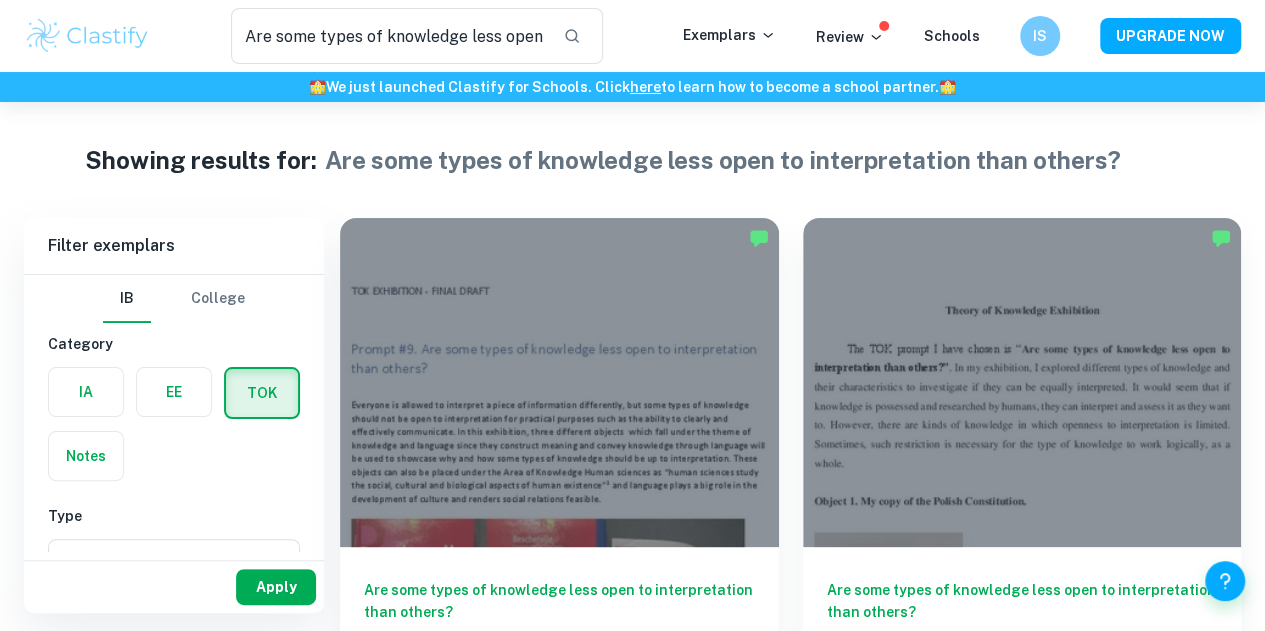 click on "Apply" at bounding box center (276, 587) 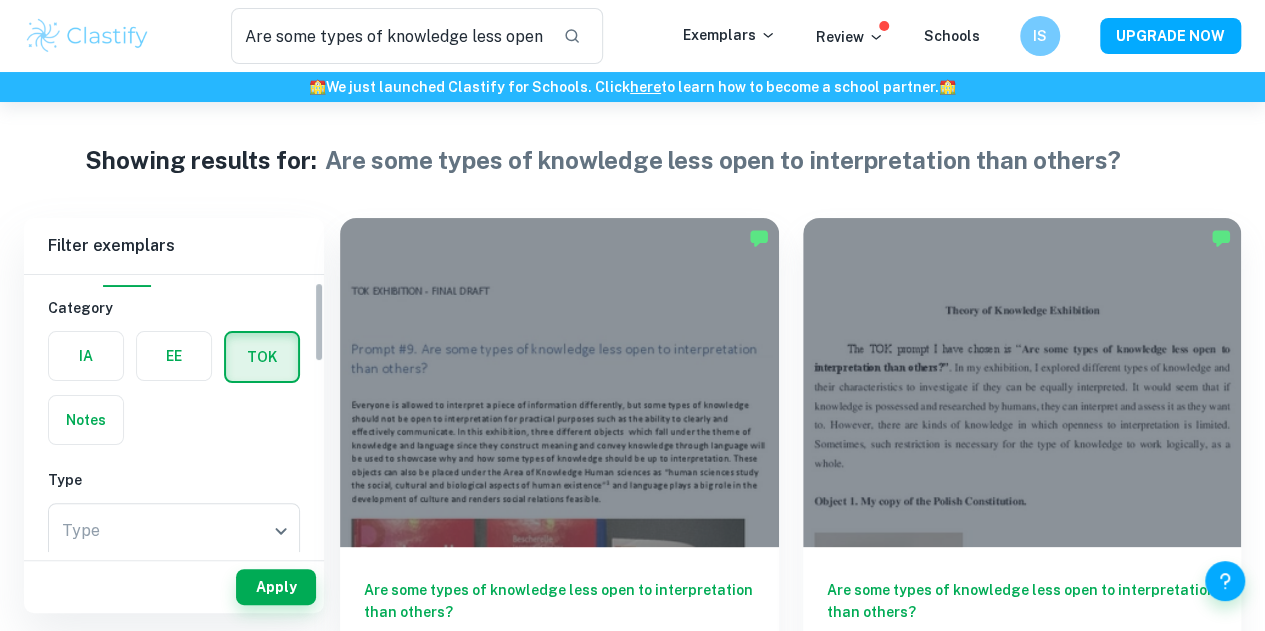 scroll, scrollTop: 37, scrollLeft: 0, axis: vertical 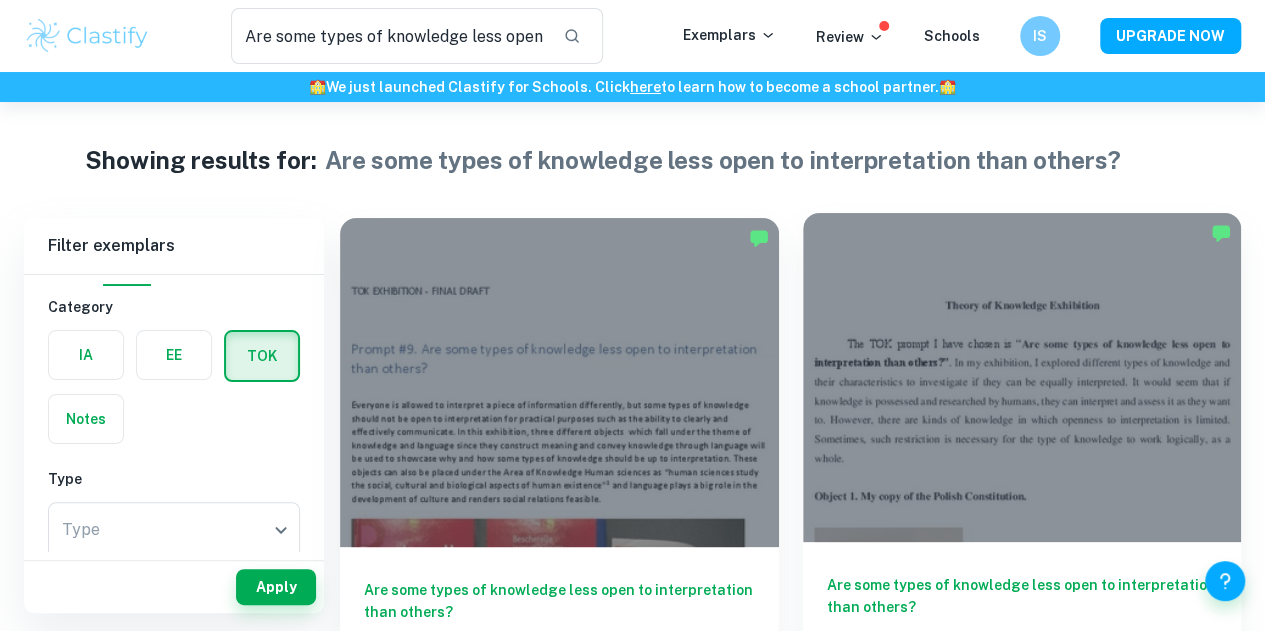 click on "Are some types of knowledge less open to interpretation than others?" at bounding box center (1022, 607) 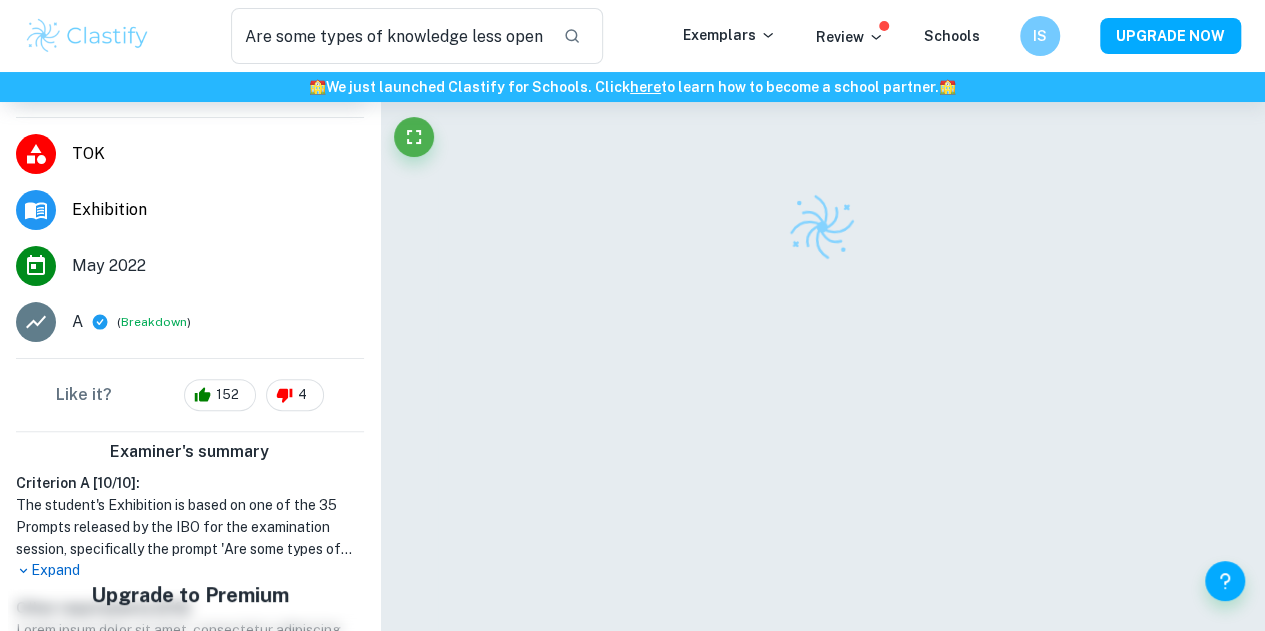 scroll, scrollTop: 334, scrollLeft: 0, axis: vertical 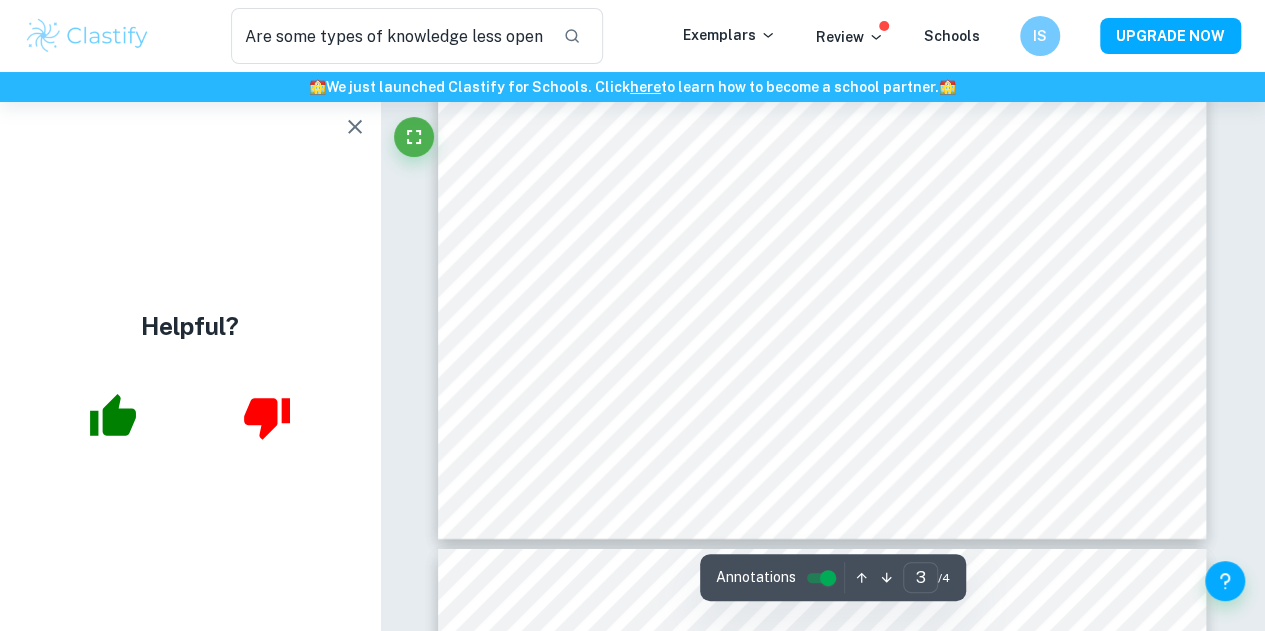 type on "4" 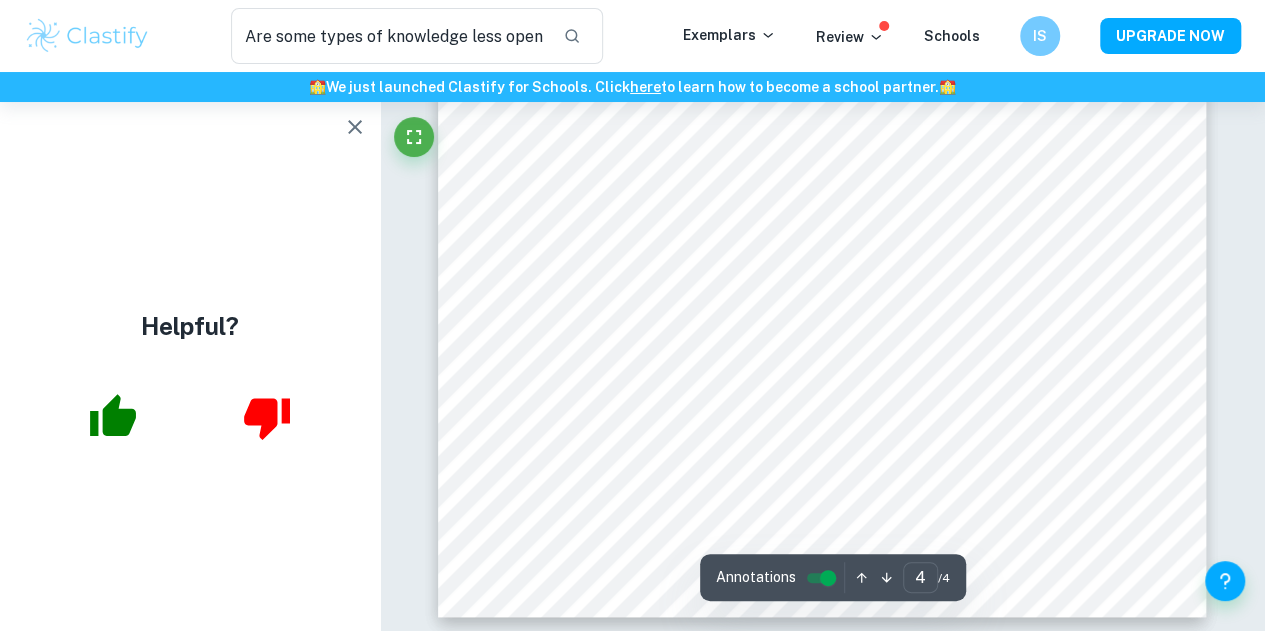 scroll, scrollTop: 4124, scrollLeft: 0, axis: vertical 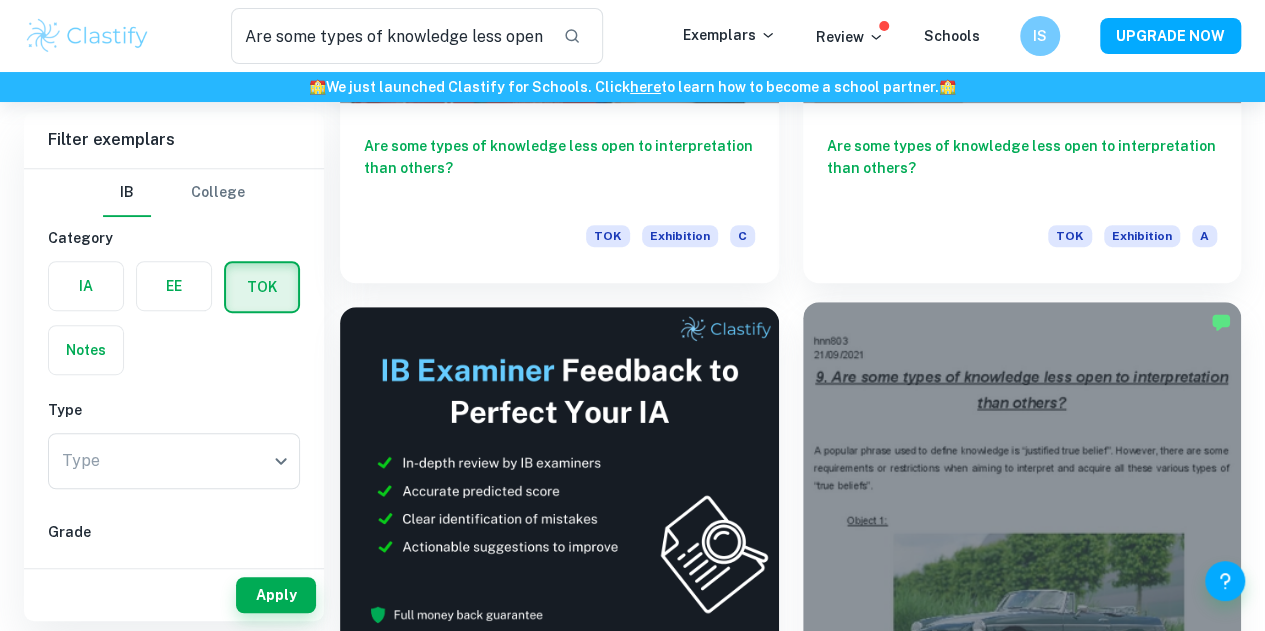 click on "Are some types of knowledge less open to interpretation than others?" at bounding box center [1022, 696] 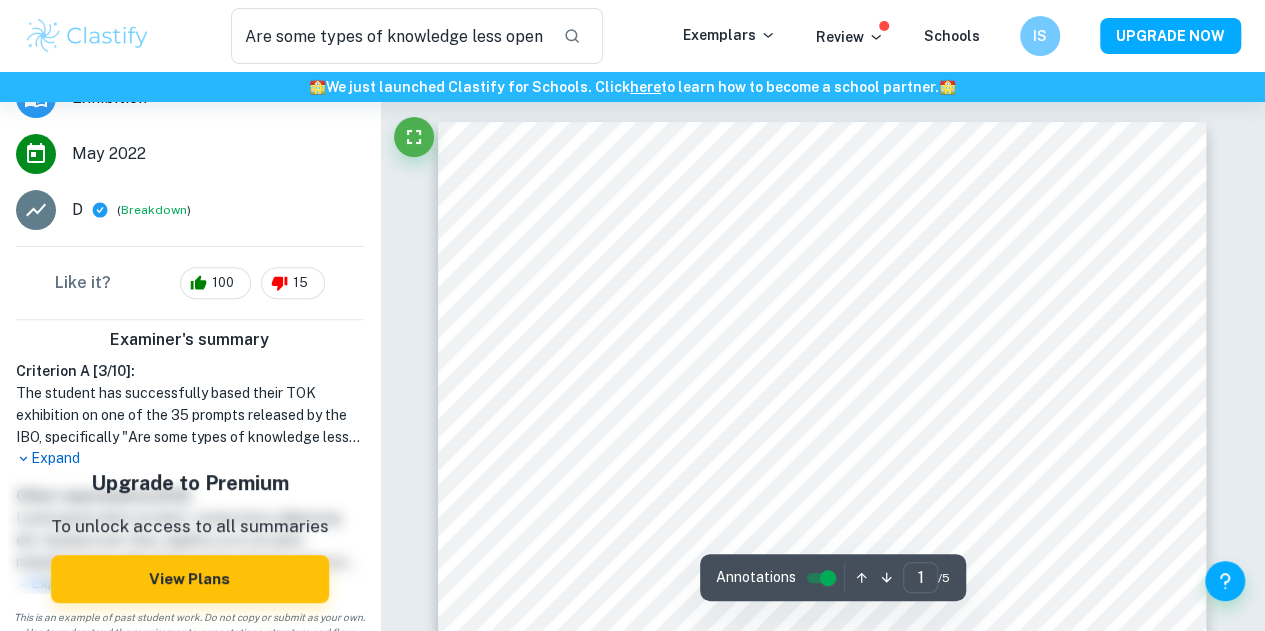 scroll, scrollTop: 321, scrollLeft: 0, axis: vertical 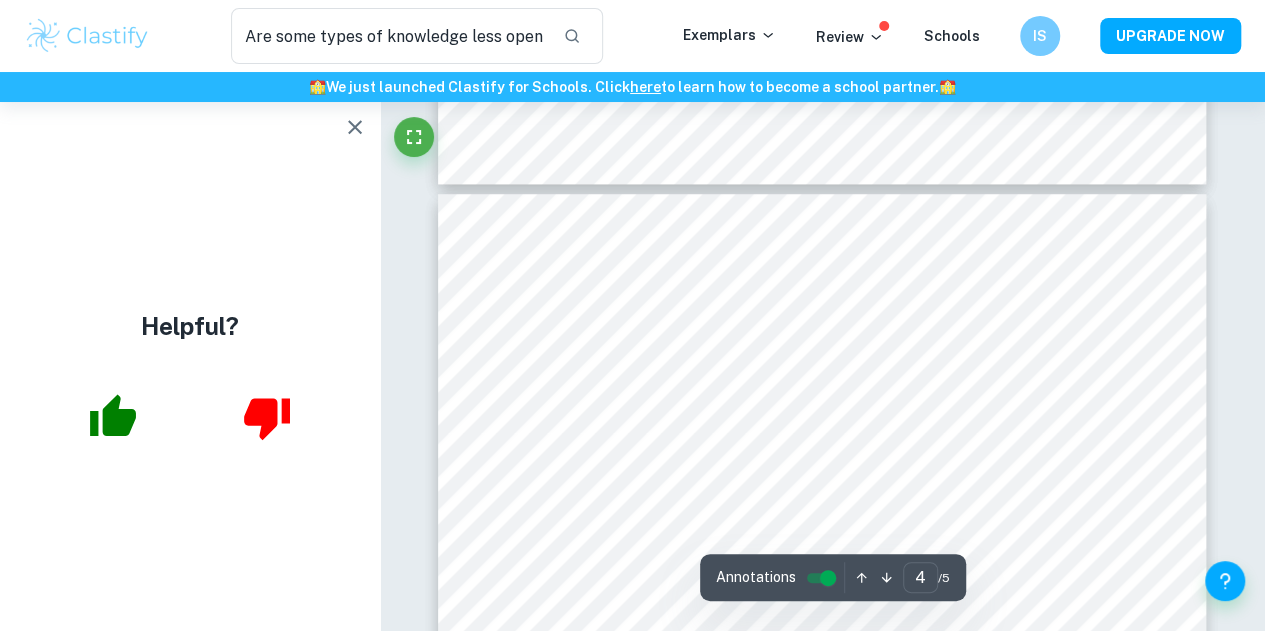 type on "5" 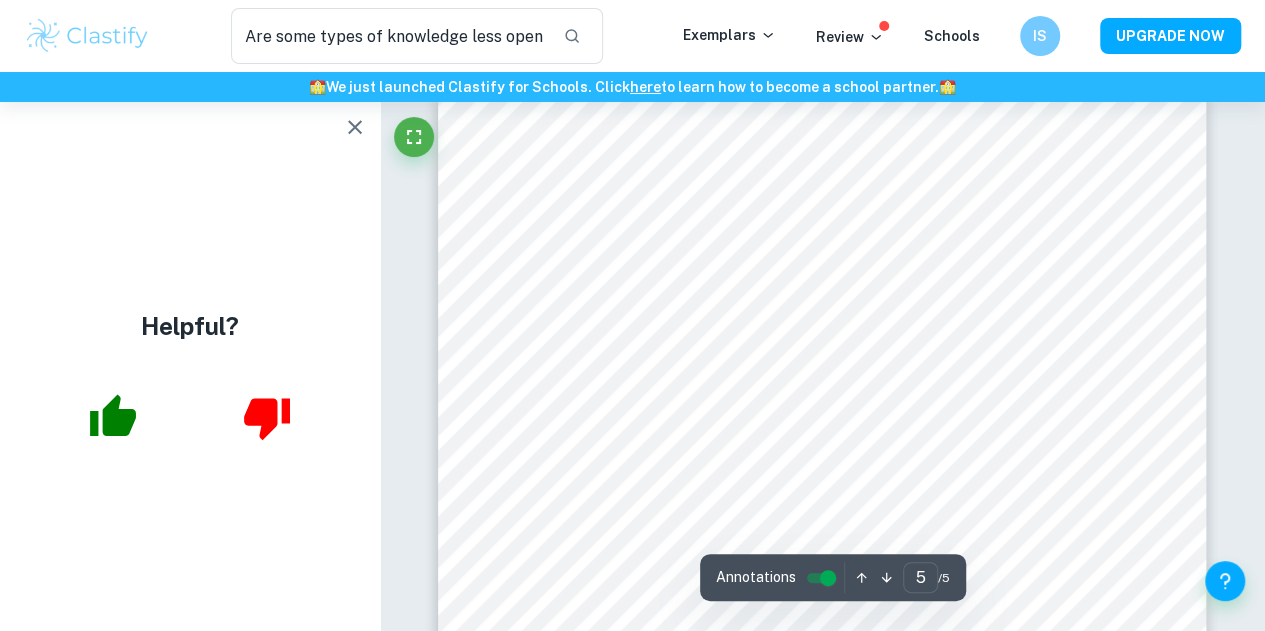 scroll, scrollTop: 4660, scrollLeft: 0, axis: vertical 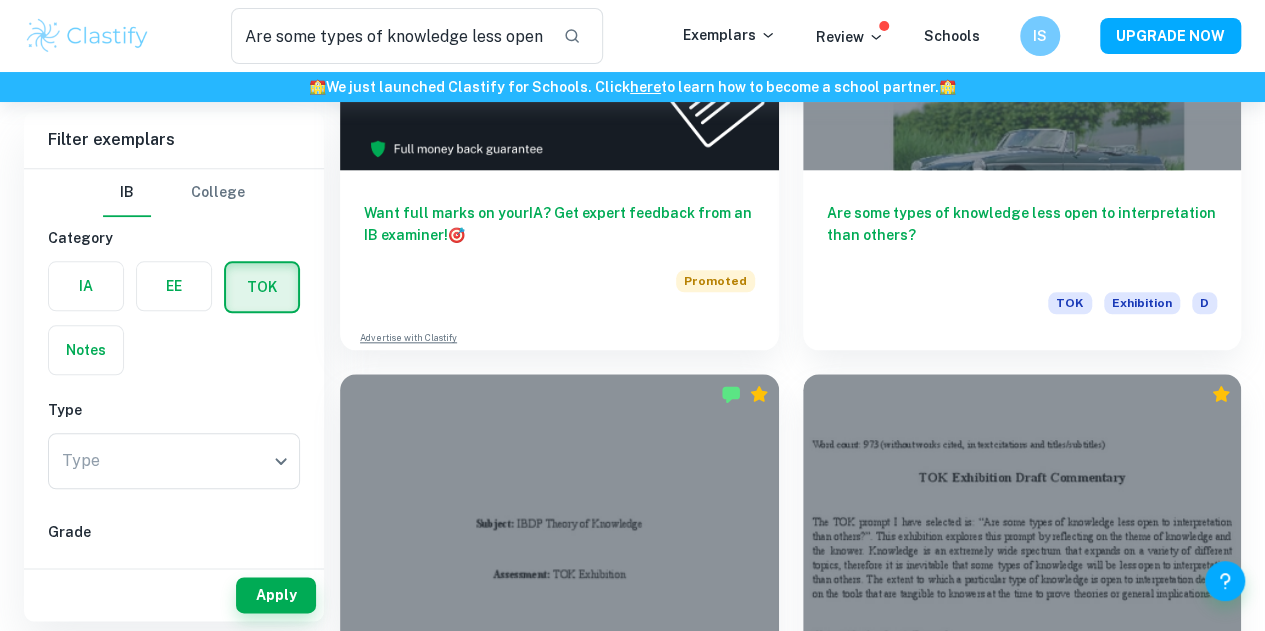 click on "Are some types of knowledge less open to interpretation than others?" at bounding box center [559, 1828] 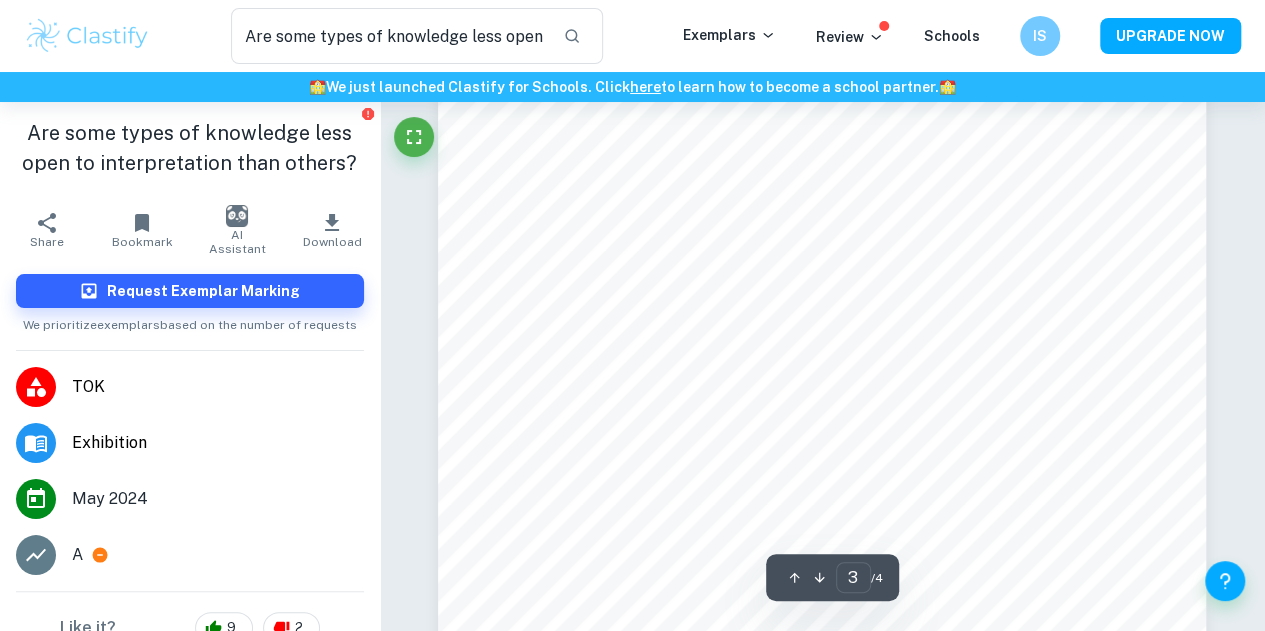 scroll, scrollTop: 2621, scrollLeft: 0, axis: vertical 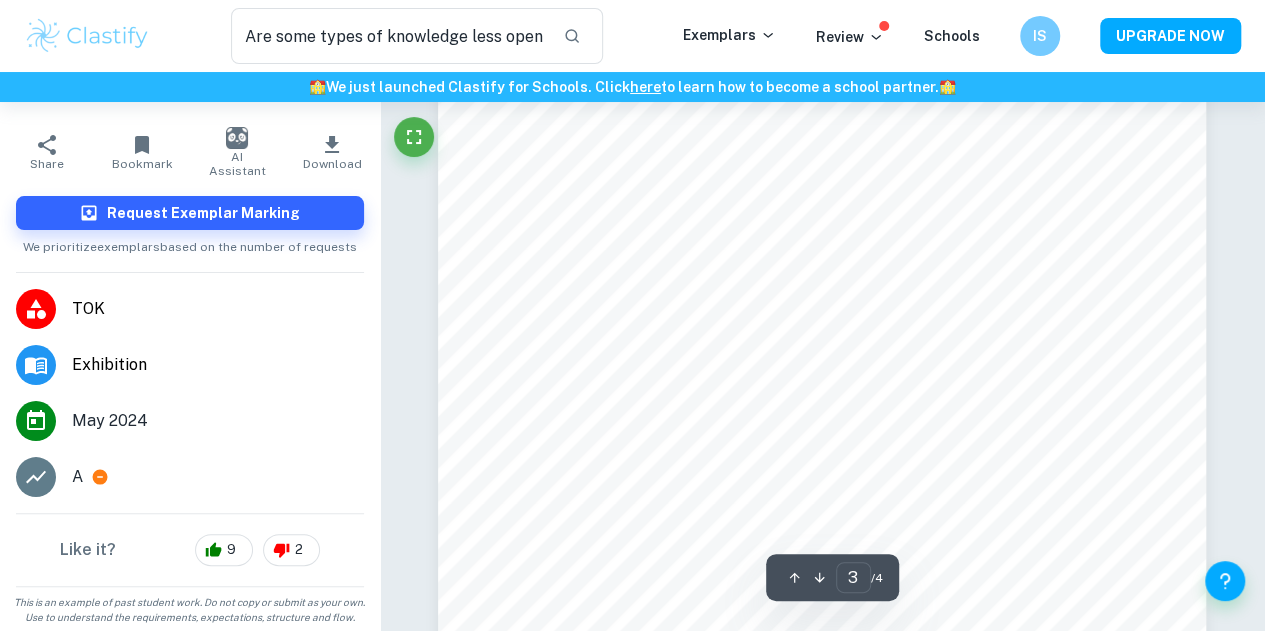 type on "4" 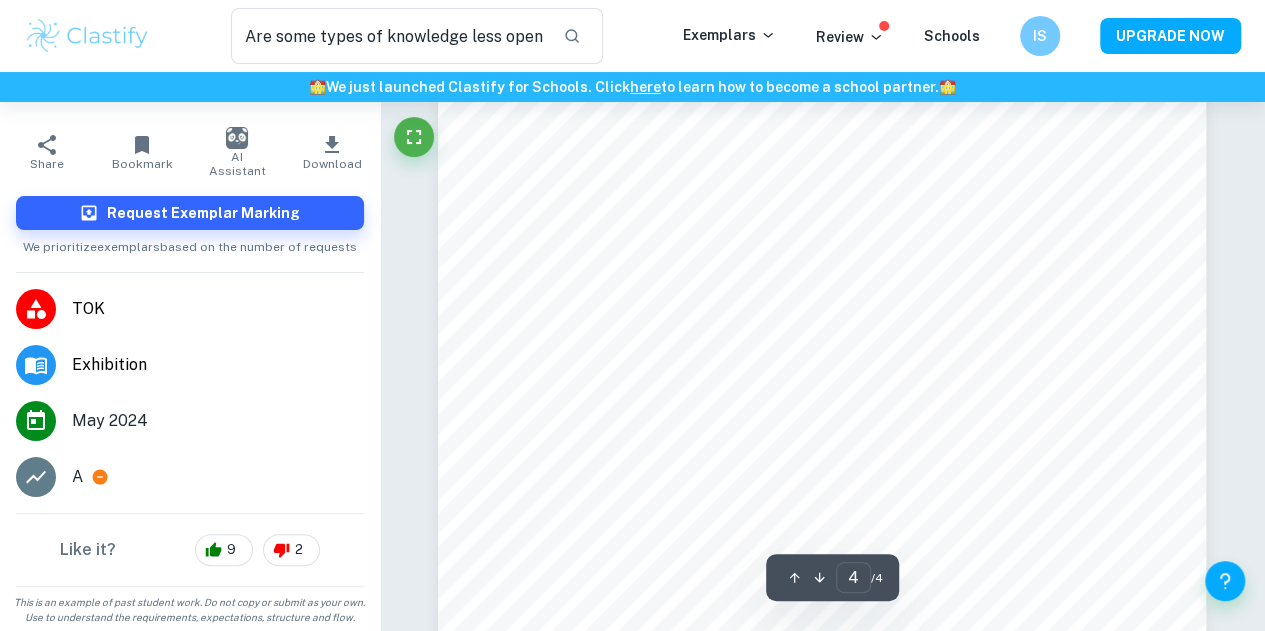 scroll, scrollTop: 3363, scrollLeft: 0, axis: vertical 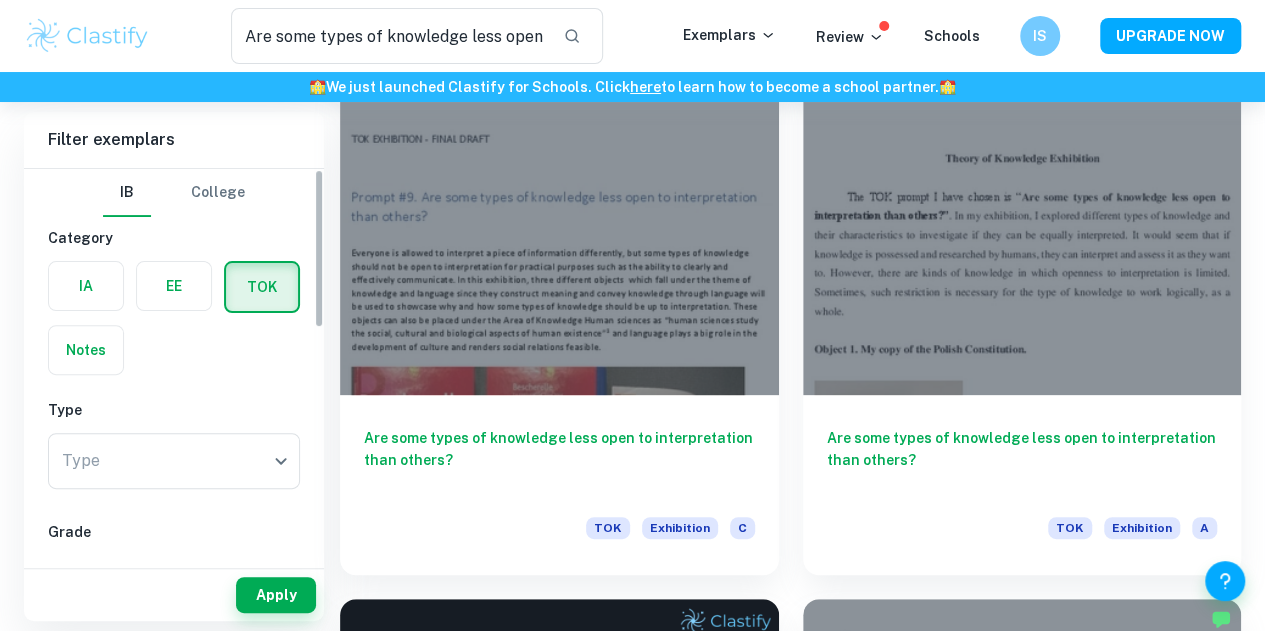 click at bounding box center (174, 286) 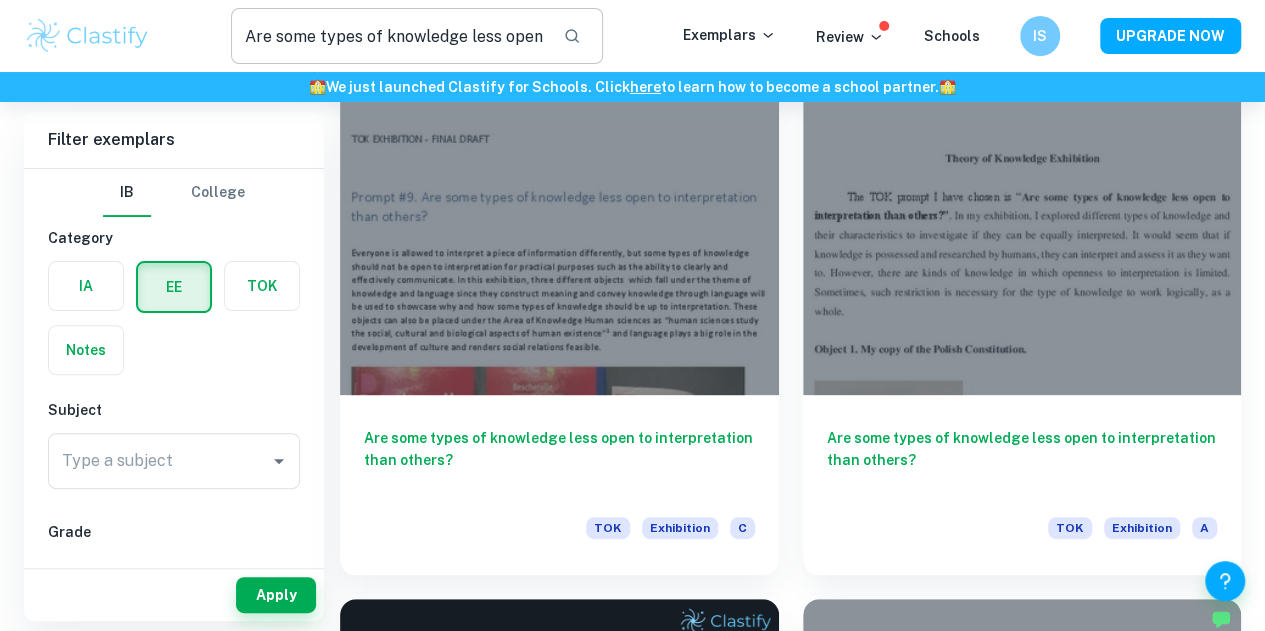 click on "Are some types of knowledge less open to interpretation than others?" at bounding box center (389, 36) 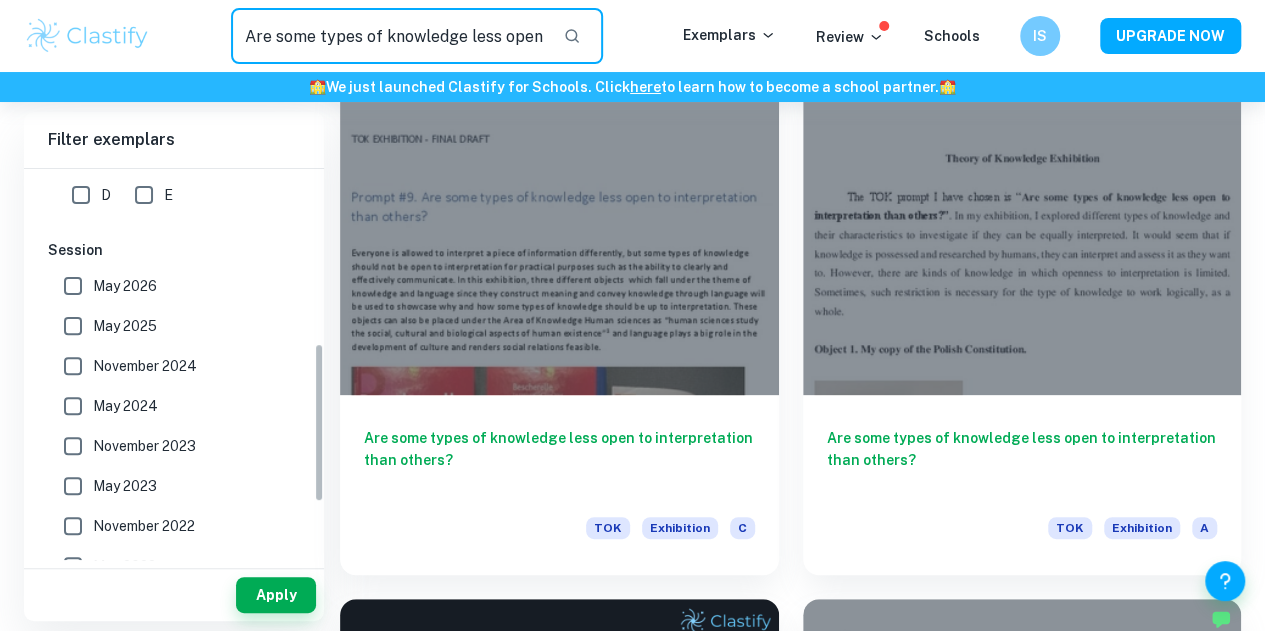 scroll, scrollTop: 573, scrollLeft: 0, axis: vertical 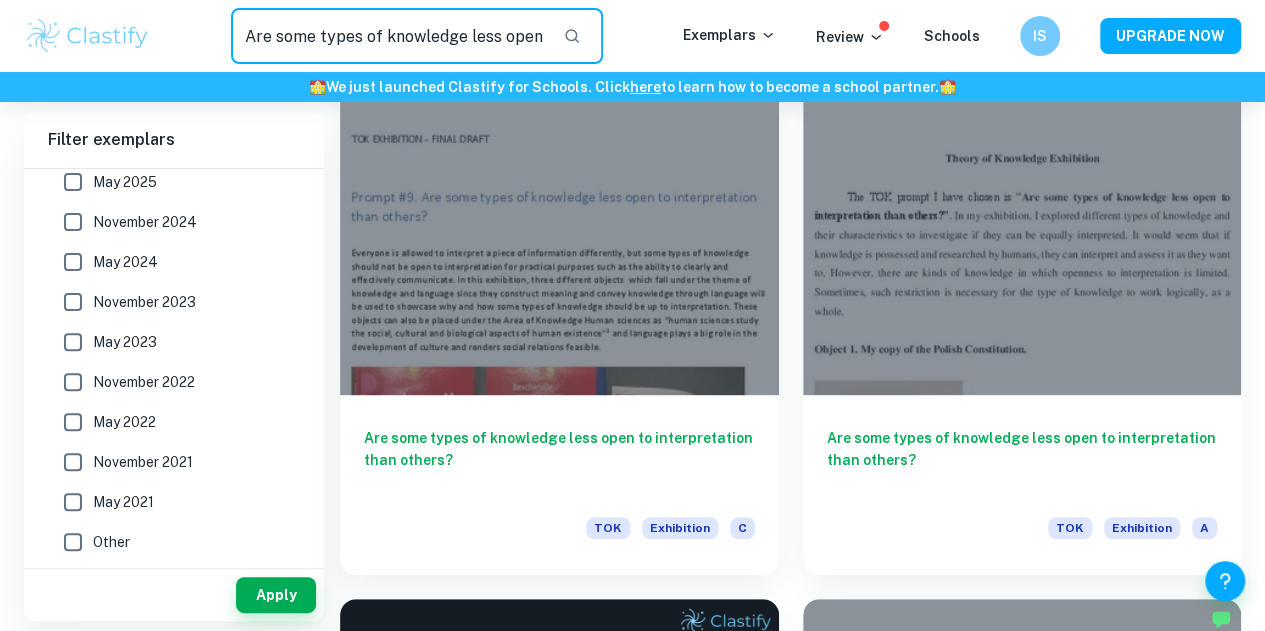 click at bounding box center (87, 36) 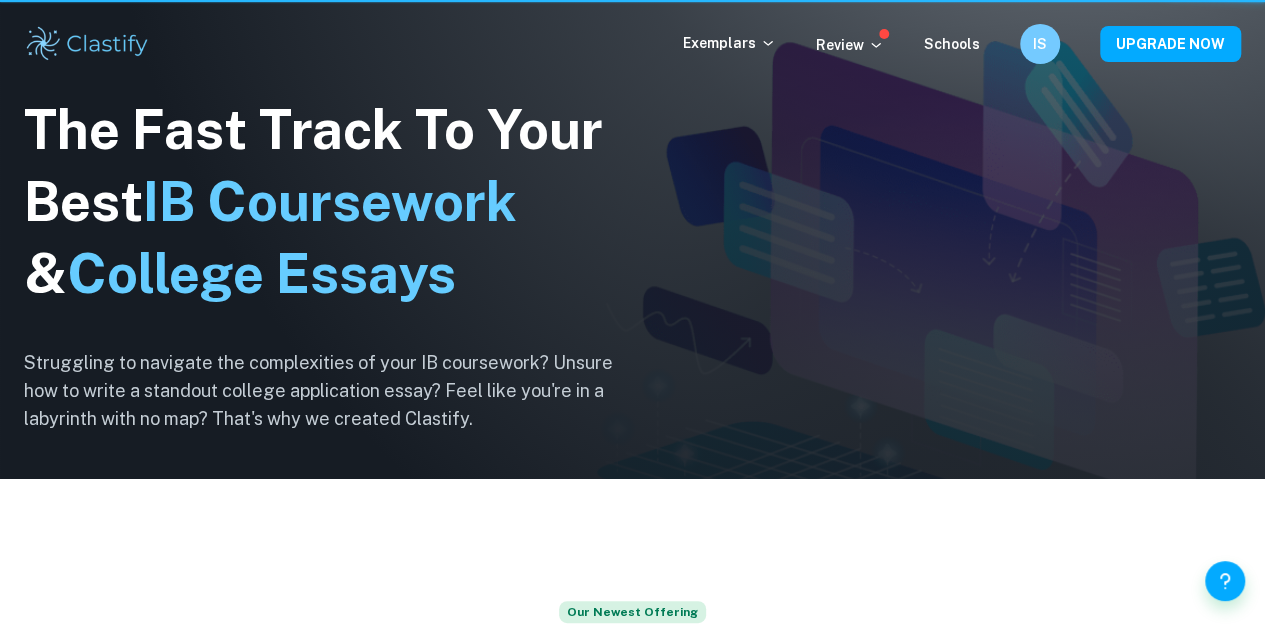 scroll, scrollTop: 0, scrollLeft: 0, axis: both 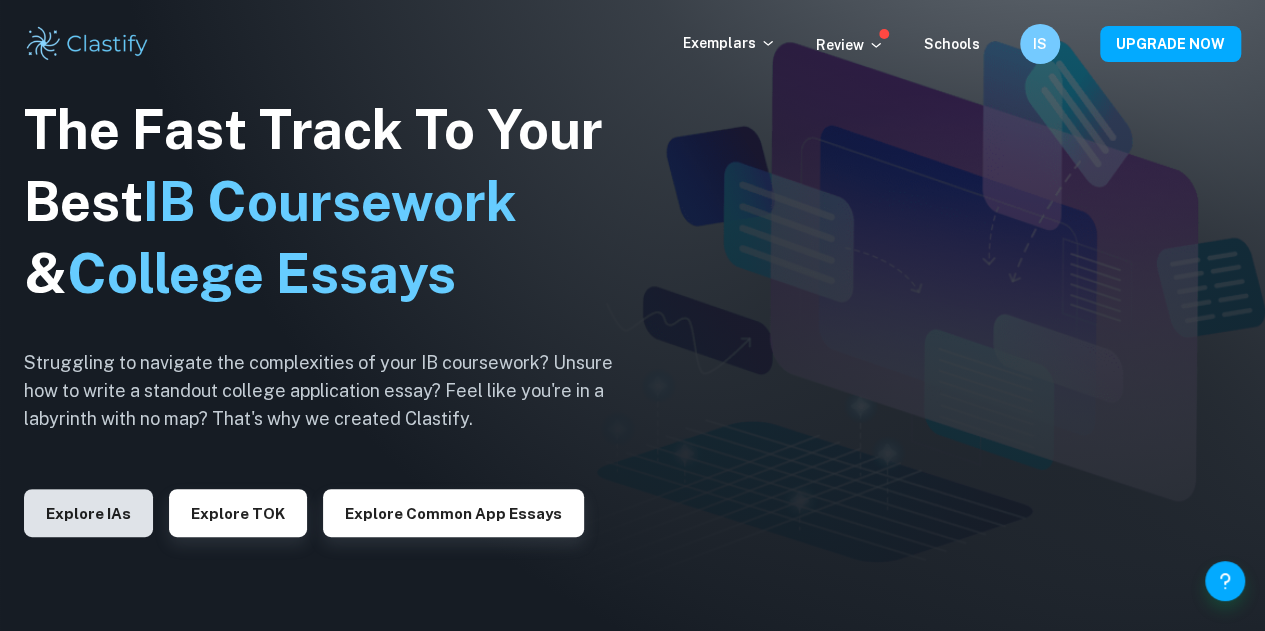 click on "Explore IAs" at bounding box center (88, 513) 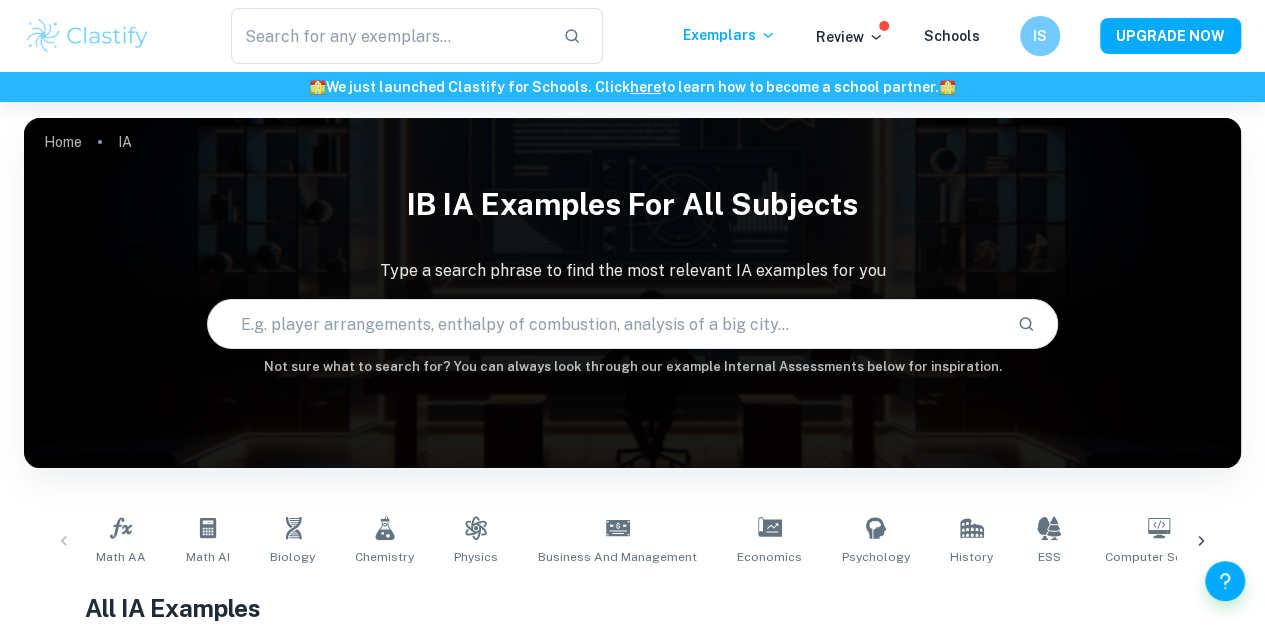 scroll, scrollTop: 470, scrollLeft: 0, axis: vertical 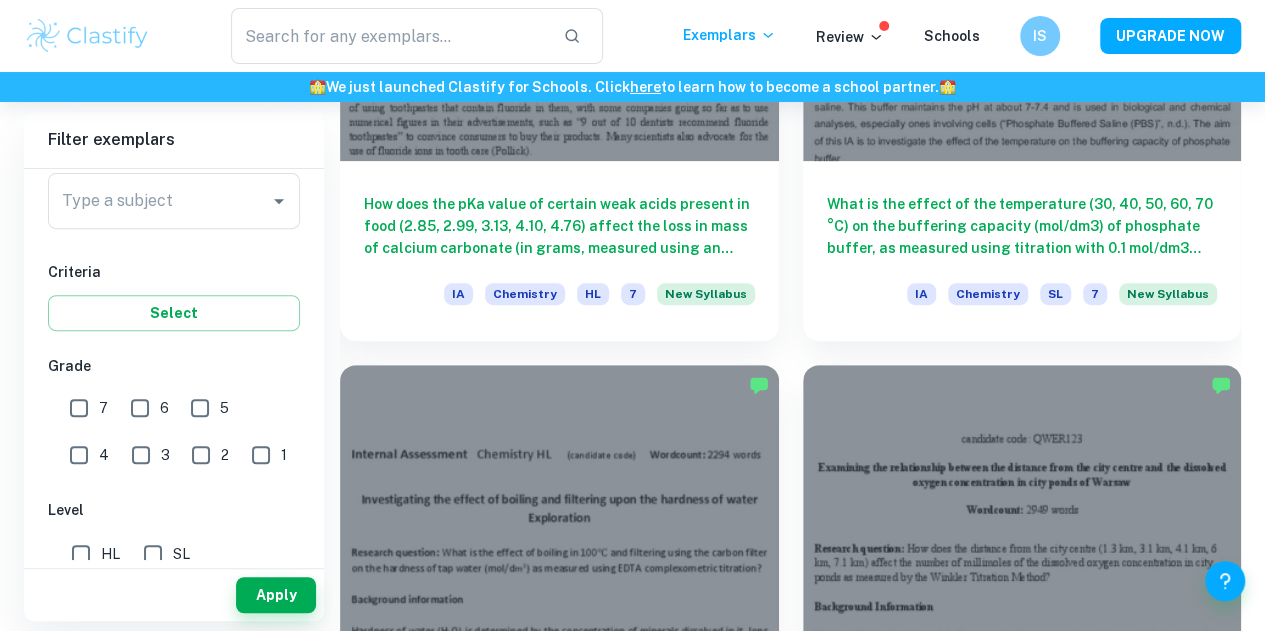 click on "7" at bounding box center [79, 408] 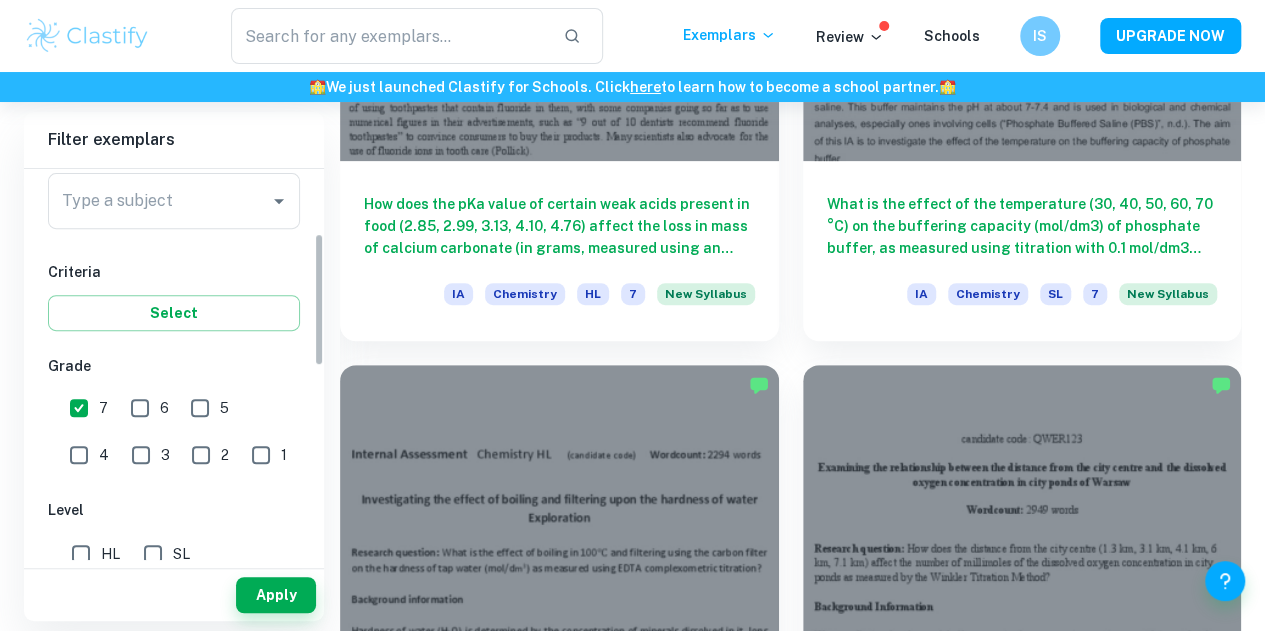 scroll, scrollTop: 174, scrollLeft: 0, axis: vertical 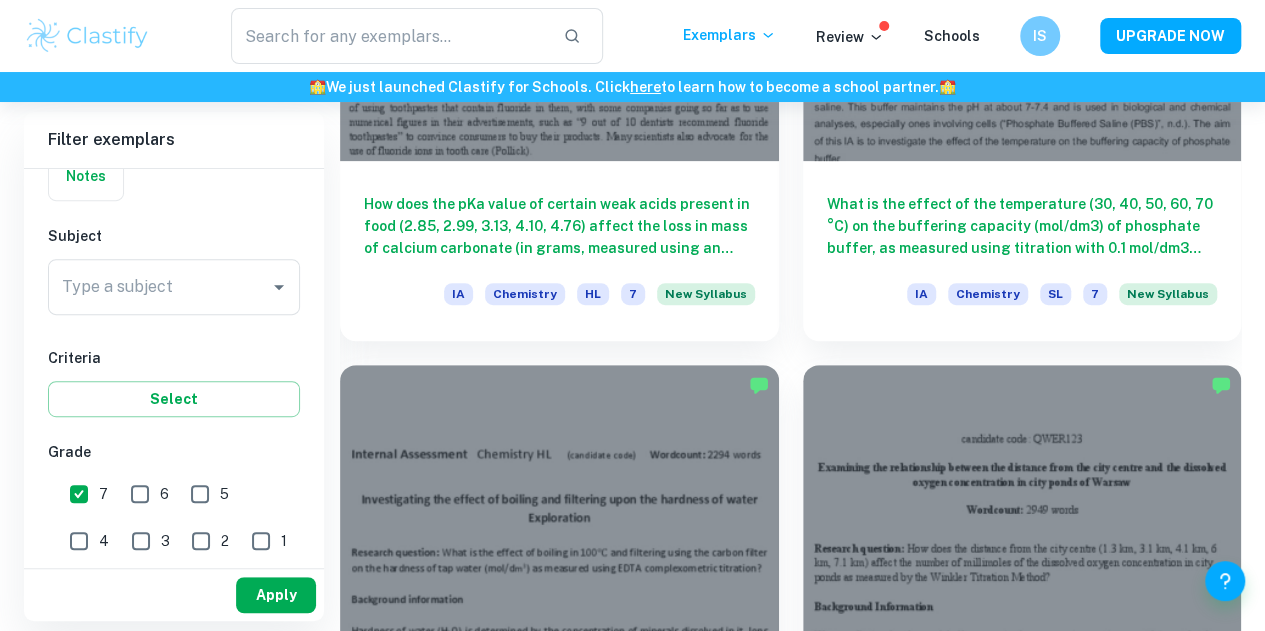 click on "Apply" at bounding box center [276, 595] 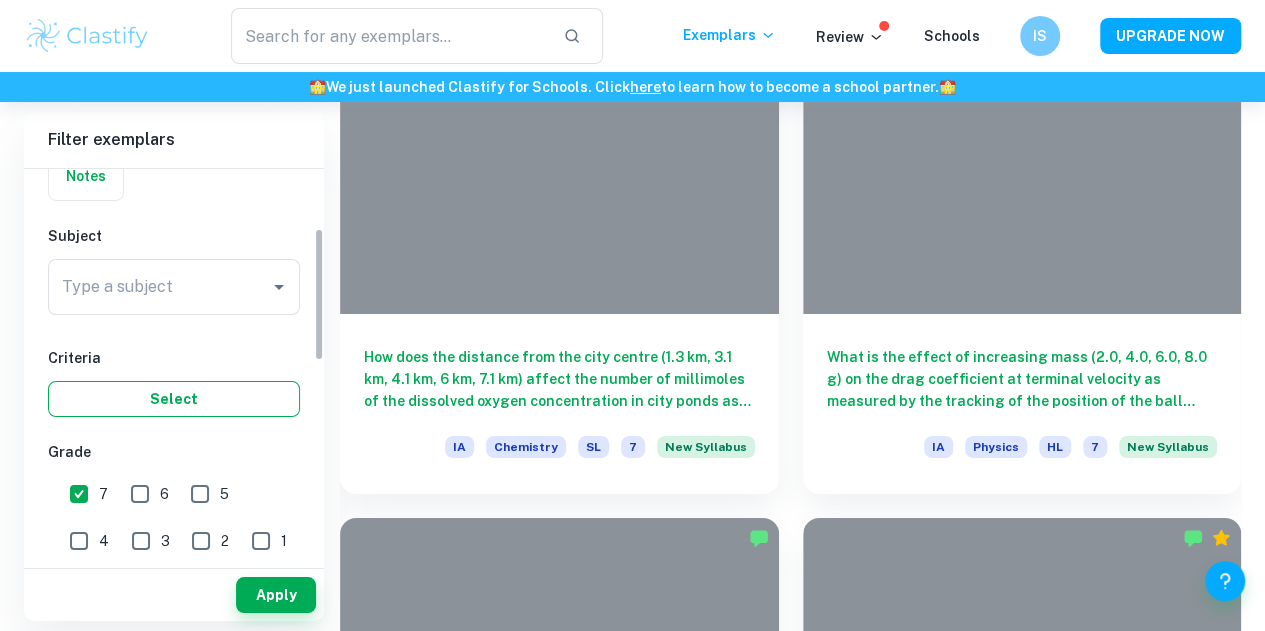 scroll, scrollTop: 7879, scrollLeft: 0, axis: vertical 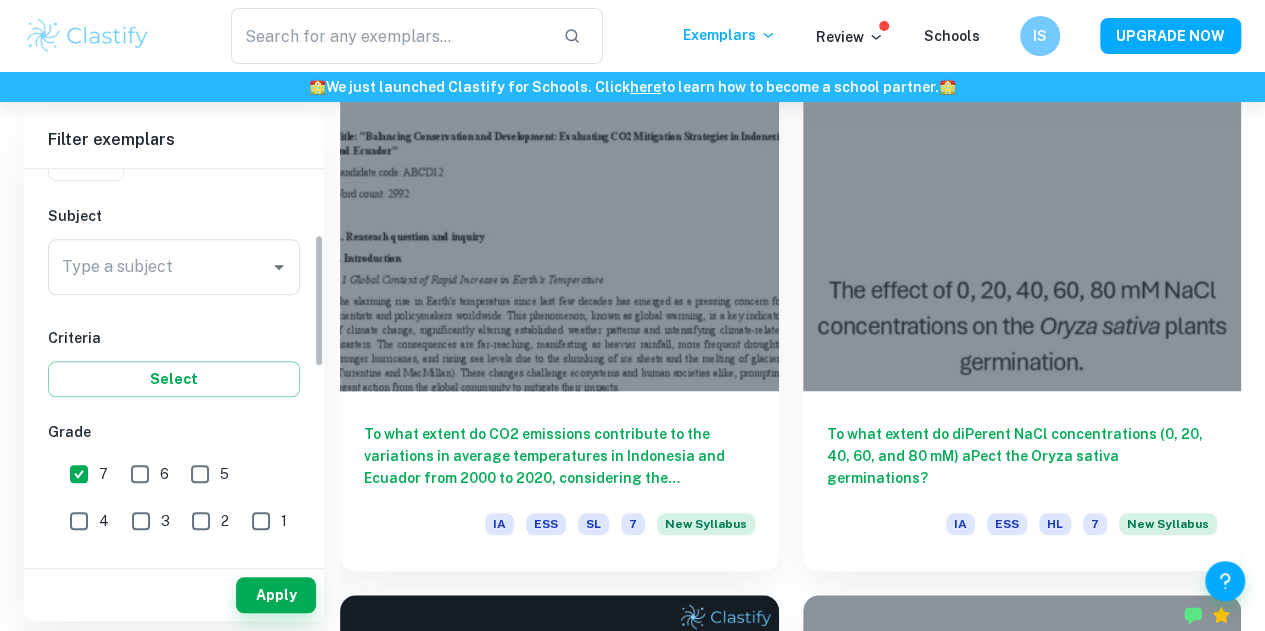 click on "5" at bounding box center (204, 474) 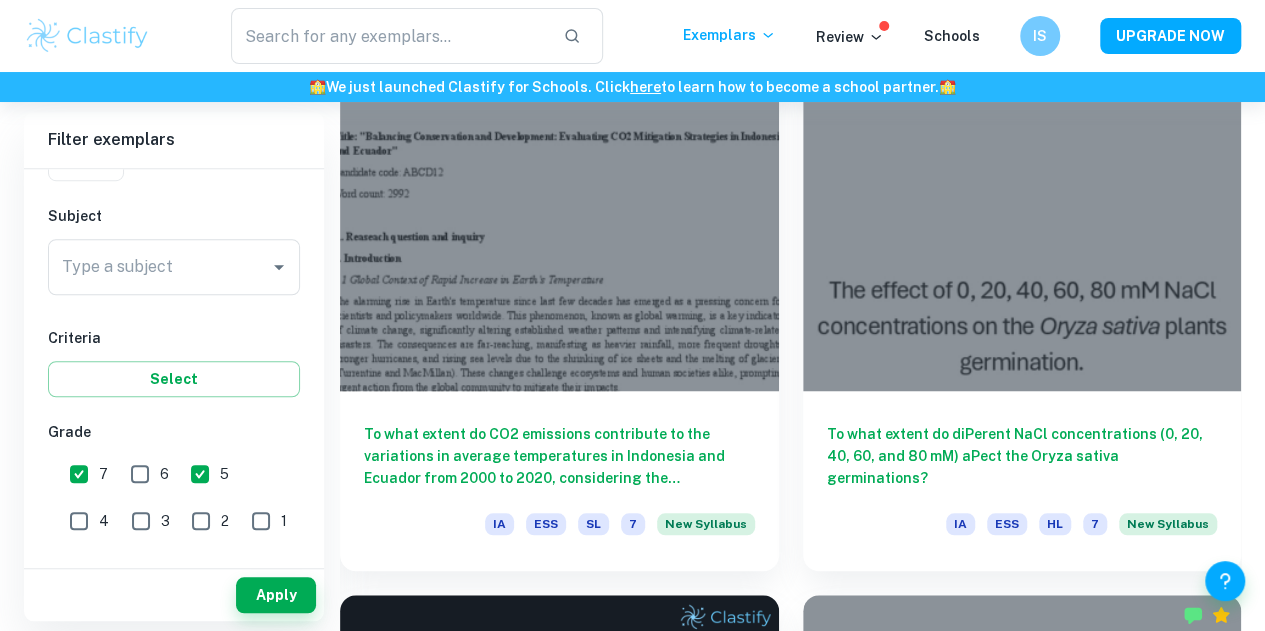 scroll, scrollTop: 218, scrollLeft: 0, axis: vertical 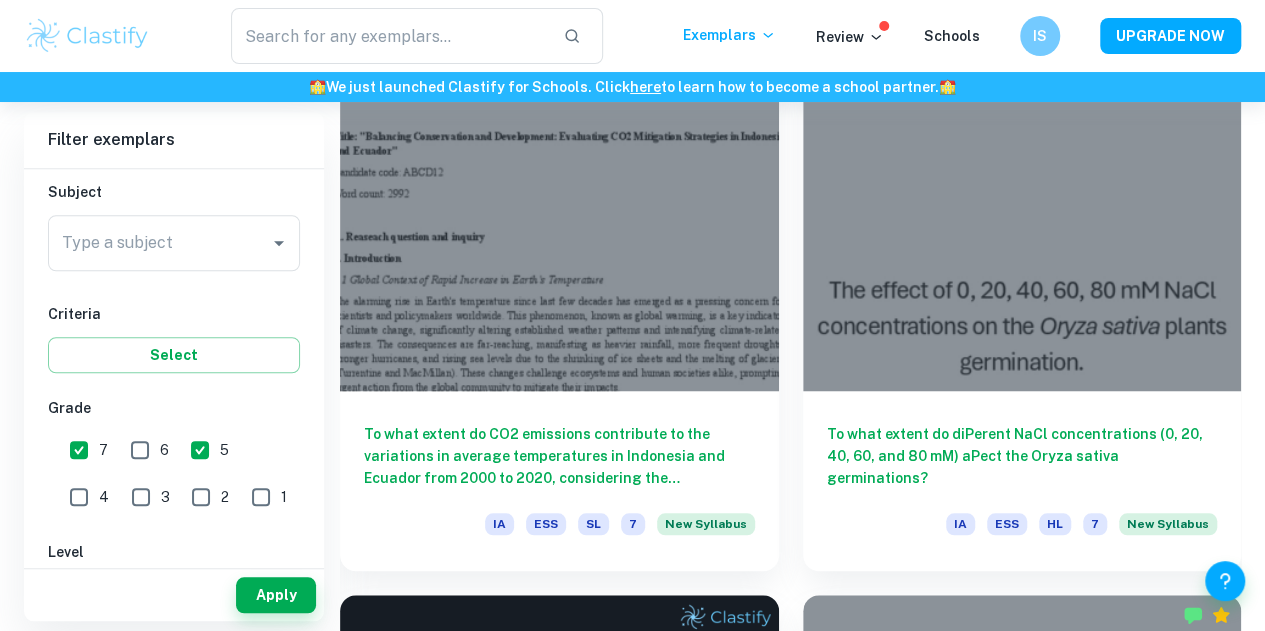 click on "5" at bounding box center [200, 450] 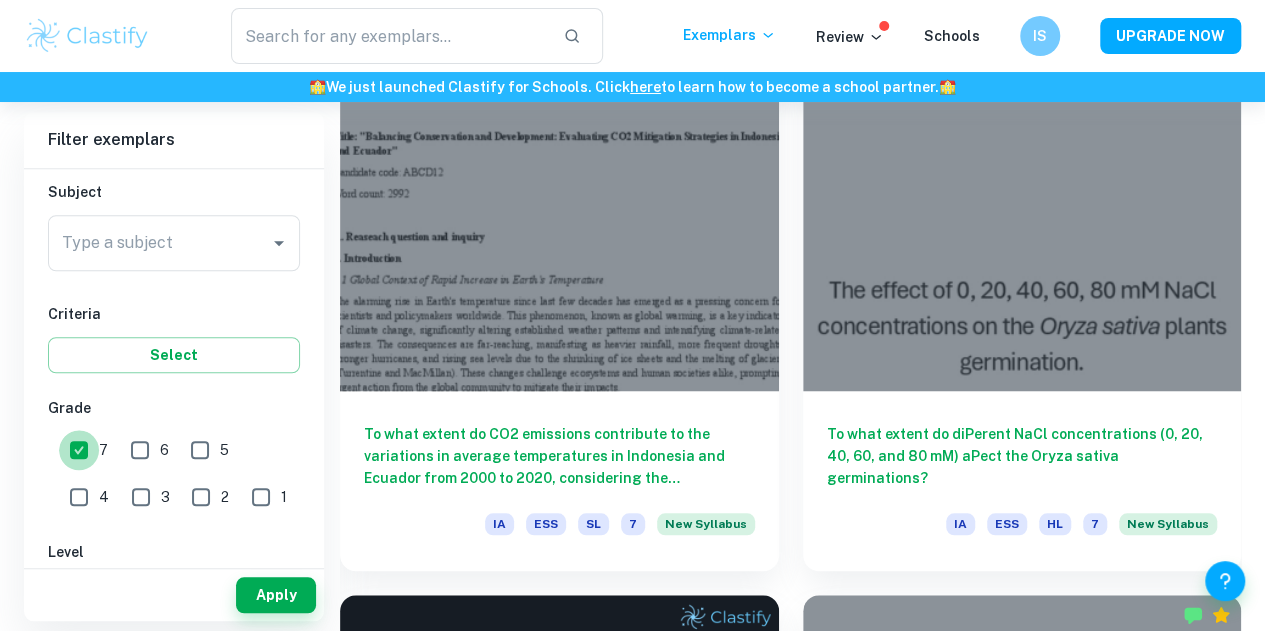 click on "7" at bounding box center [79, 450] 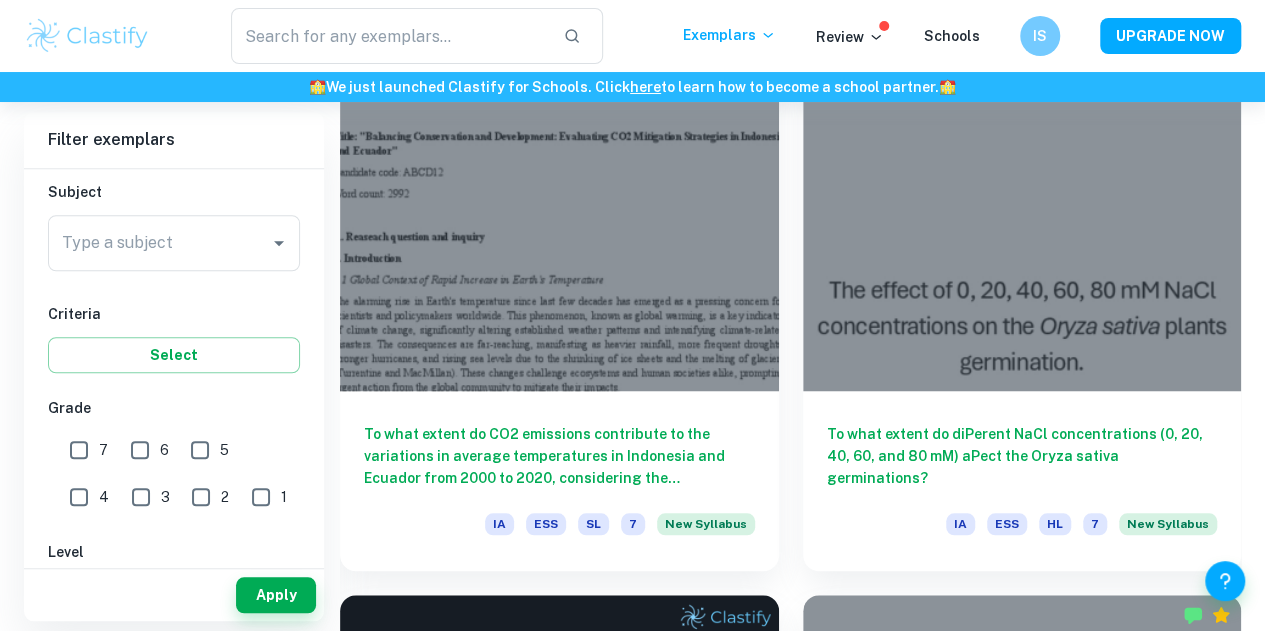 click on "1" at bounding box center (261, 497) 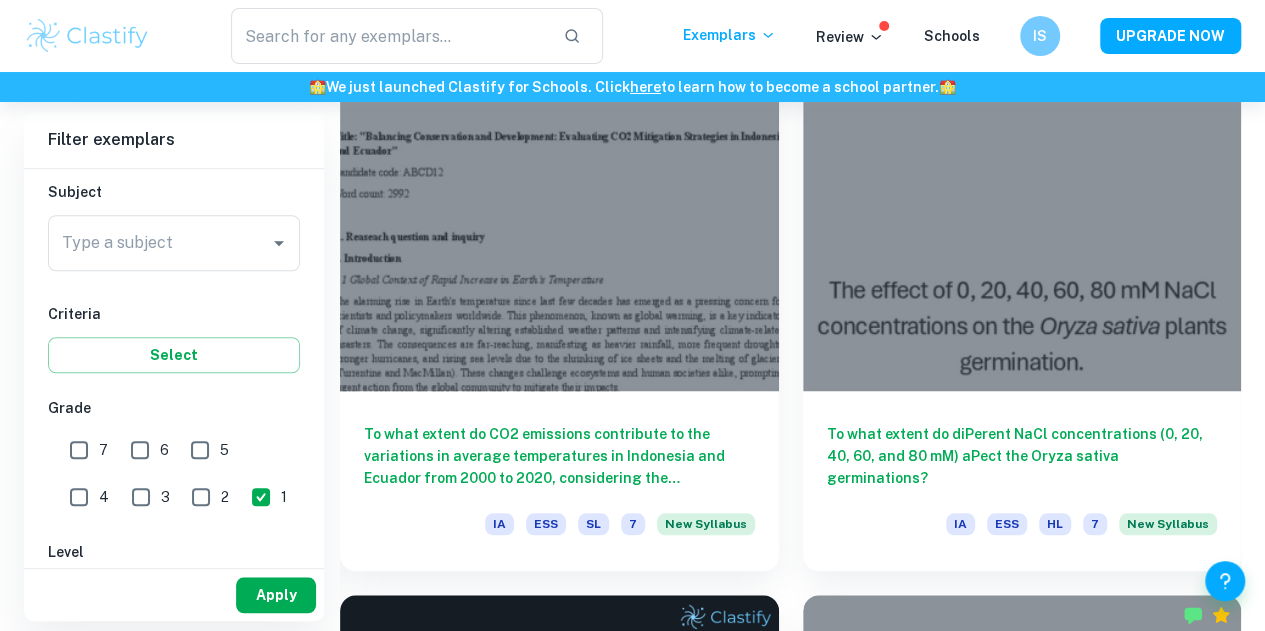 click on "Apply" at bounding box center (276, 595) 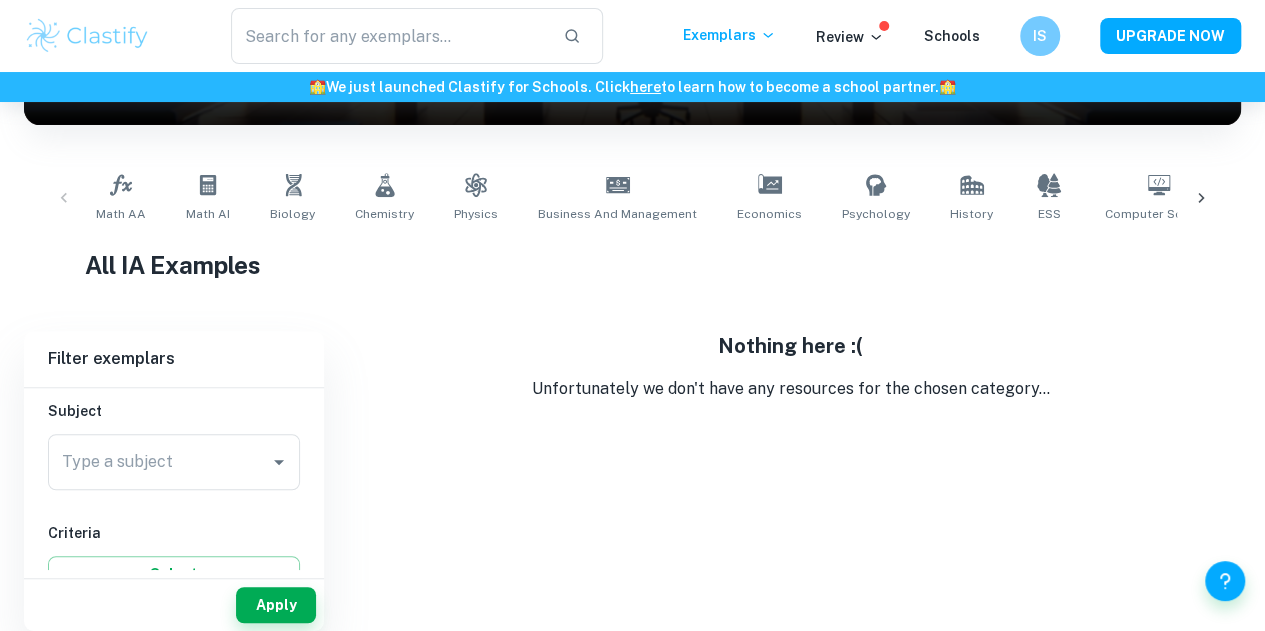 scroll, scrollTop: 342, scrollLeft: 0, axis: vertical 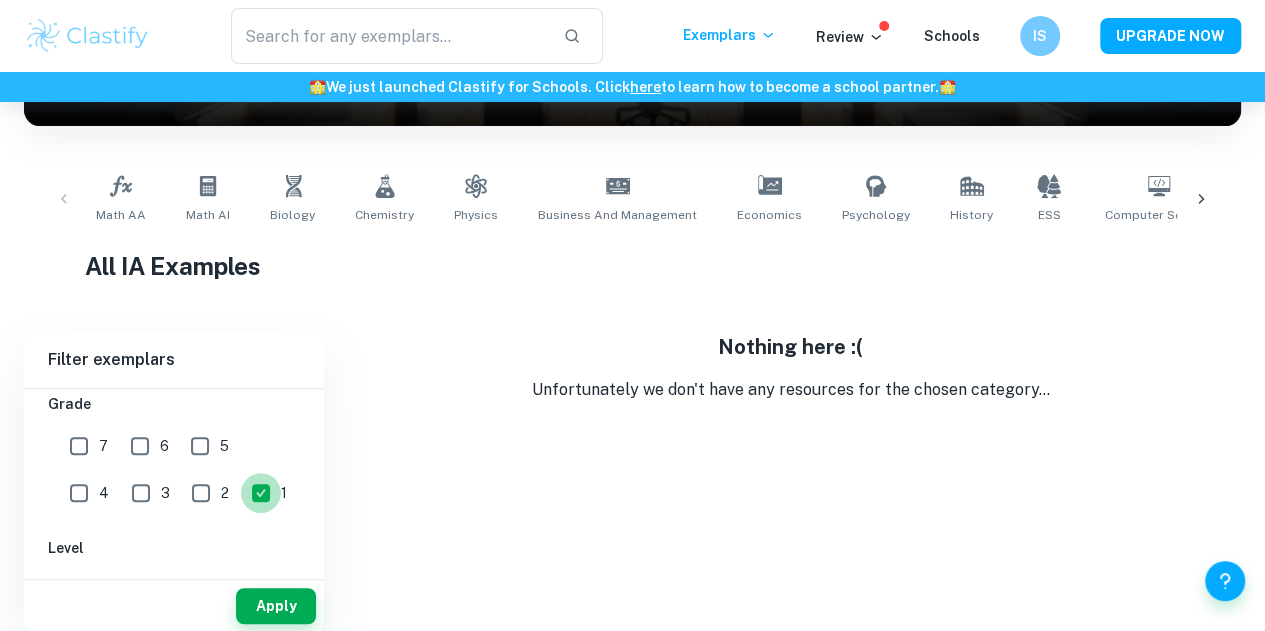 click on "1" at bounding box center (261, 493) 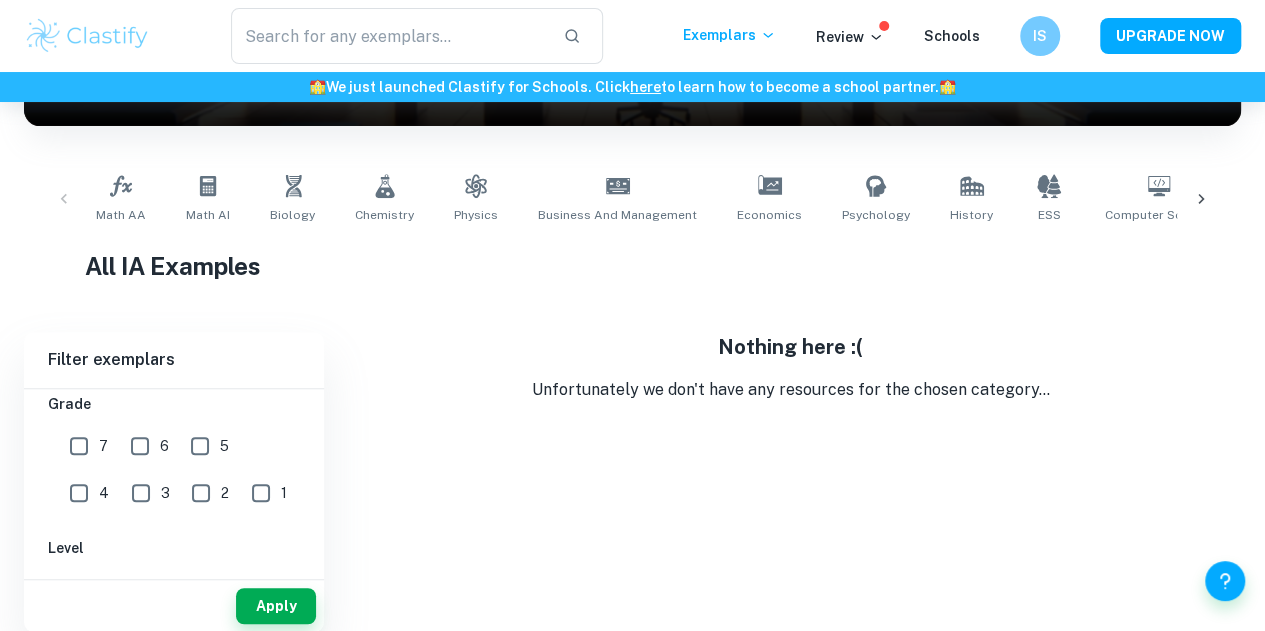 click on "2" at bounding box center [201, 493] 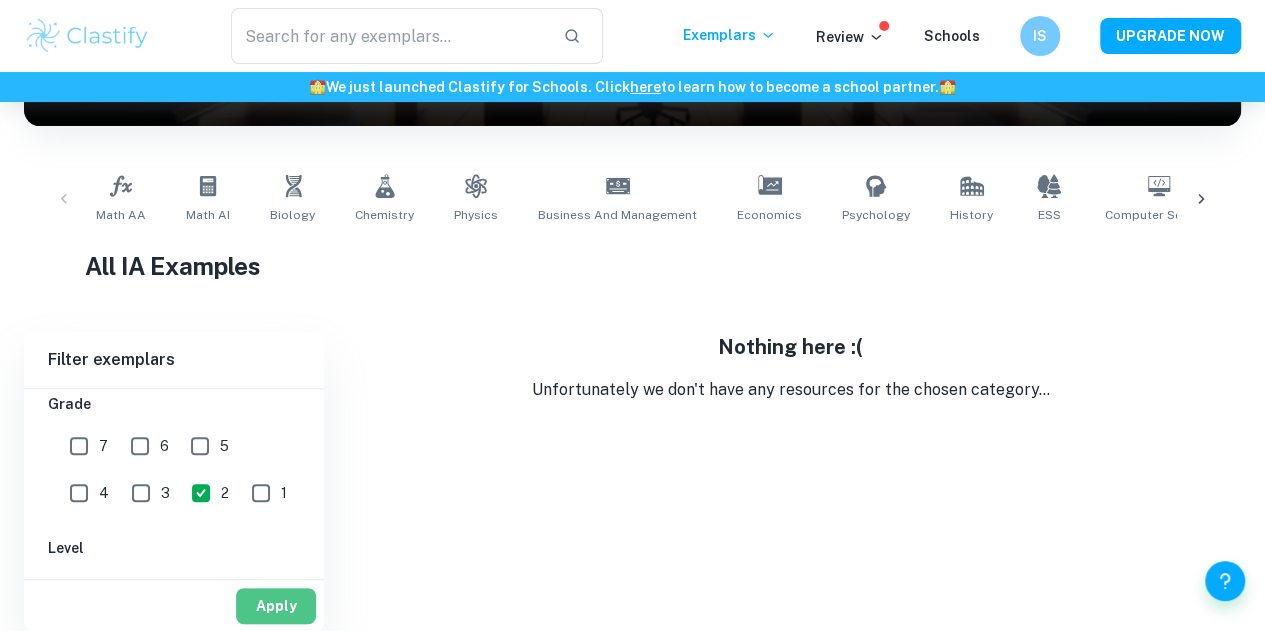 click on "Apply" at bounding box center [276, 606] 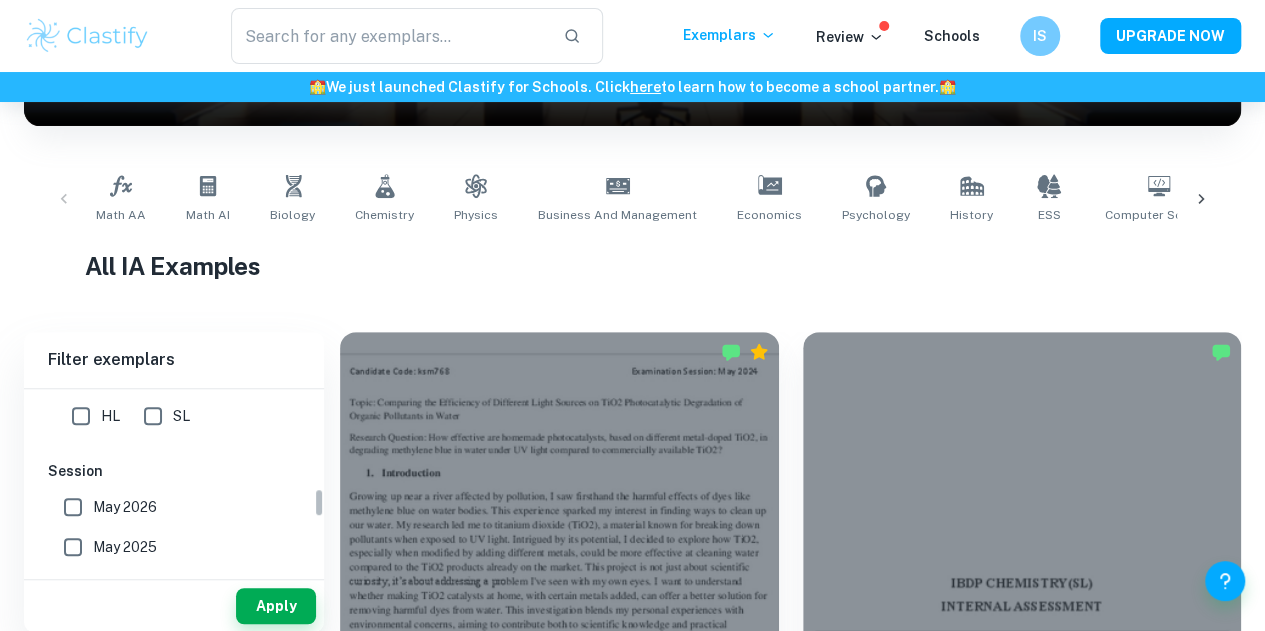 scroll, scrollTop: 630, scrollLeft: 0, axis: vertical 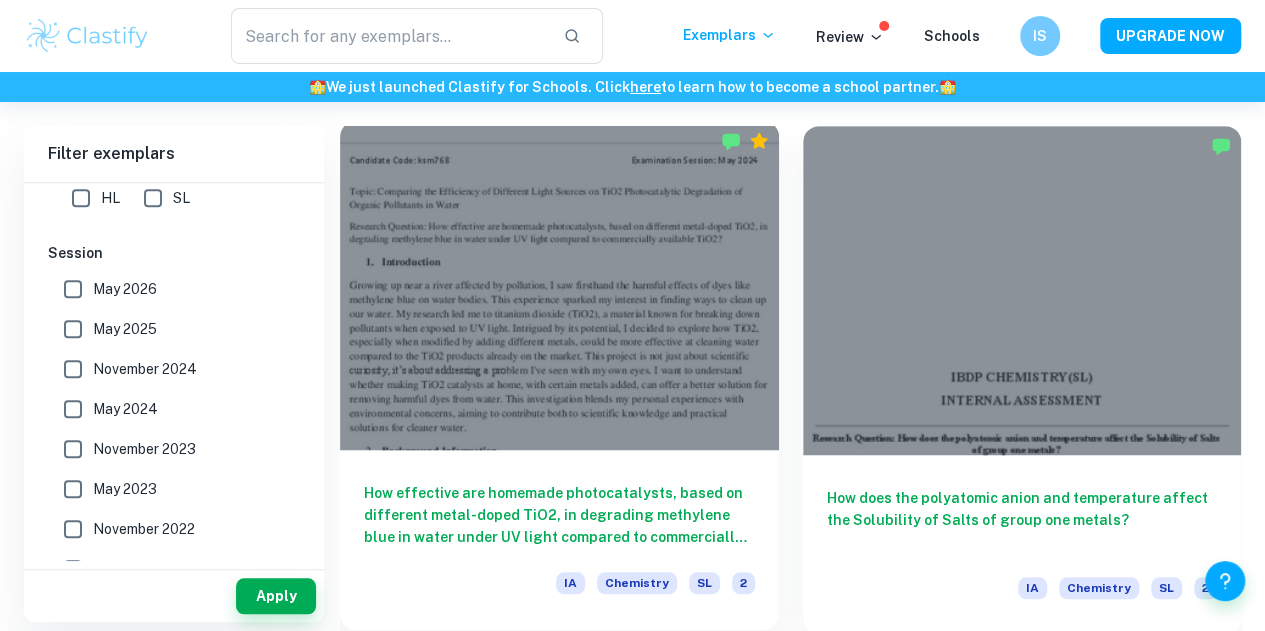 click on "How effective are homemade photocatalysts, based on different metal-doped TiO2, in  degrading methylene blue in water under UV light compared to commercially available TiO2?  IA Chemistry SL 2" at bounding box center (559, 540) 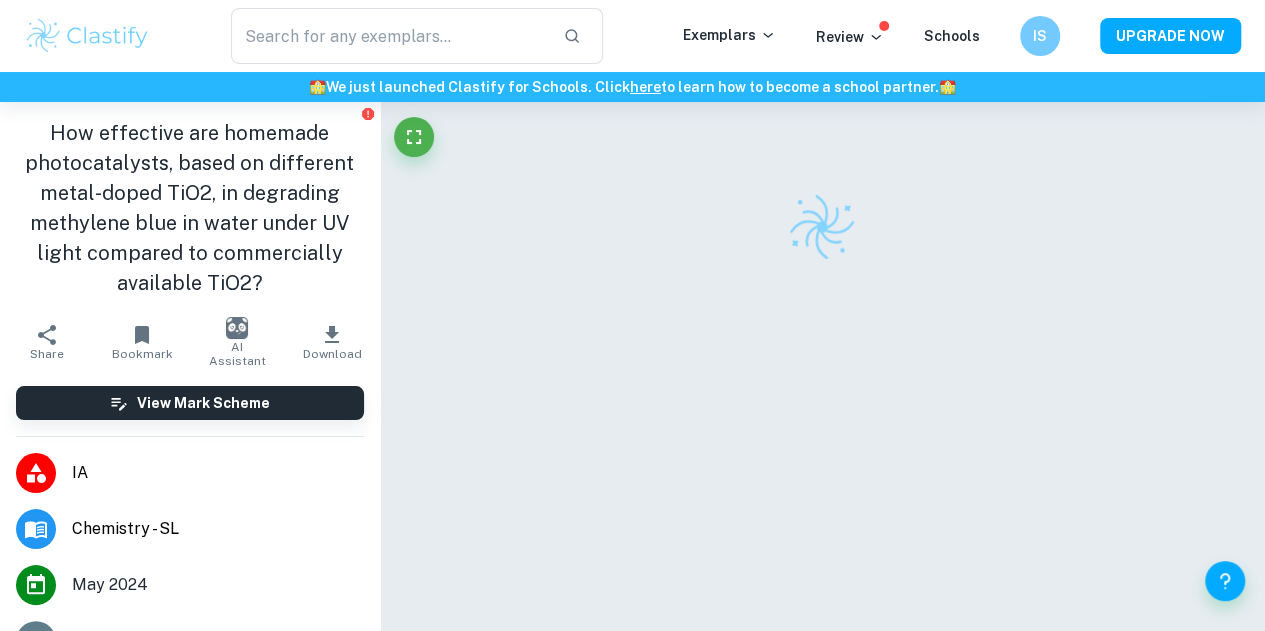 scroll, scrollTop: 227, scrollLeft: 0, axis: vertical 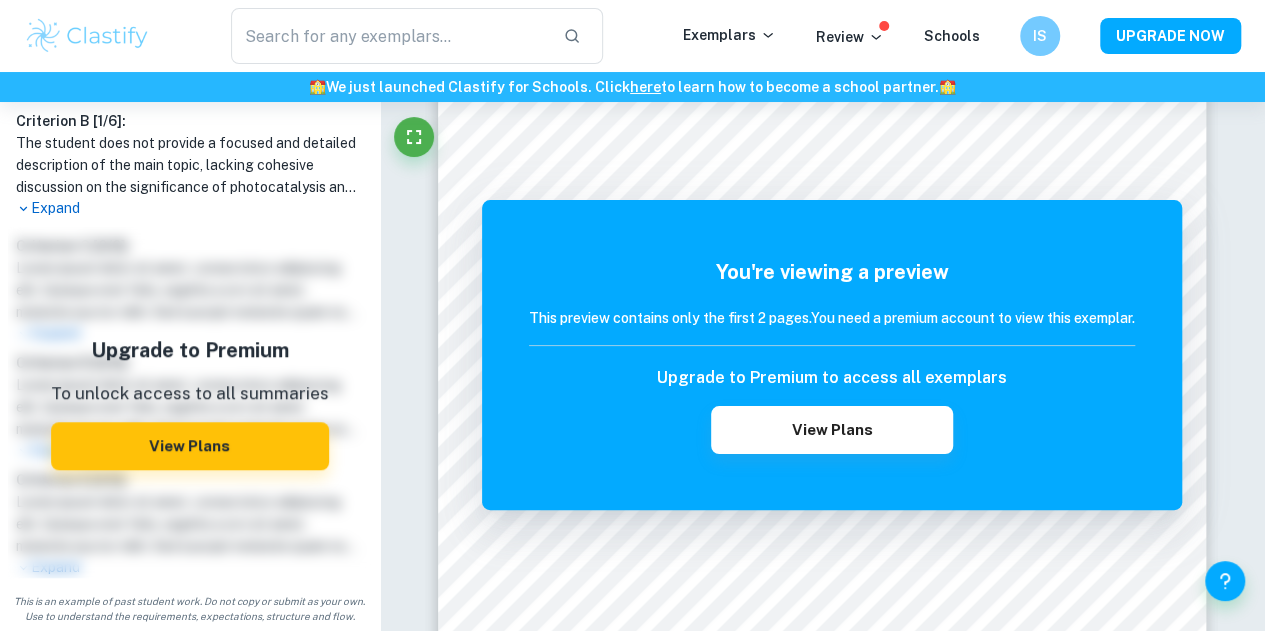 click on "Expand" at bounding box center [190, 208] 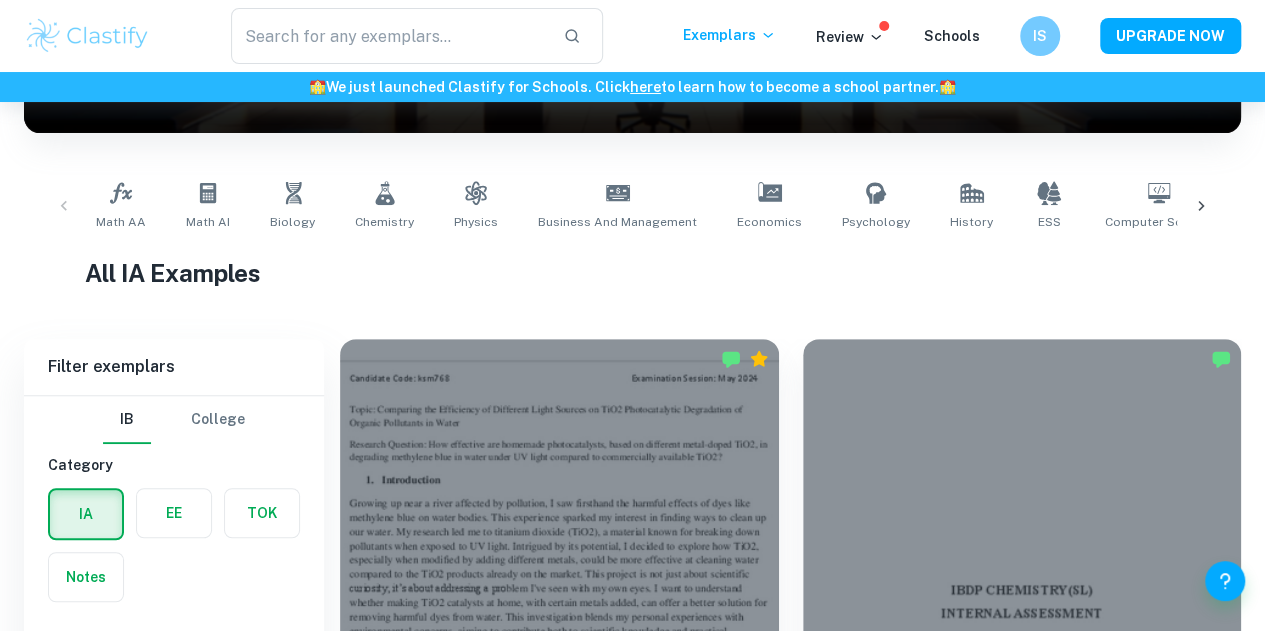 scroll, scrollTop: 548, scrollLeft: 0, axis: vertical 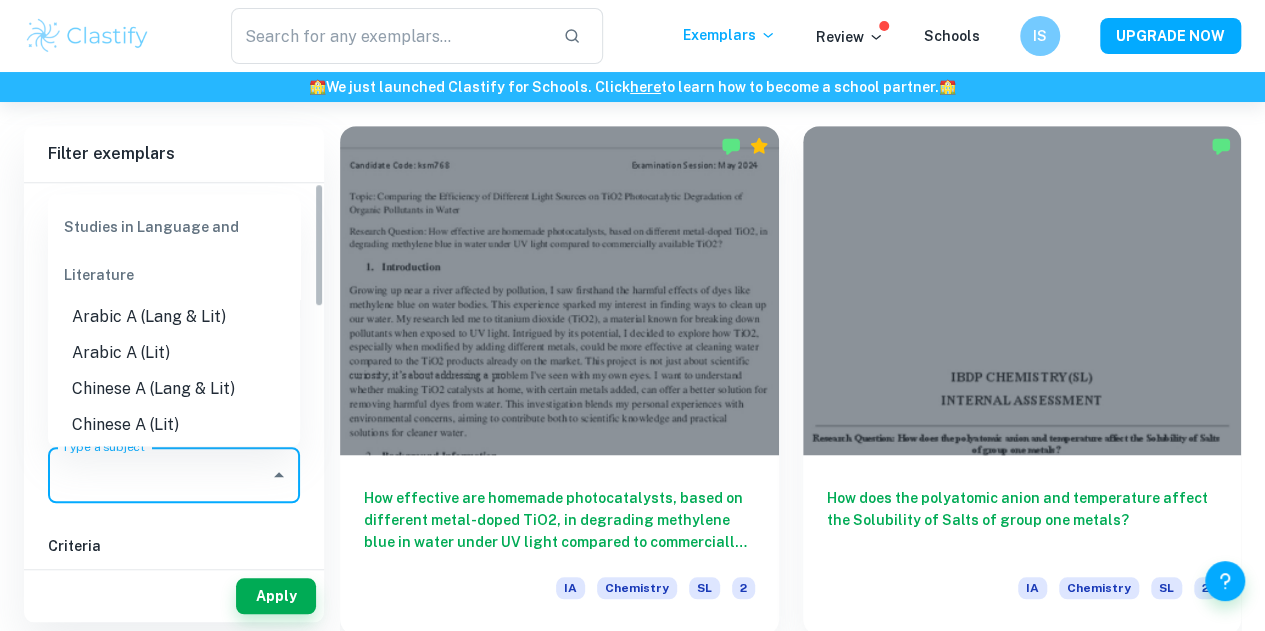 click on "Type a subject" at bounding box center [159, 475] 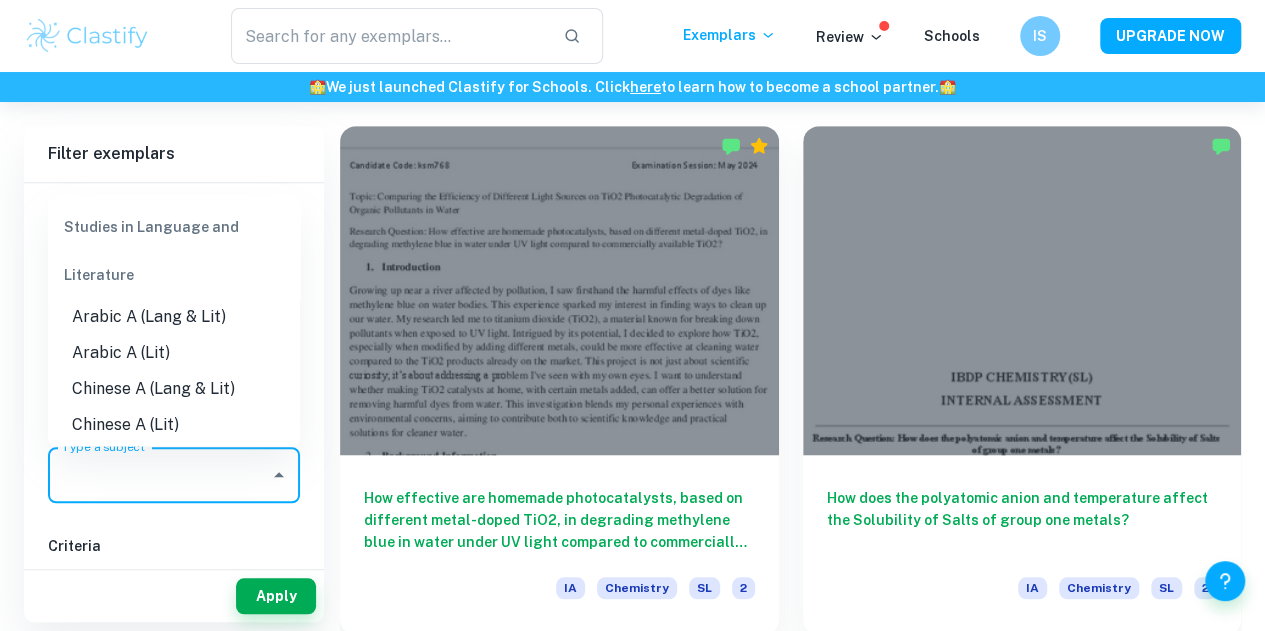 scroll, scrollTop: 12, scrollLeft: 0, axis: vertical 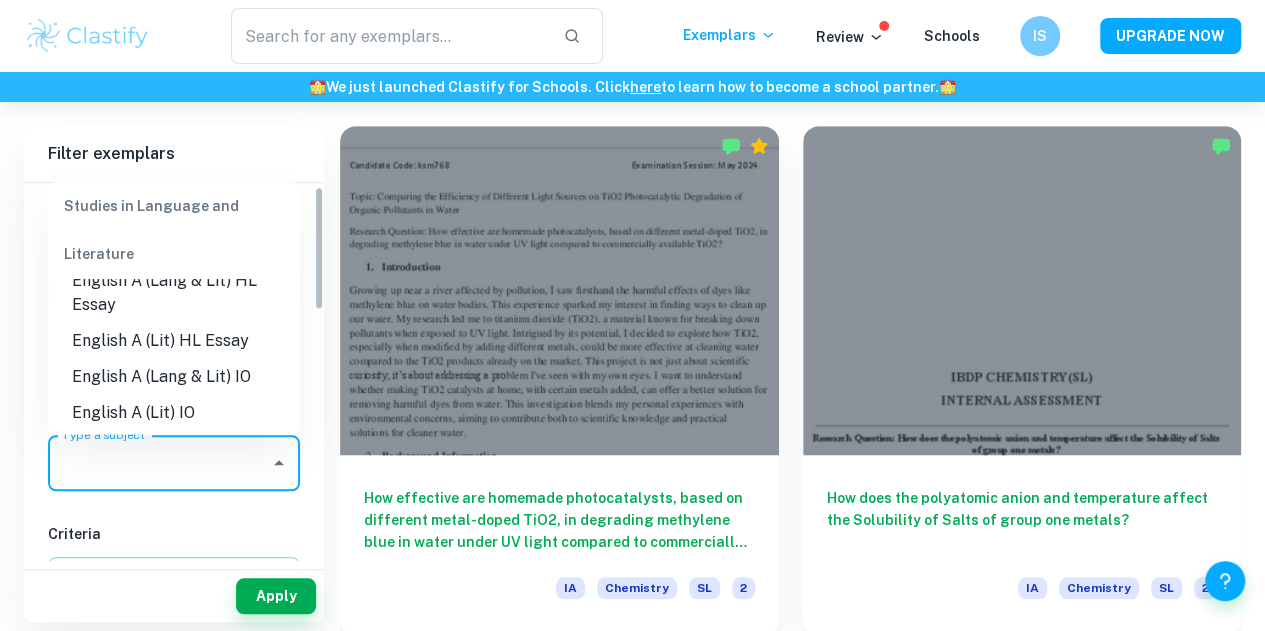 click on "Home IA IB IA examples for all subjects Type a search phrase to find the most relevant    IA    examples for you ​ Not sure what to search for? You can always look through our example Internal Assessments below for inspiration. Math AA Math AI Biology Chemistry Physics Business and Management Economics Psychology History ESS Computer Science Geography Visual Arts Comparative Study Visual Arts Process Portfolio Global Politics English A (Lang & Lit) HL Essay English A (Lit) HL Essay English A (Lang & Lit) IO English A (Lit) IO Design Technology Sports Science All  IA Examples Filter Filter exemplars IB College Category IA EE TOK Notes Subject Type a subject Type a subject Criteria Select Grade 7 6 5 4 3 2 1 Level HL SL Session May 2026 May 2025 November 2024 May 2024 November 2023 May 2023 November 2022 May 2022 November 2021 May 2021 Other   Apply Filter exemplars IB College Category IA EE TOK Notes Subject Type a subject Type a subject Criteria Select Grade 7 6 5 4 3 2 1 Level HL SL Session May 2026 Other" at bounding box center [632, 1959] 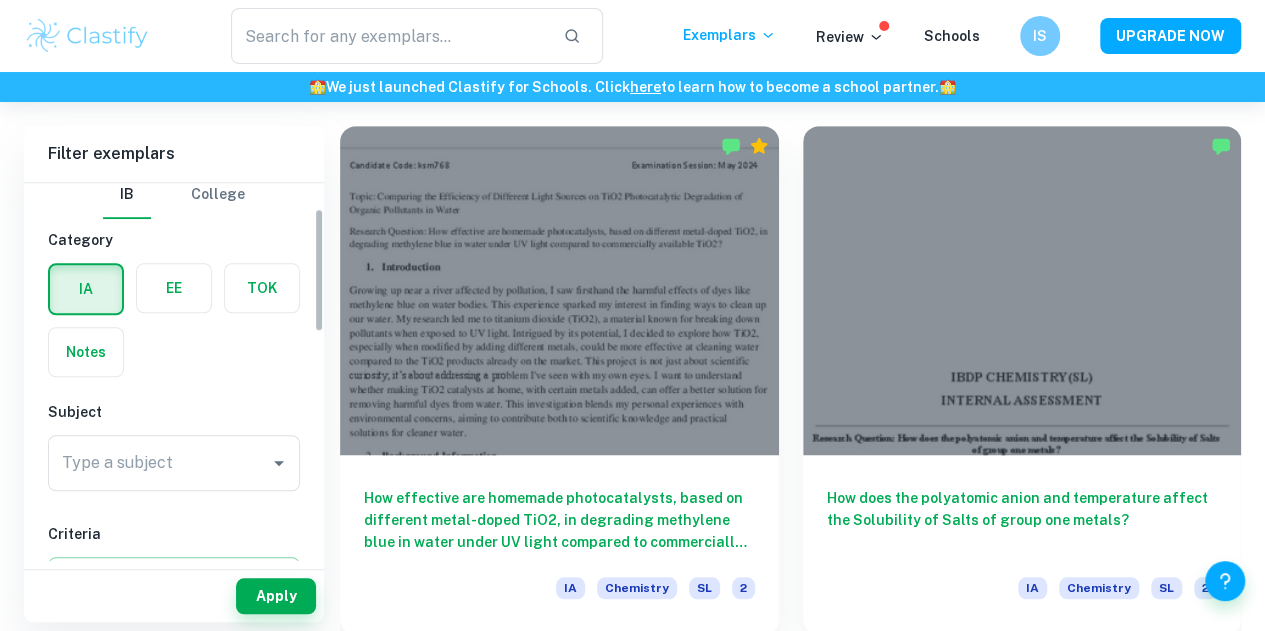scroll, scrollTop: 113, scrollLeft: 0, axis: vertical 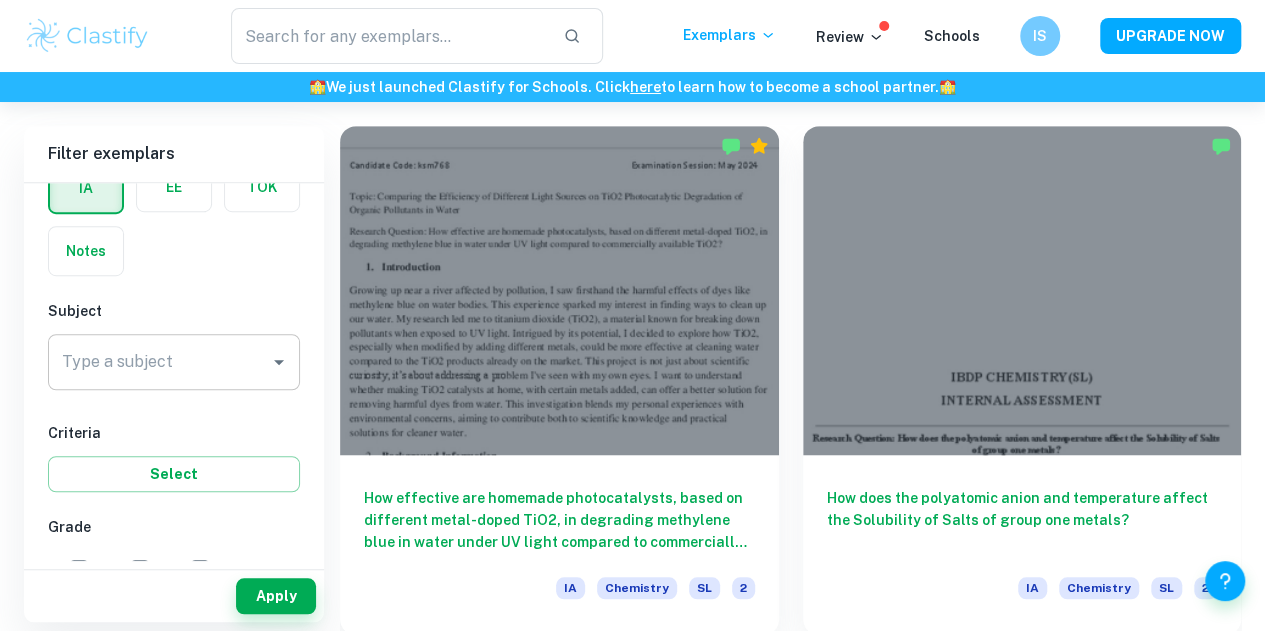 click 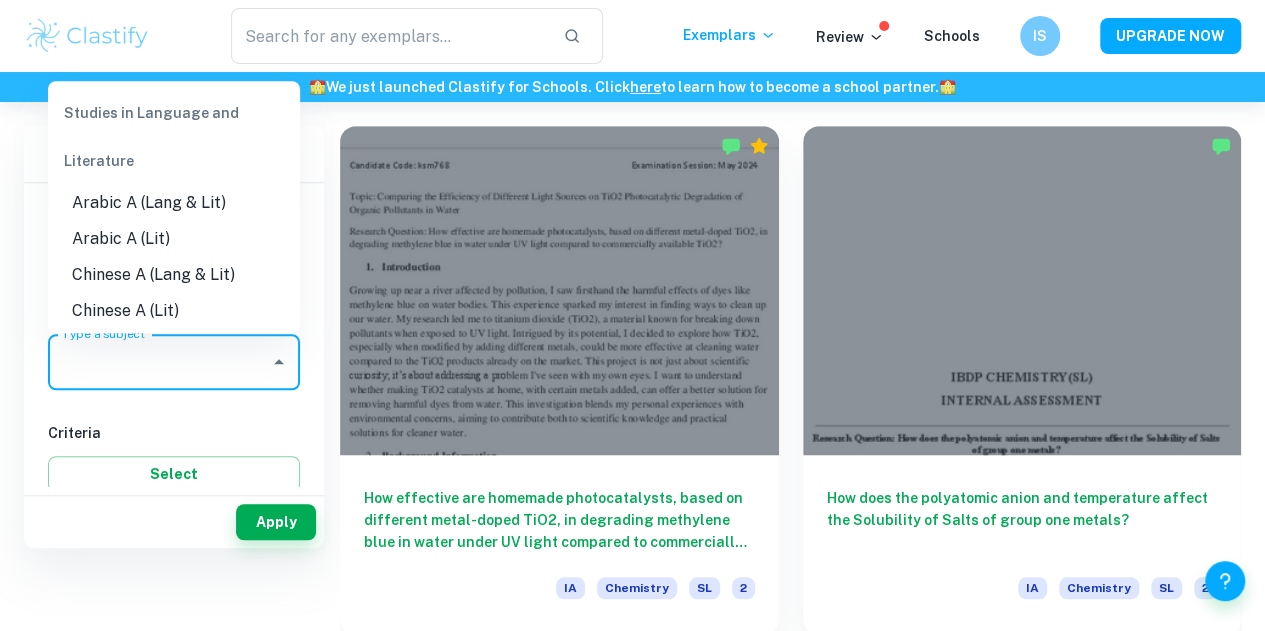 scroll, scrollTop: 473, scrollLeft: 0, axis: vertical 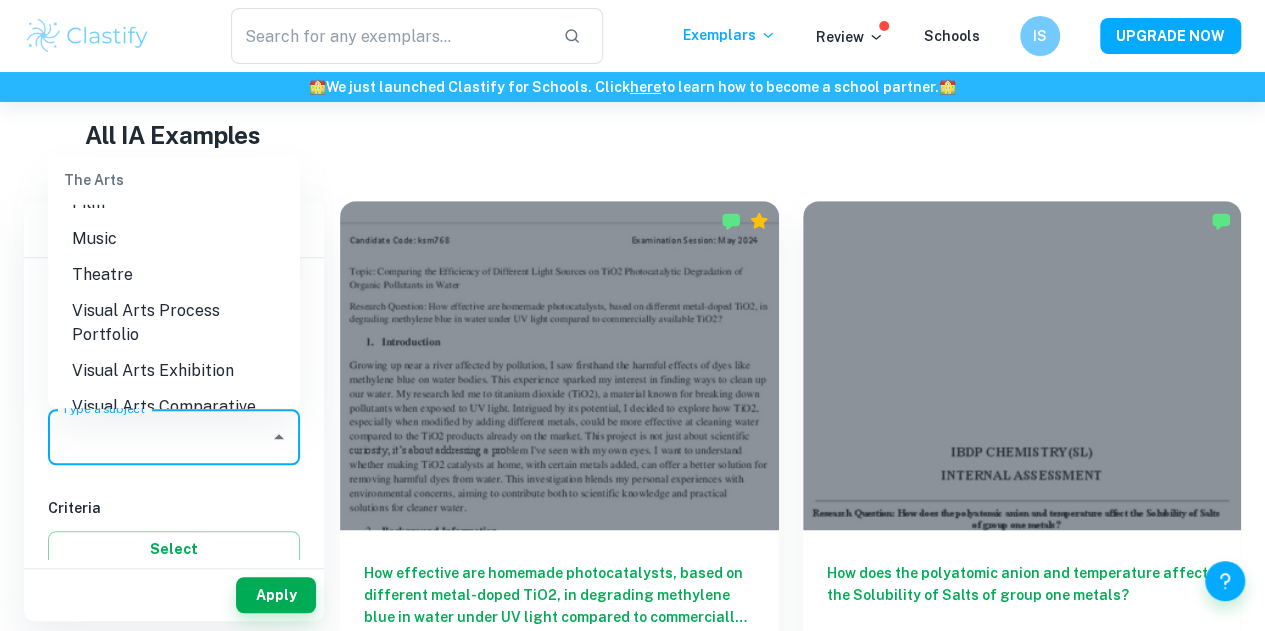 click on "Film" at bounding box center (174, 203) 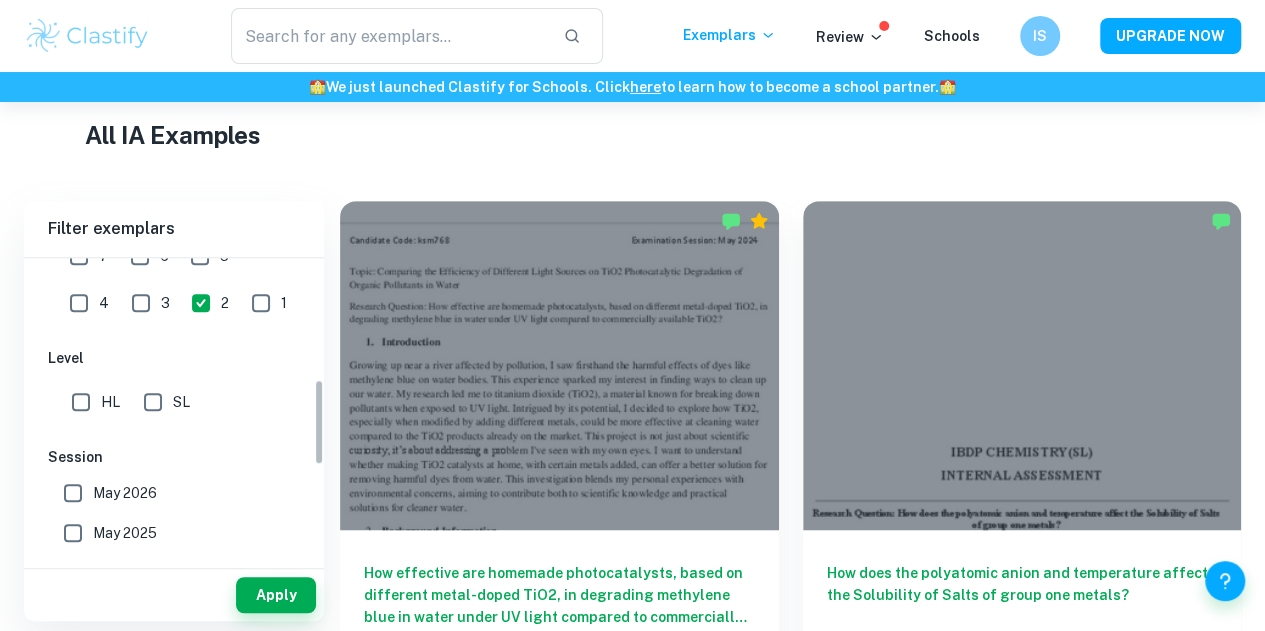 scroll, scrollTop: 447, scrollLeft: 0, axis: vertical 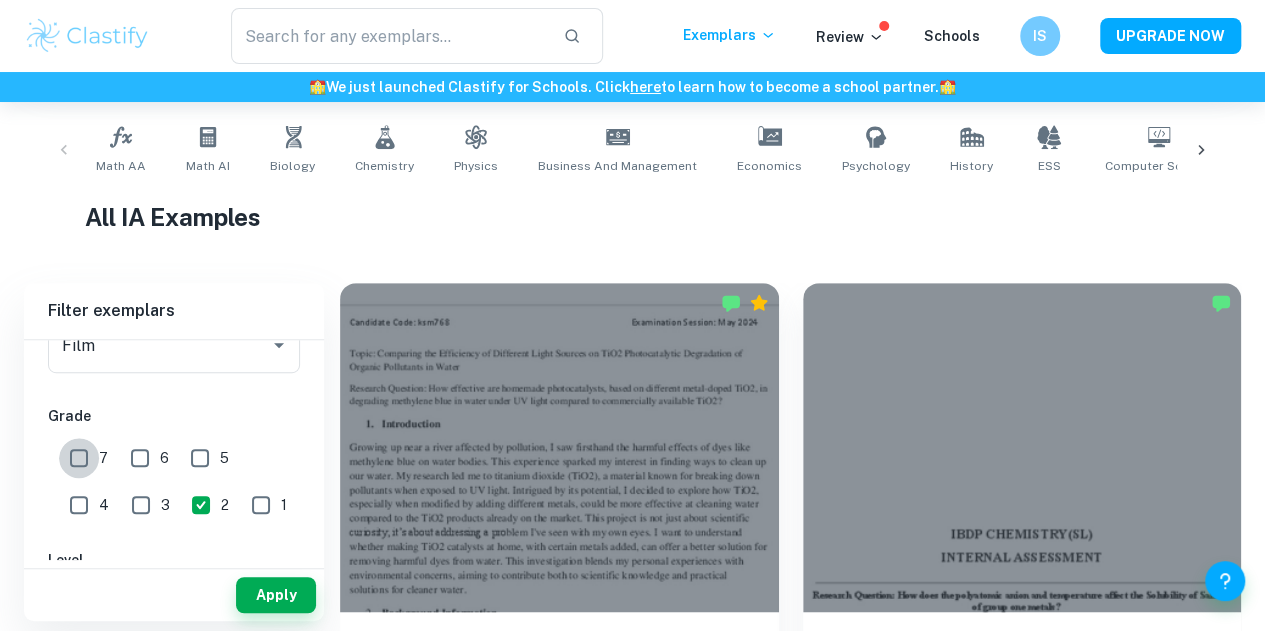 click on "7" at bounding box center [79, 458] 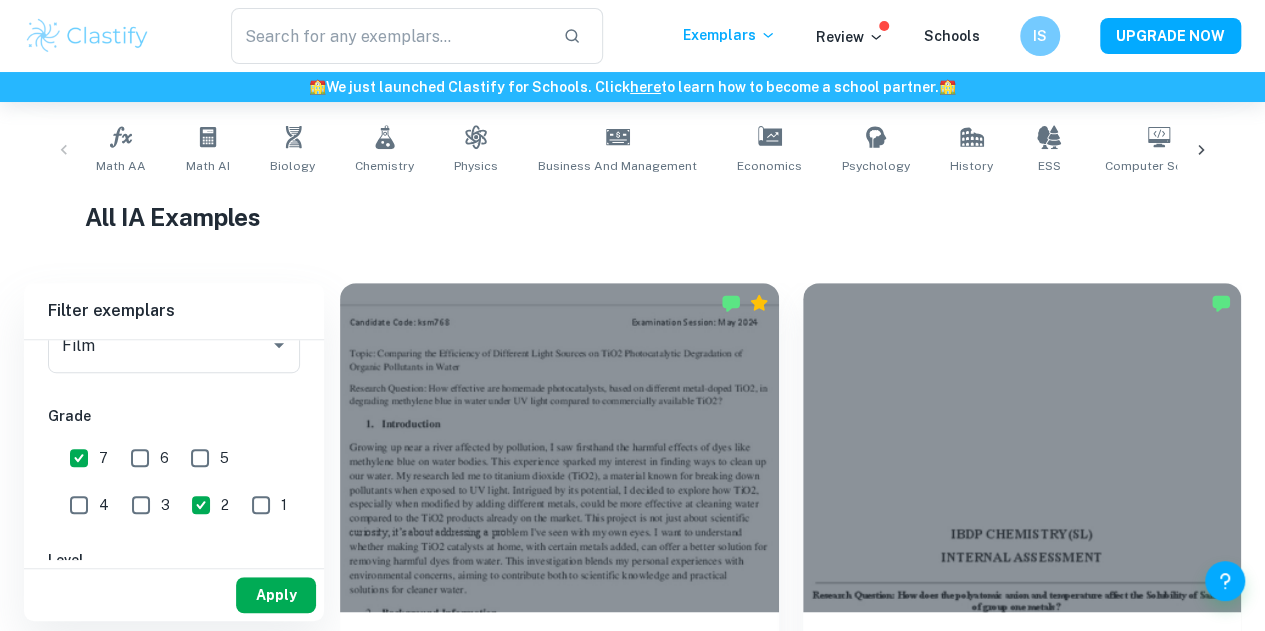 click on "Apply" at bounding box center (276, 595) 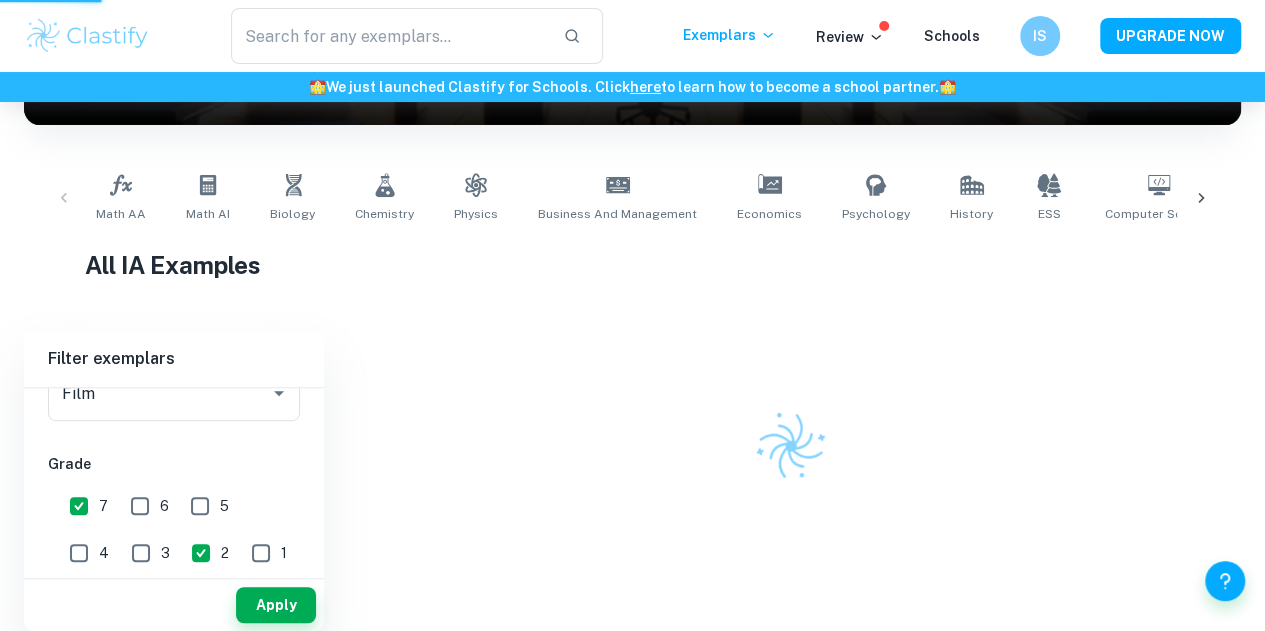 scroll, scrollTop: 342, scrollLeft: 0, axis: vertical 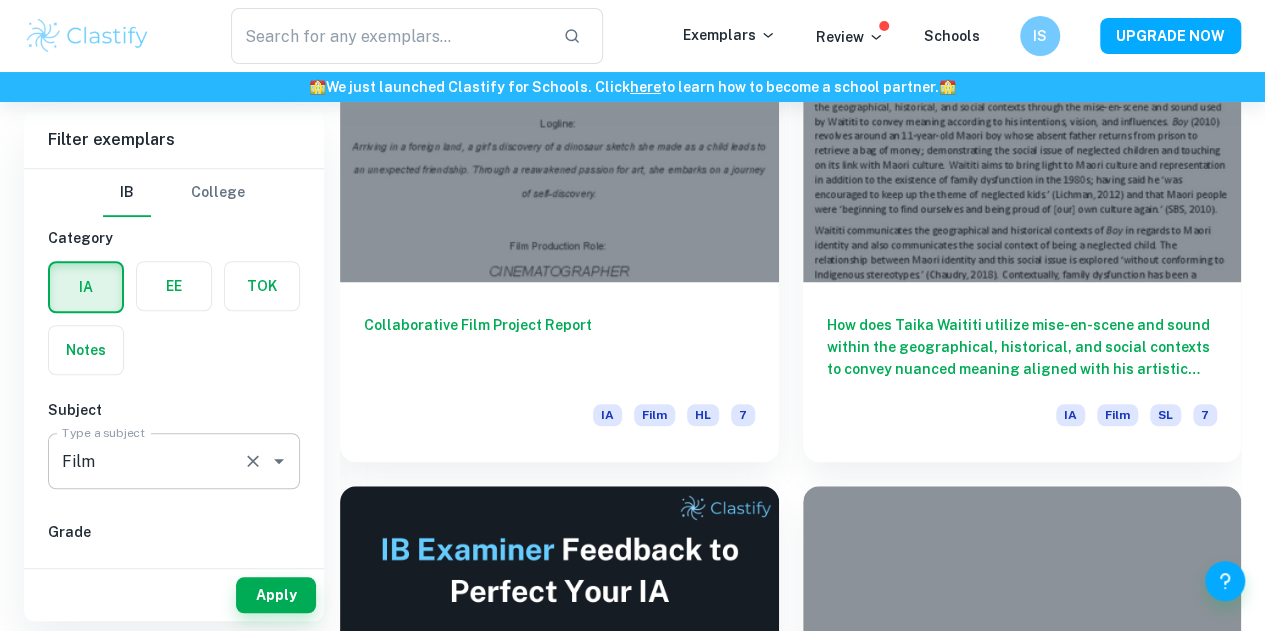 click on "Film" at bounding box center [146, 461] 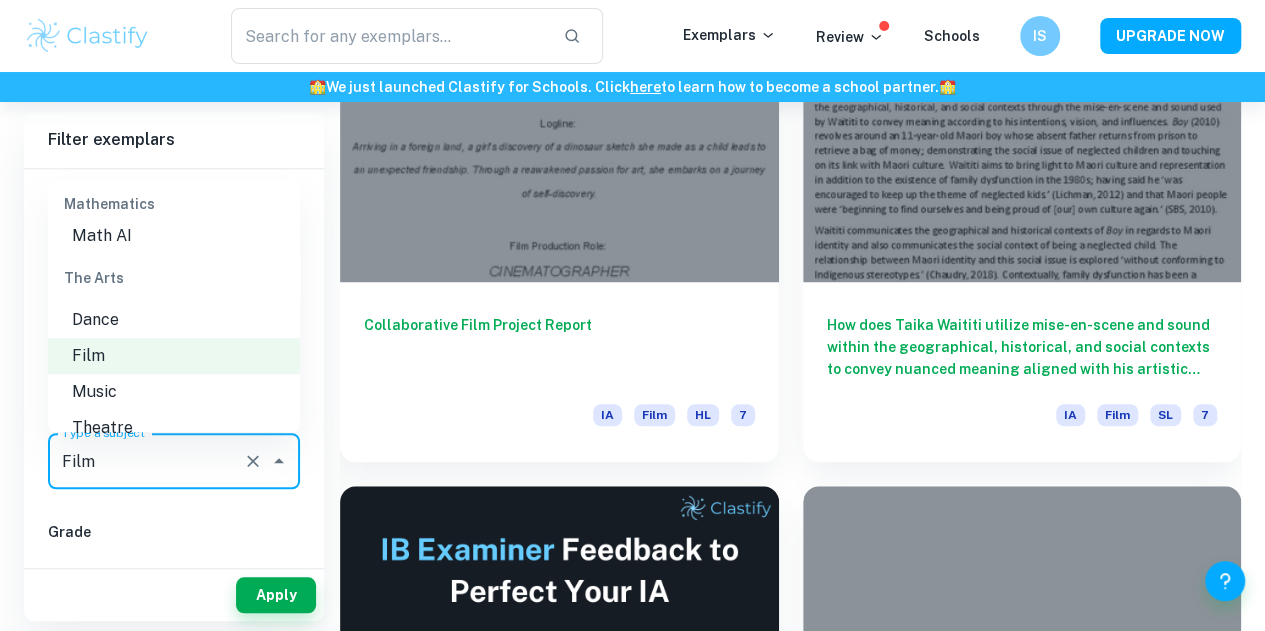 scroll, scrollTop: 3123, scrollLeft: 0, axis: vertical 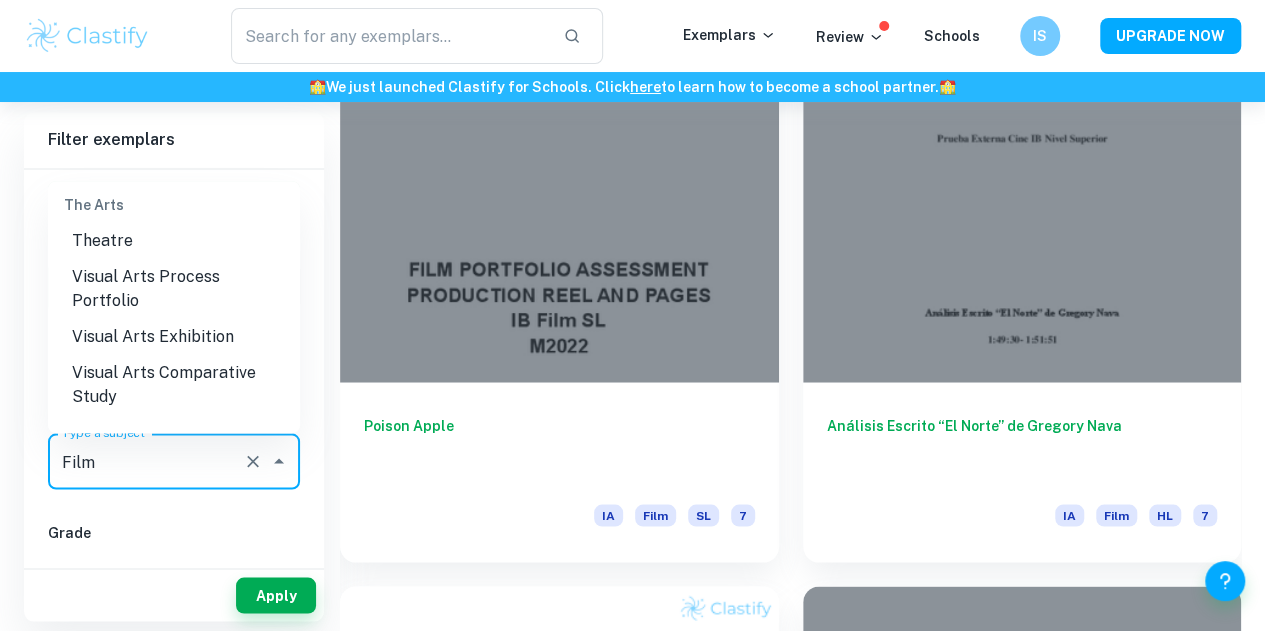 click on "Visual Arts Process Portfolio" at bounding box center (174, 288) 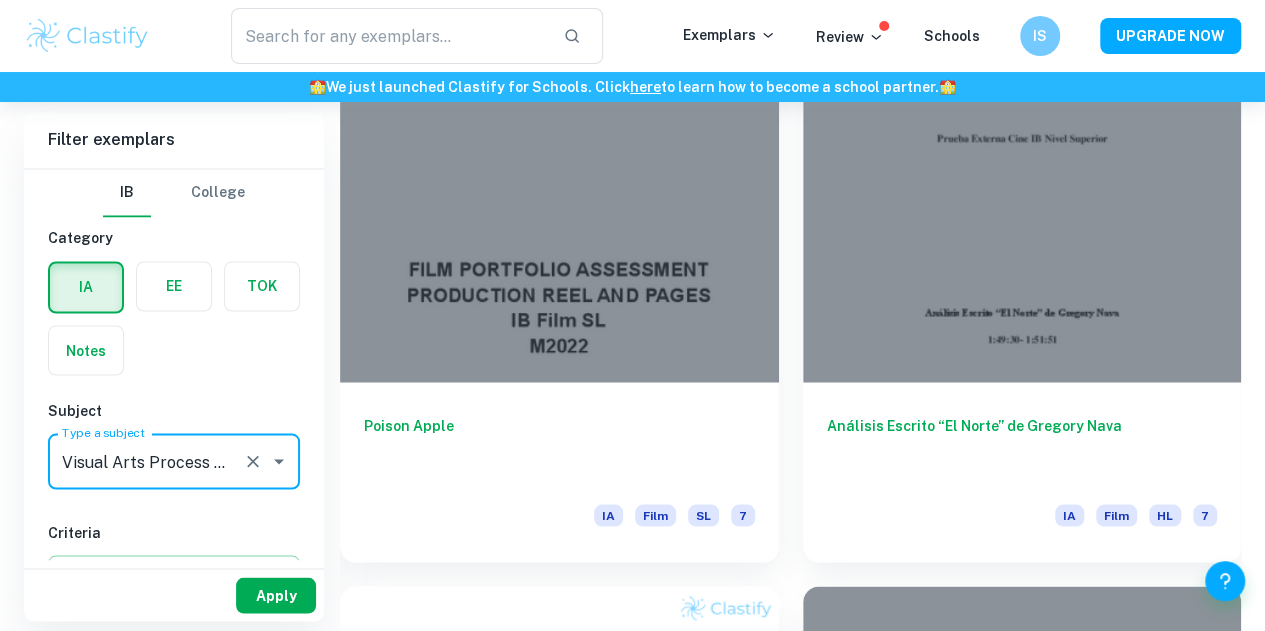 click on "Apply" at bounding box center [276, 595] 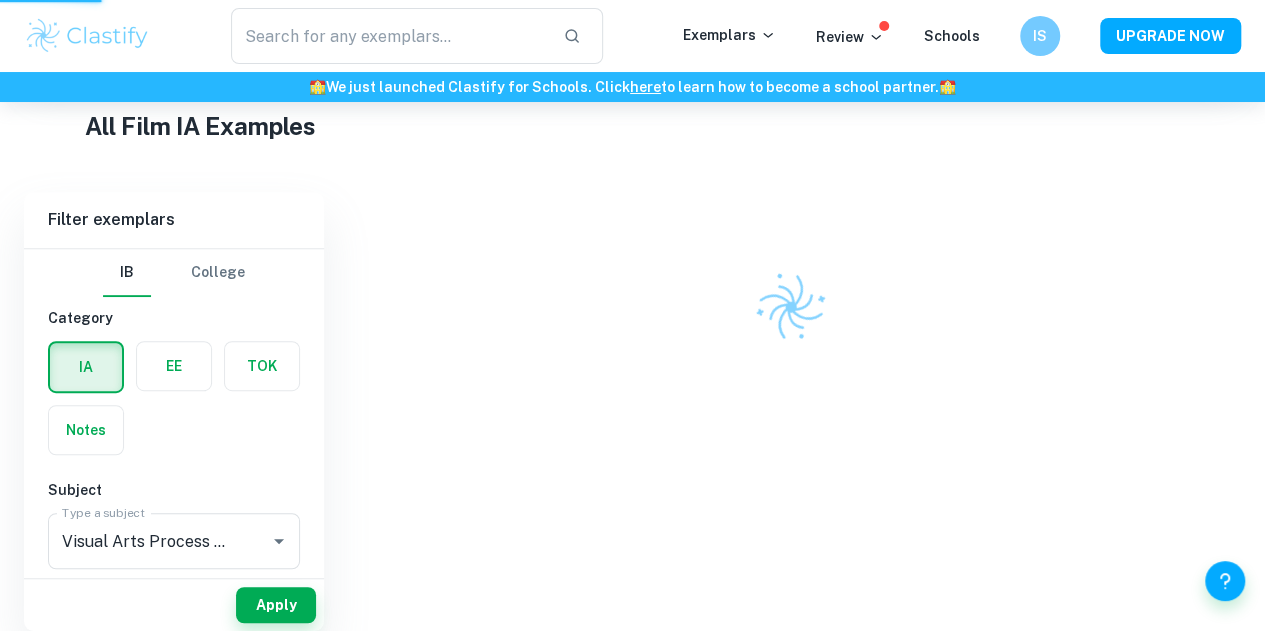 scroll, scrollTop: 374, scrollLeft: 0, axis: vertical 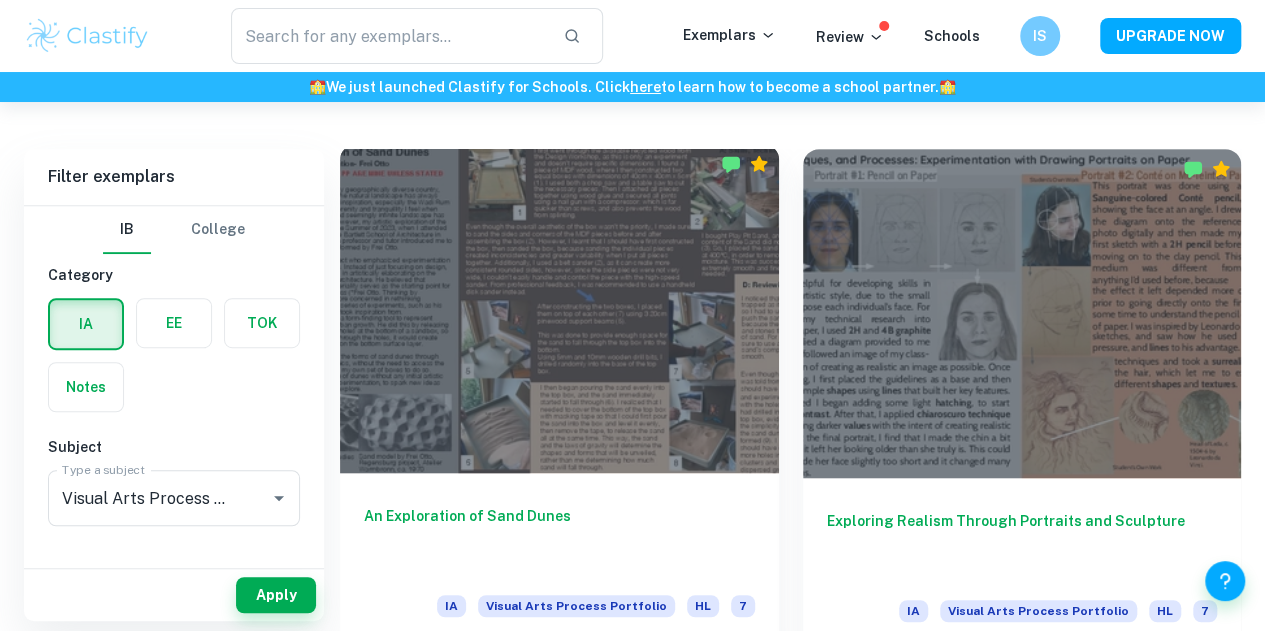 click on "An Exploration of Sand Dunes" at bounding box center (559, 538) 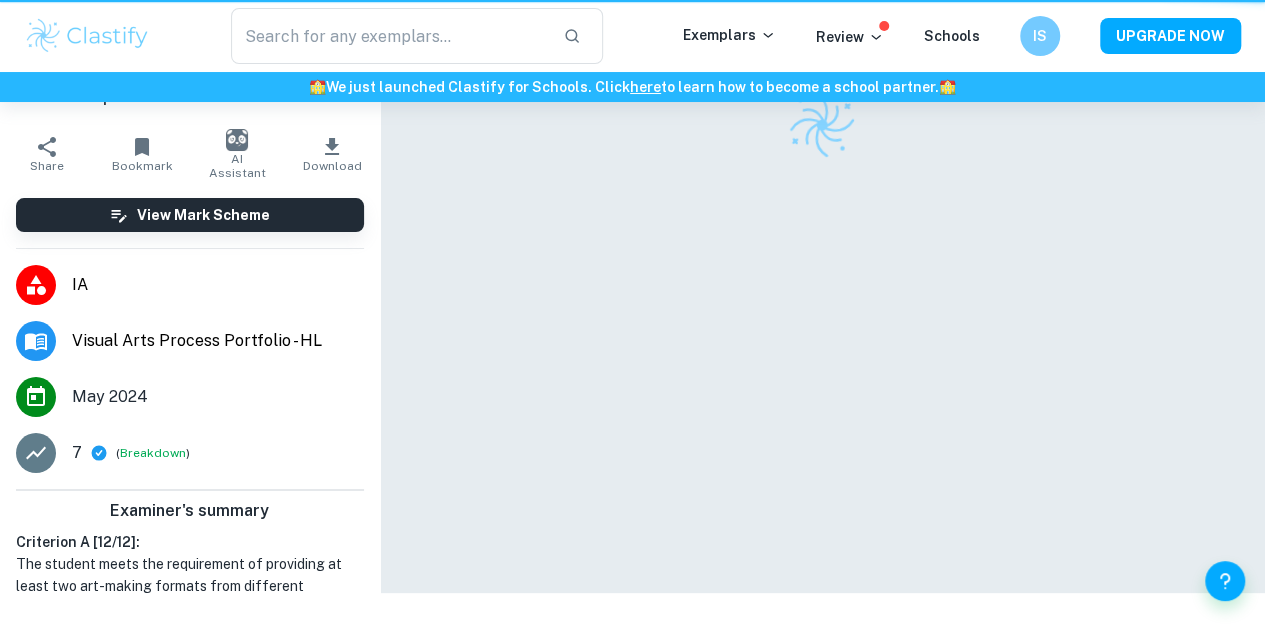 scroll, scrollTop: 0, scrollLeft: 0, axis: both 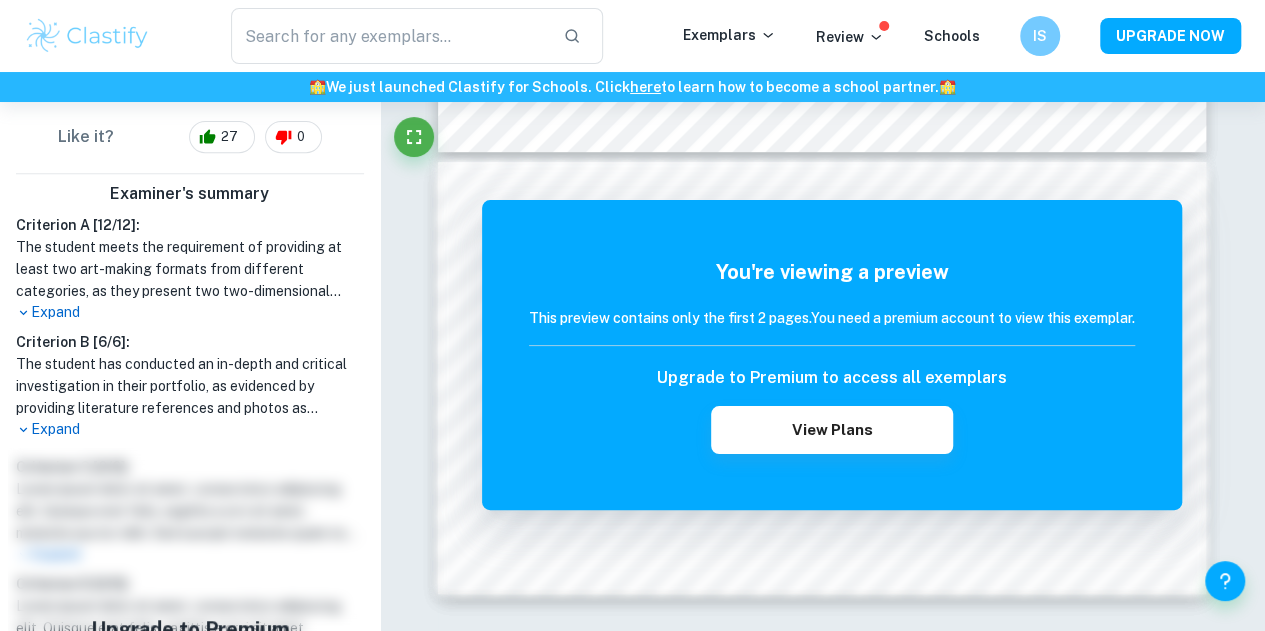 click on "Expand" at bounding box center [190, 429] 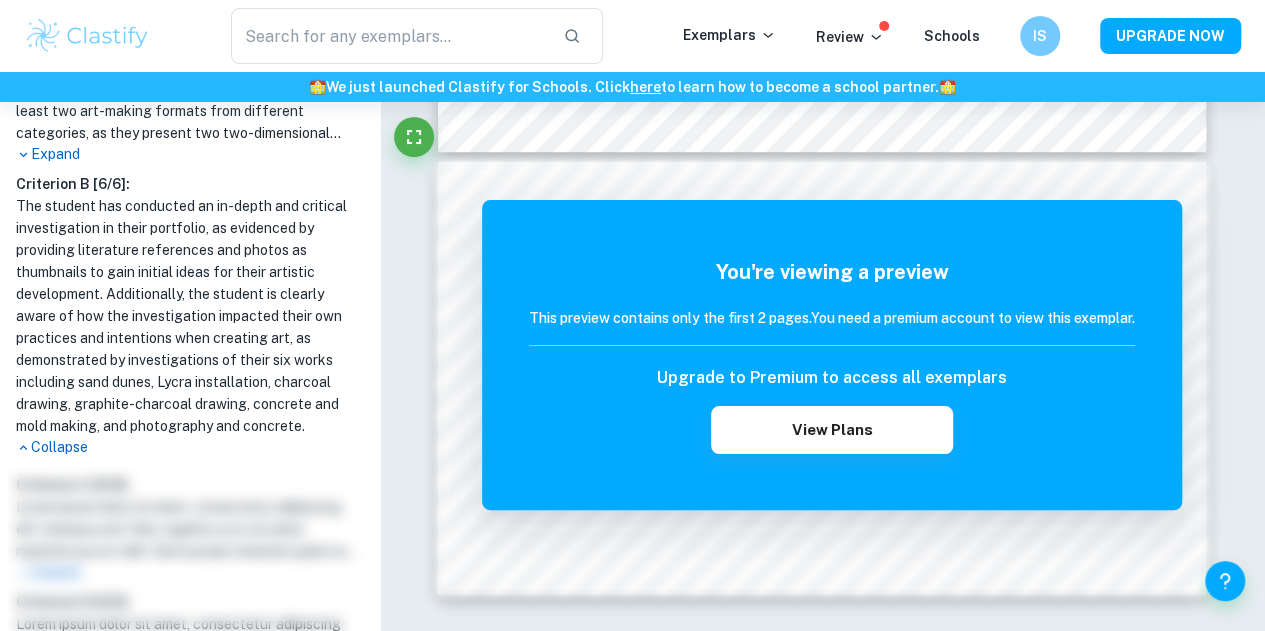 scroll, scrollTop: 0, scrollLeft: 0, axis: both 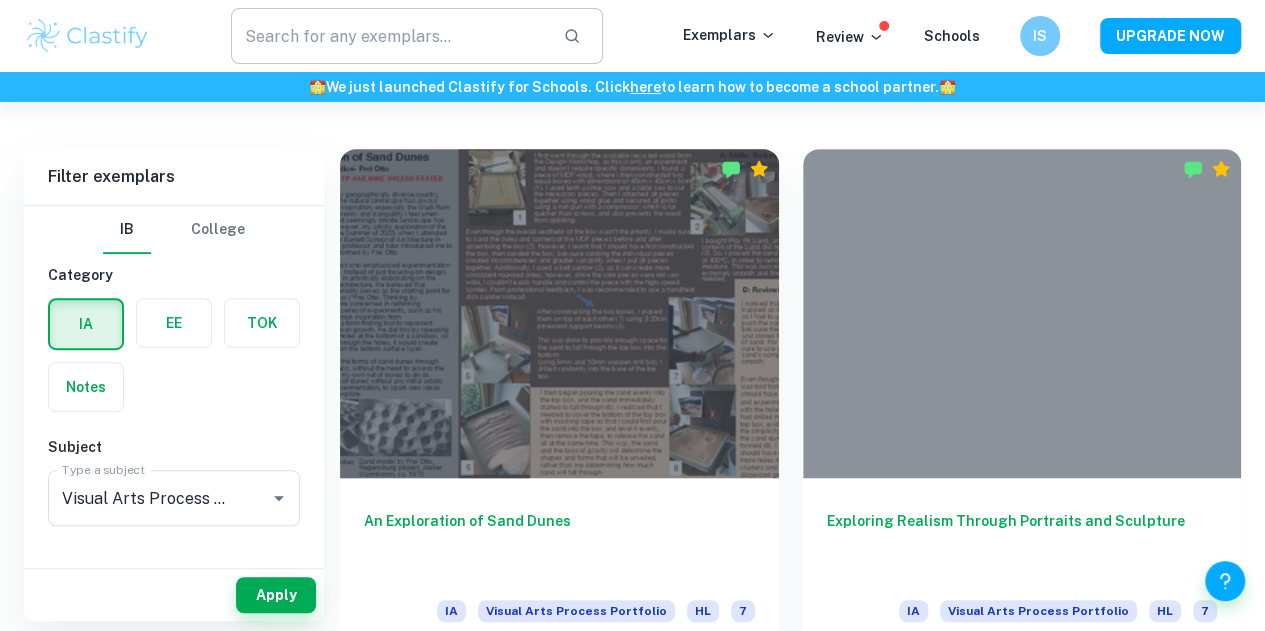 click at bounding box center (389, 36) 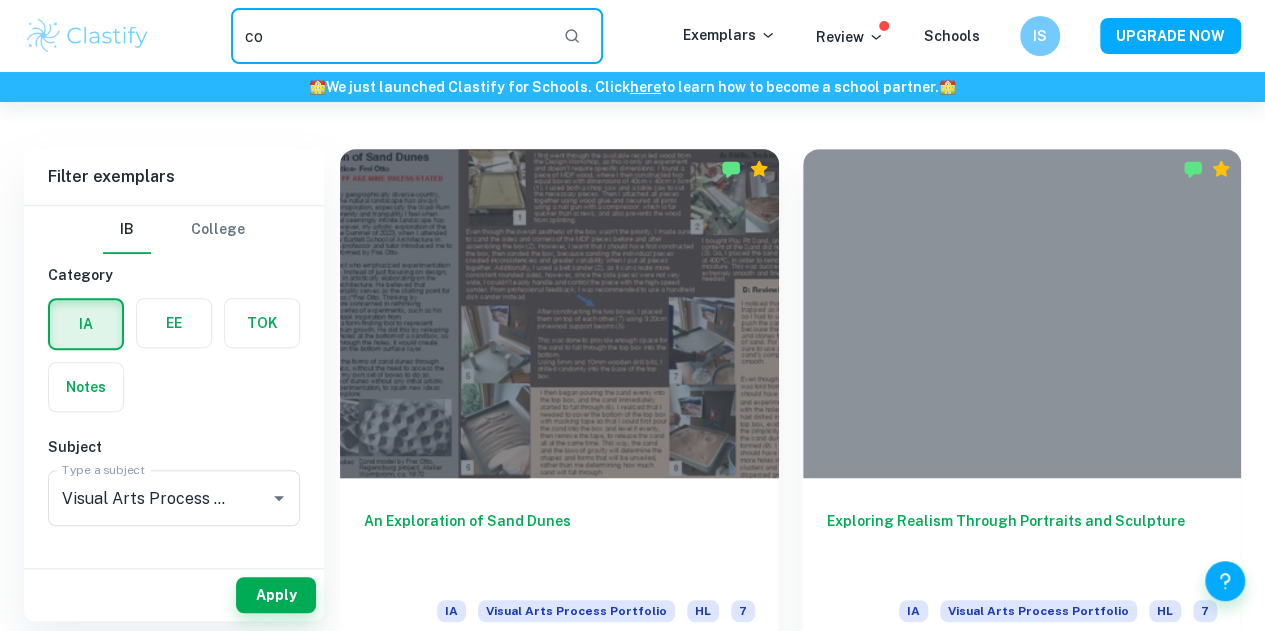 type on "c" 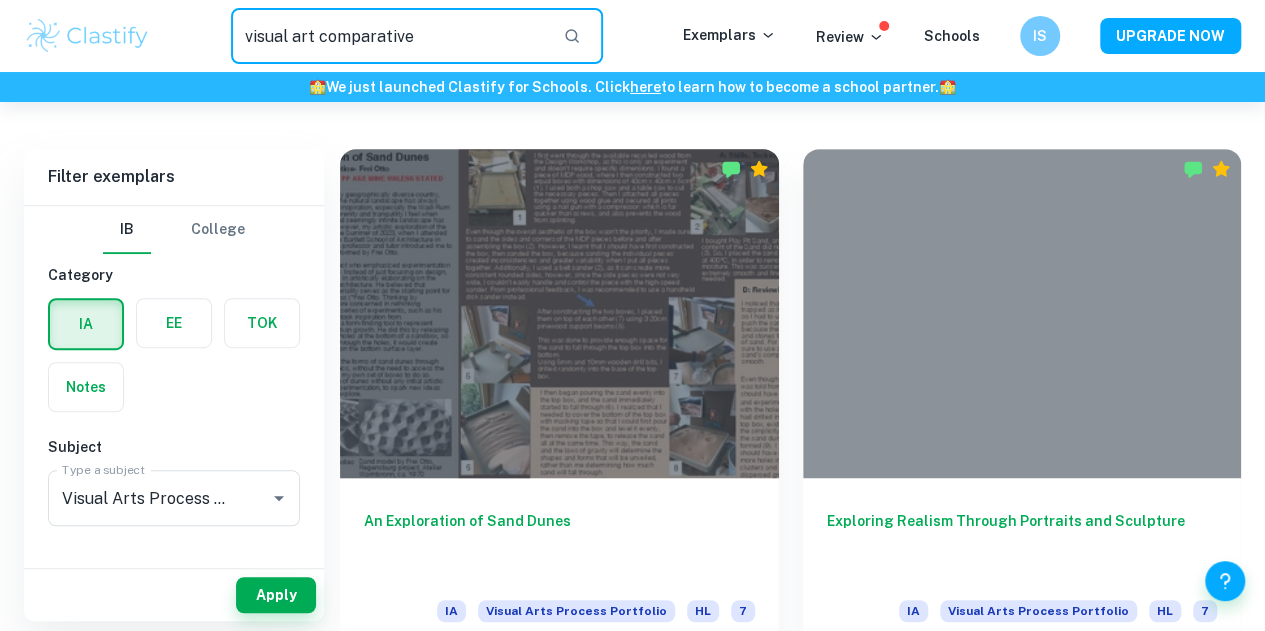 type on "visual art comparative" 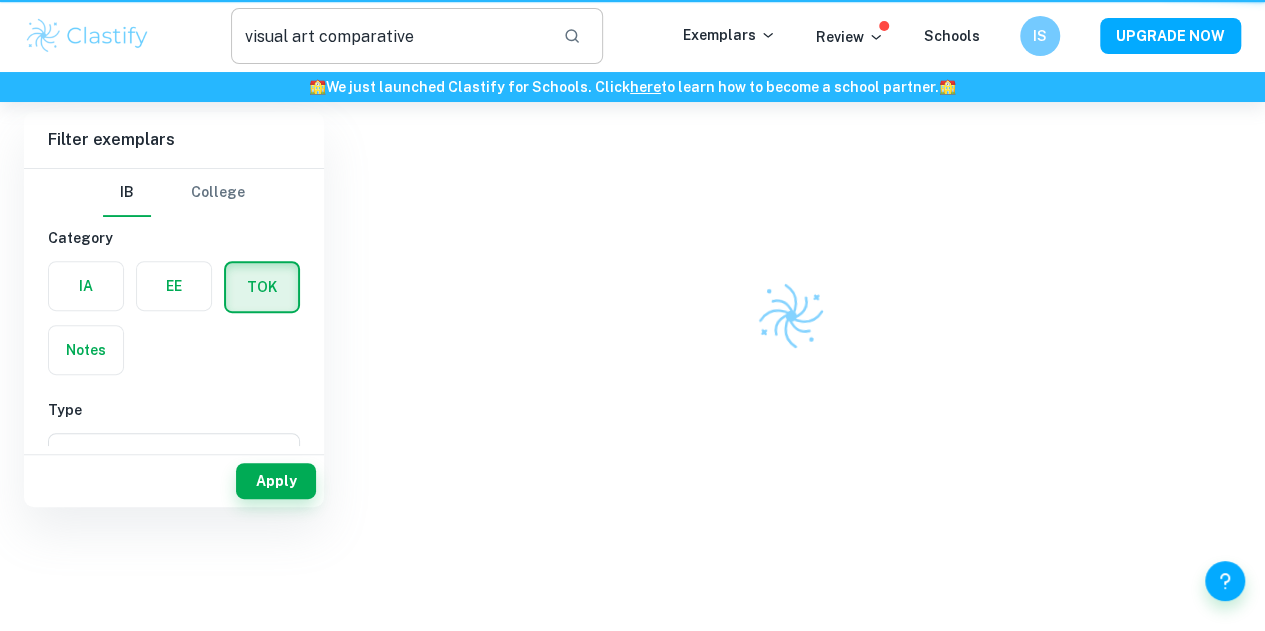 scroll, scrollTop: 0, scrollLeft: 0, axis: both 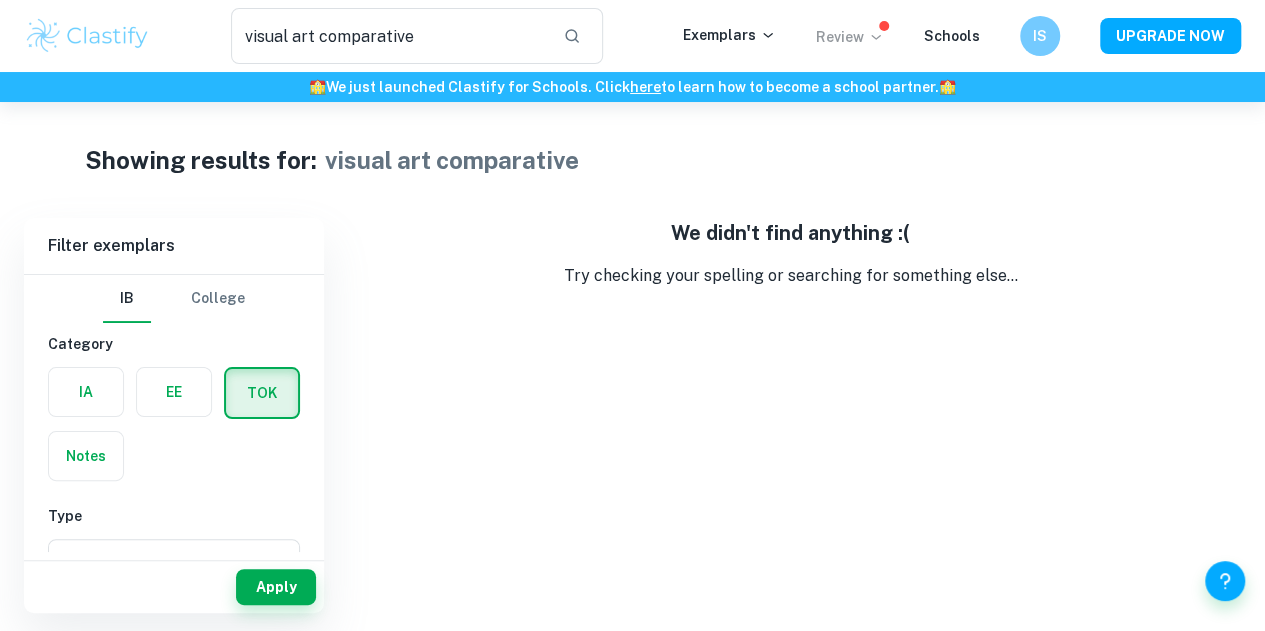 click on "Review" at bounding box center (850, 37) 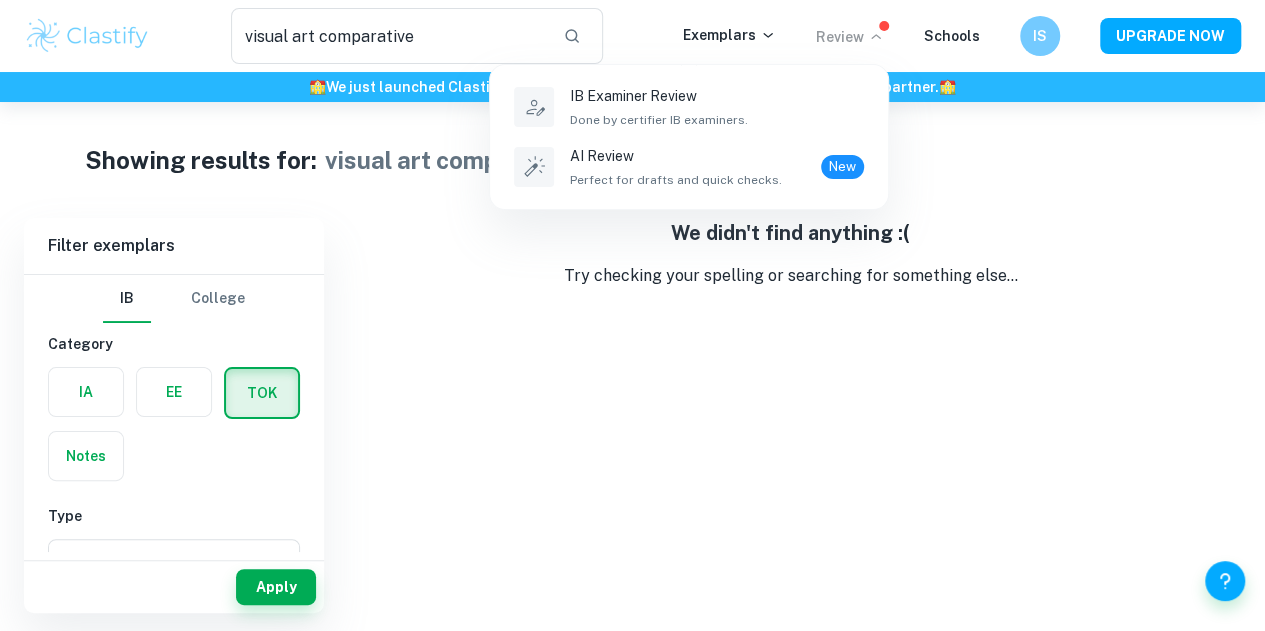 click at bounding box center [632, 315] 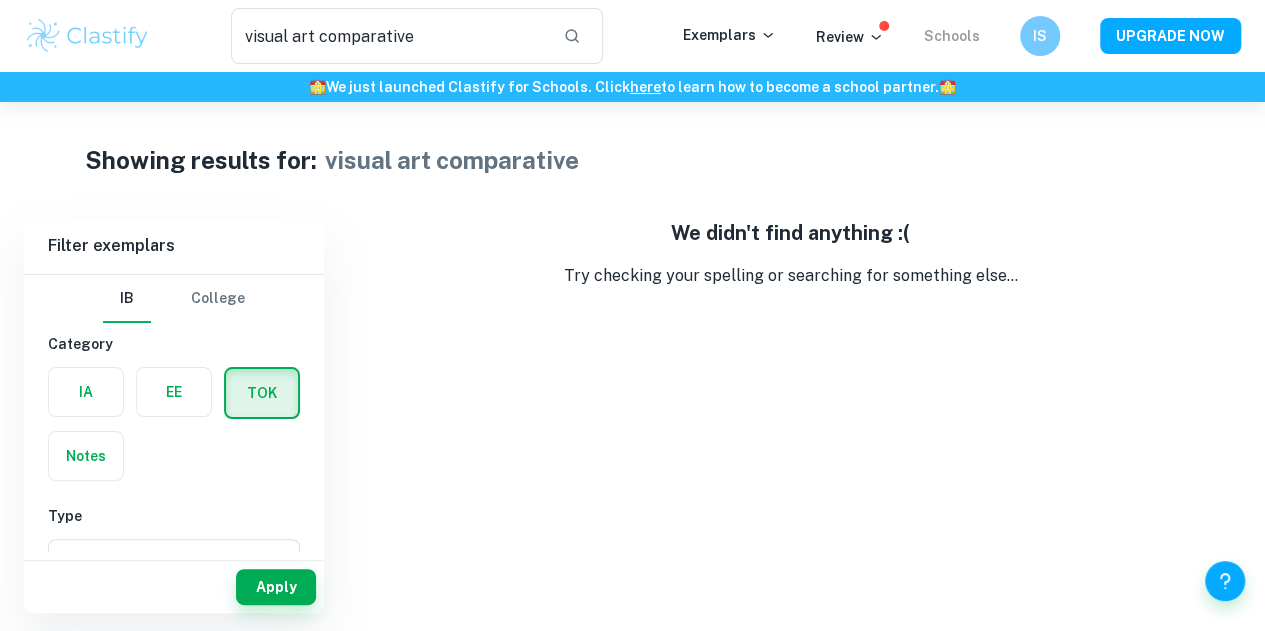 click on "Schools" at bounding box center (952, 36) 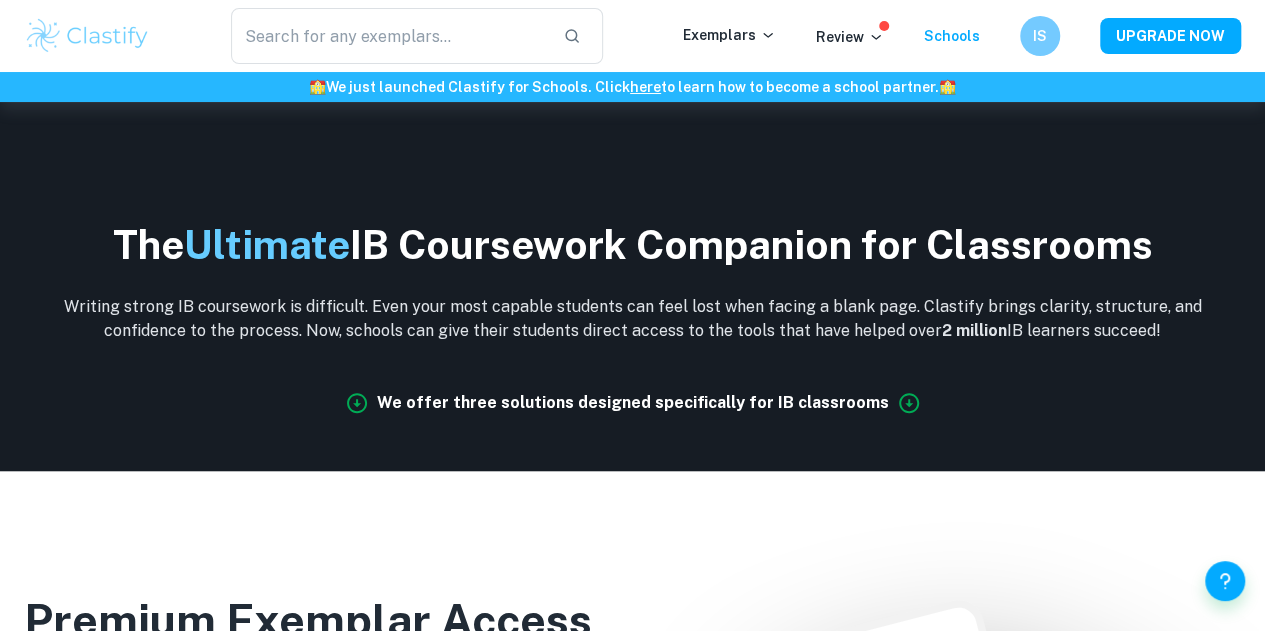 scroll, scrollTop: 0, scrollLeft: 0, axis: both 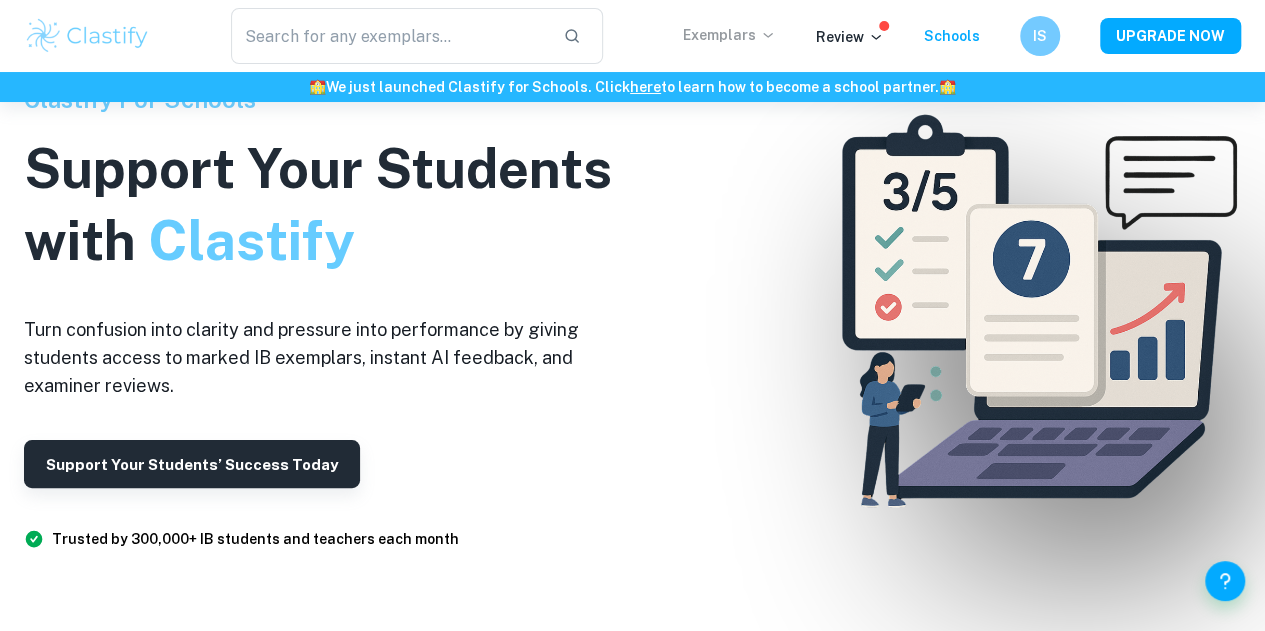click on "Exemplars" at bounding box center [729, 35] 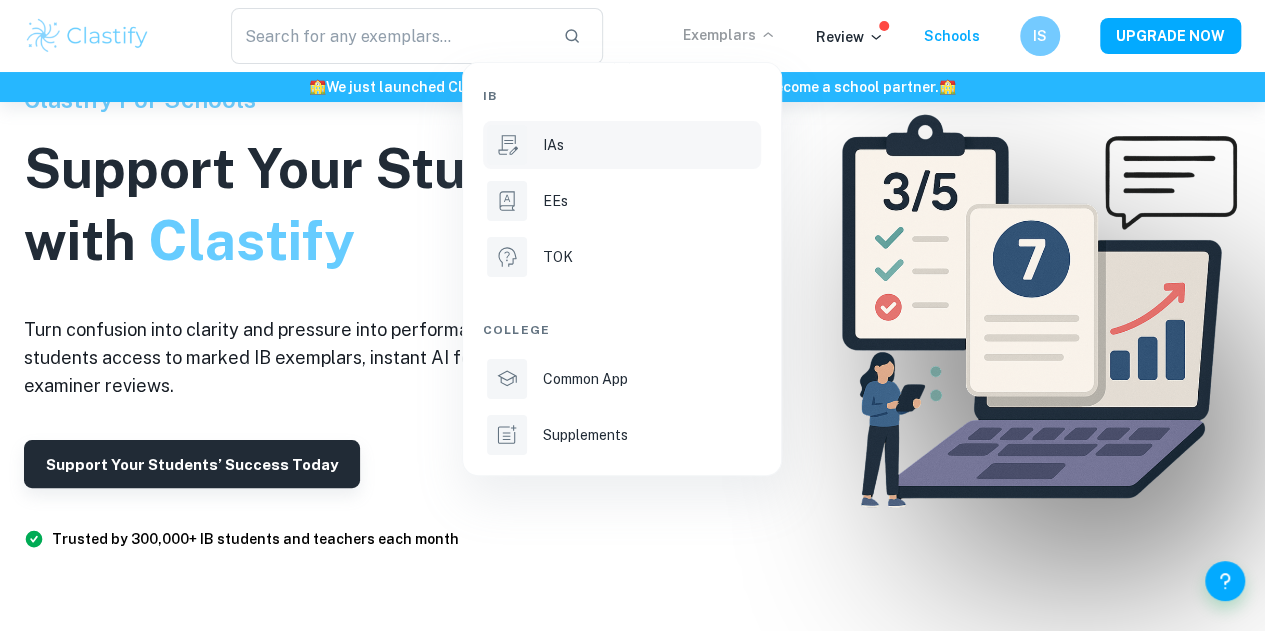click on "IAs" at bounding box center [650, 145] 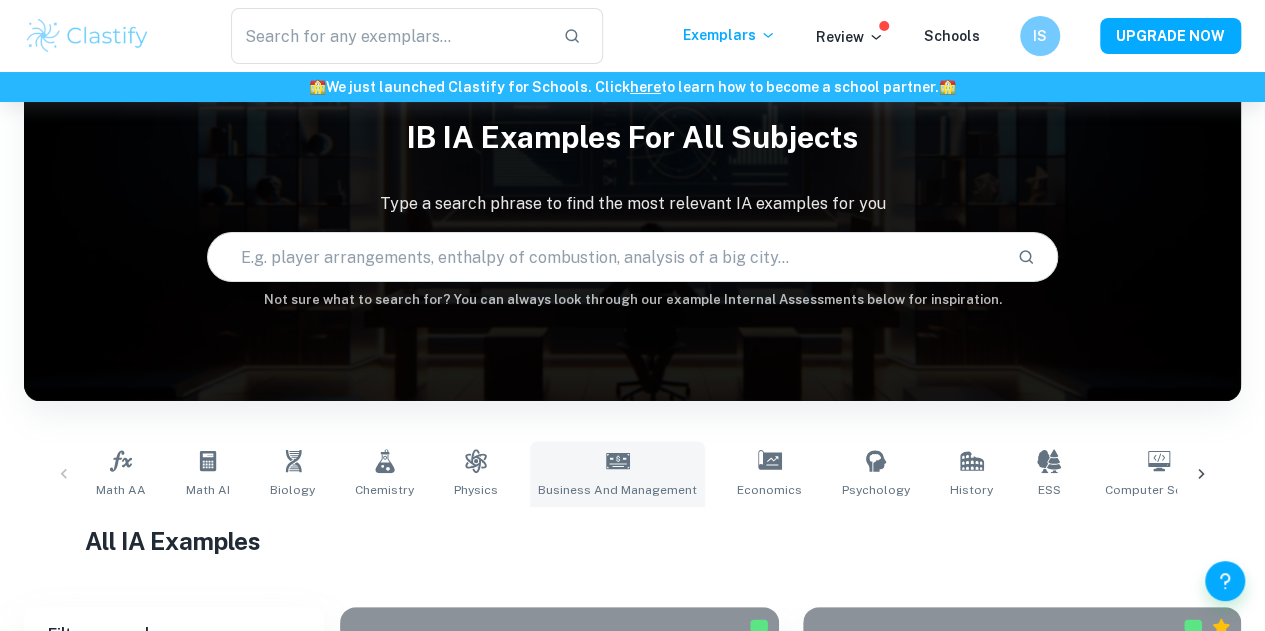scroll, scrollTop: 68, scrollLeft: 0, axis: vertical 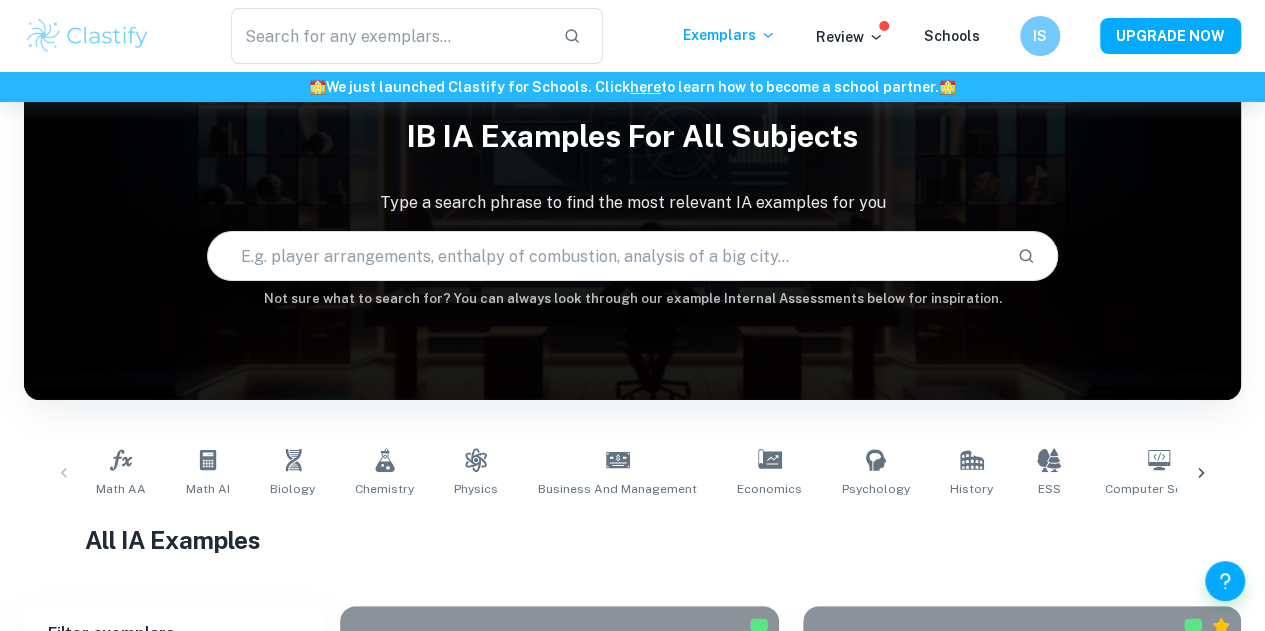 click 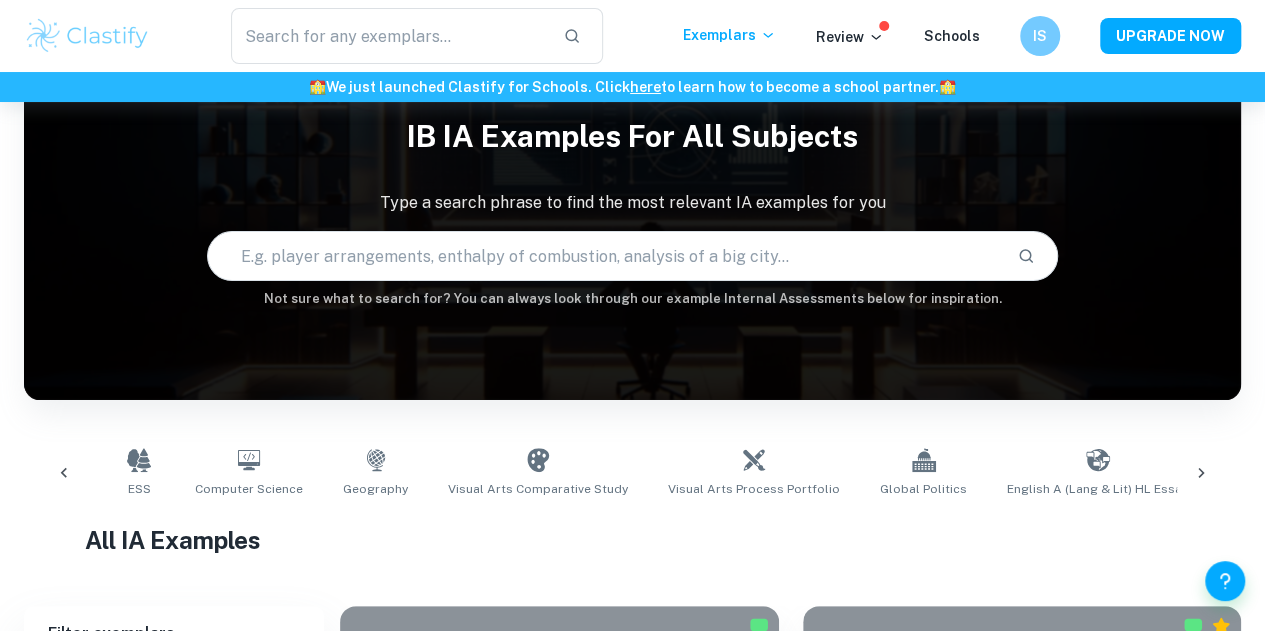 scroll, scrollTop: 0, scrollLeft: 938, axis: horizontal 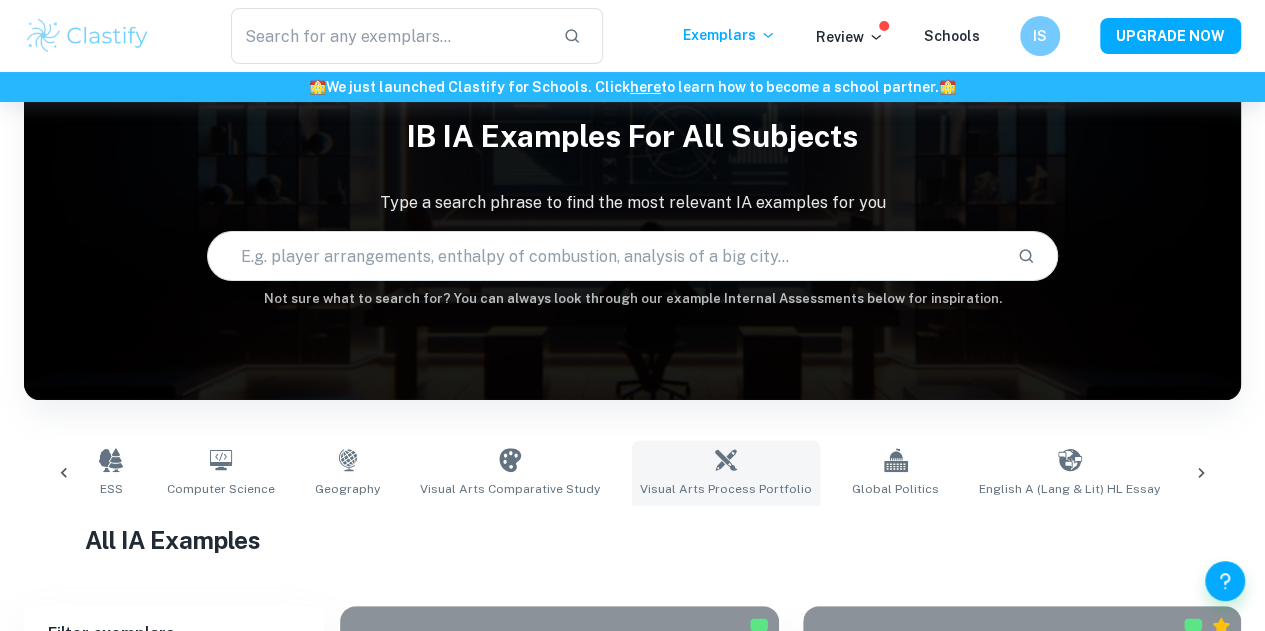 click on "Visual Arts Process Portfolio" at bounding box center [726, 489] 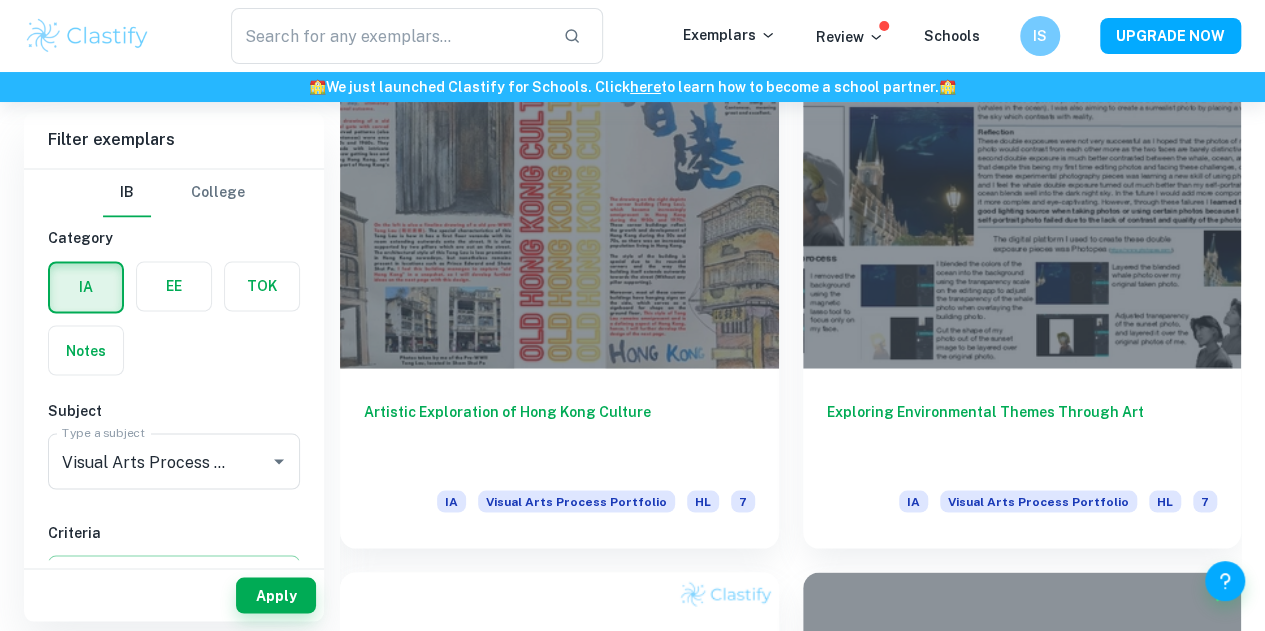 scroll, scrollTop: 1677, scrollLeft: 0, axis: vertical 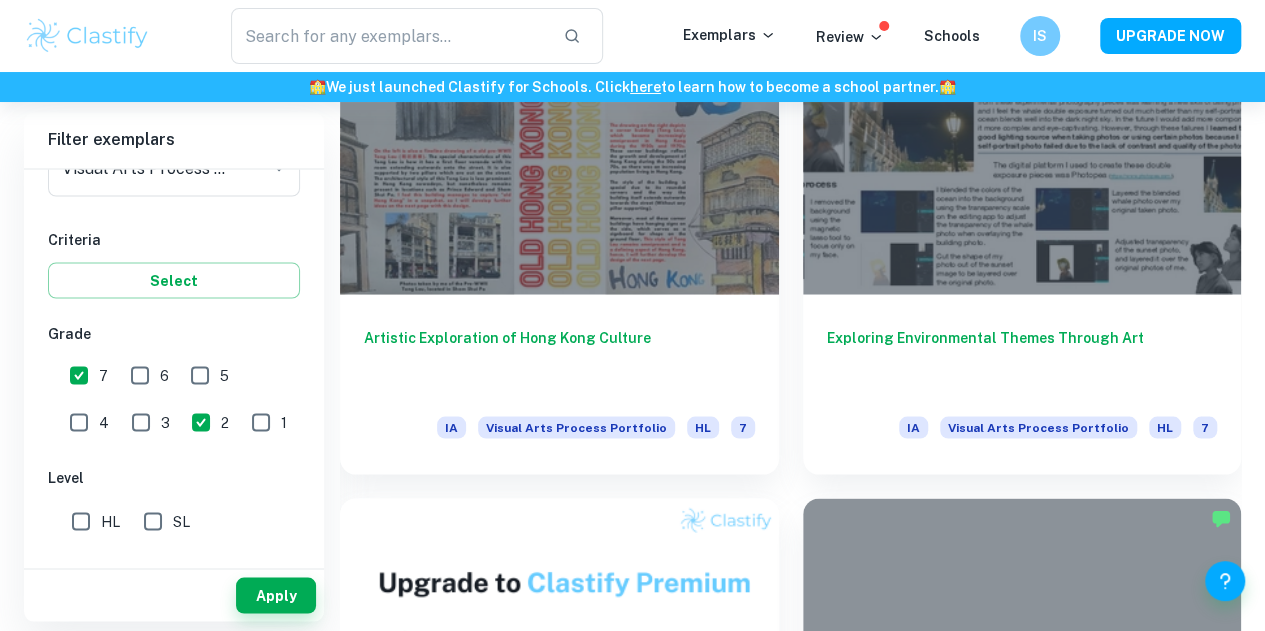 click on "2" at bounding box center (201, 422) 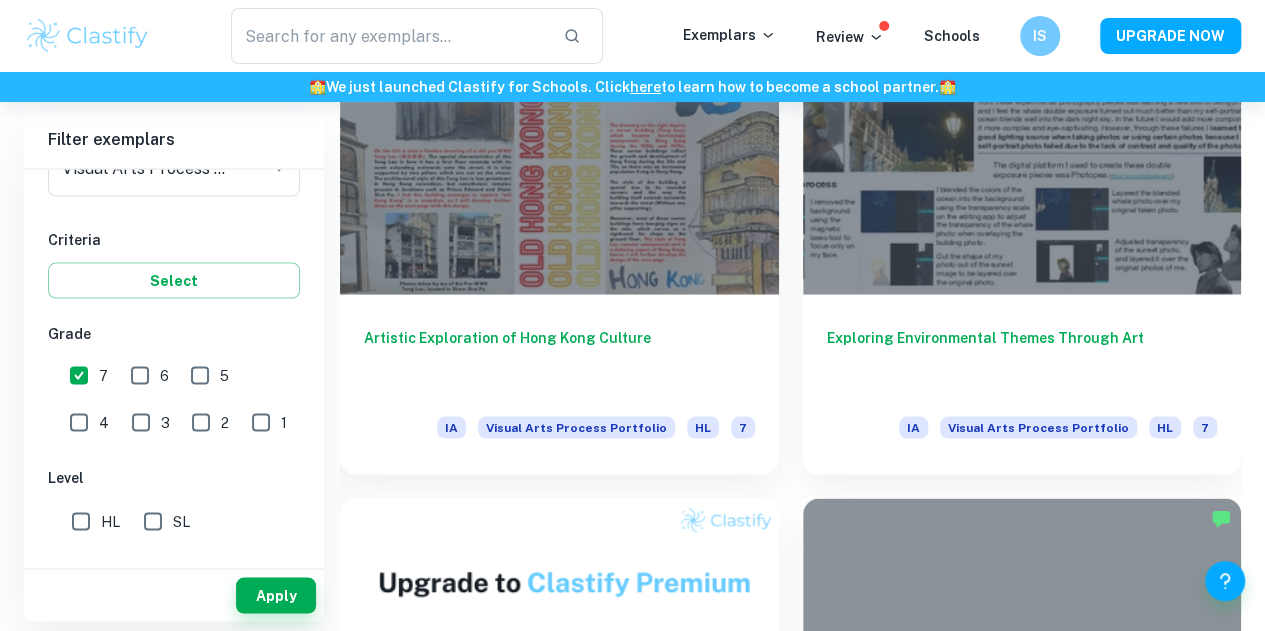 click on "7" at bounding box center [79, 375] 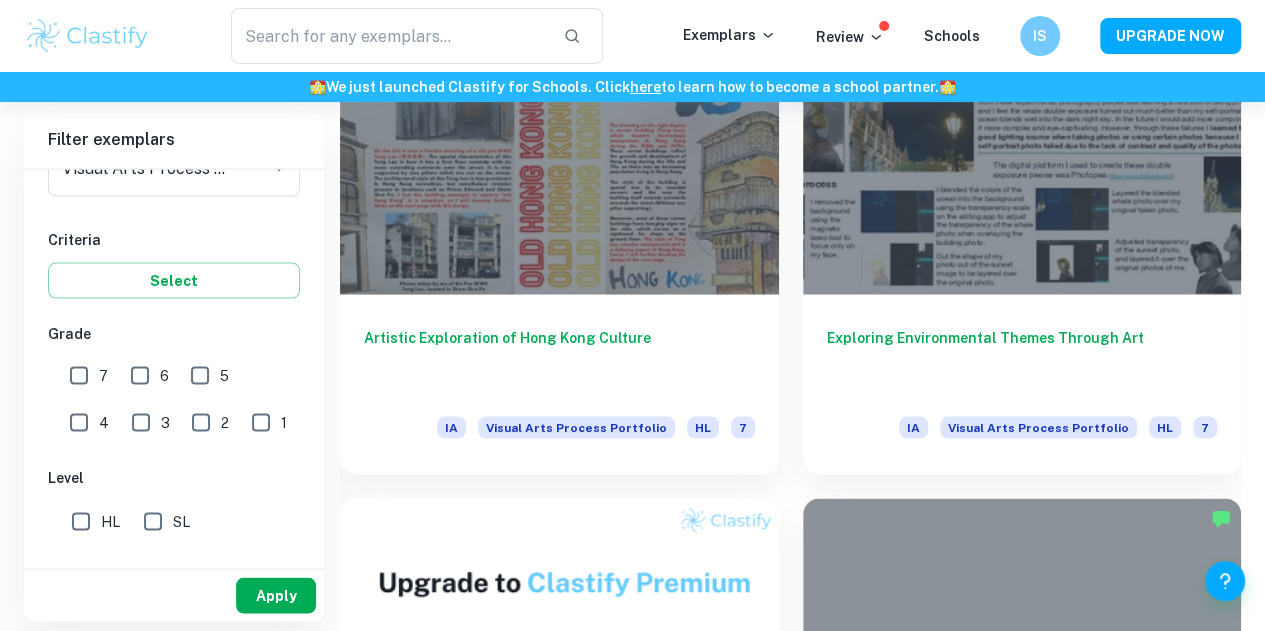 click on "Apply" at bounding box center [276, 595] 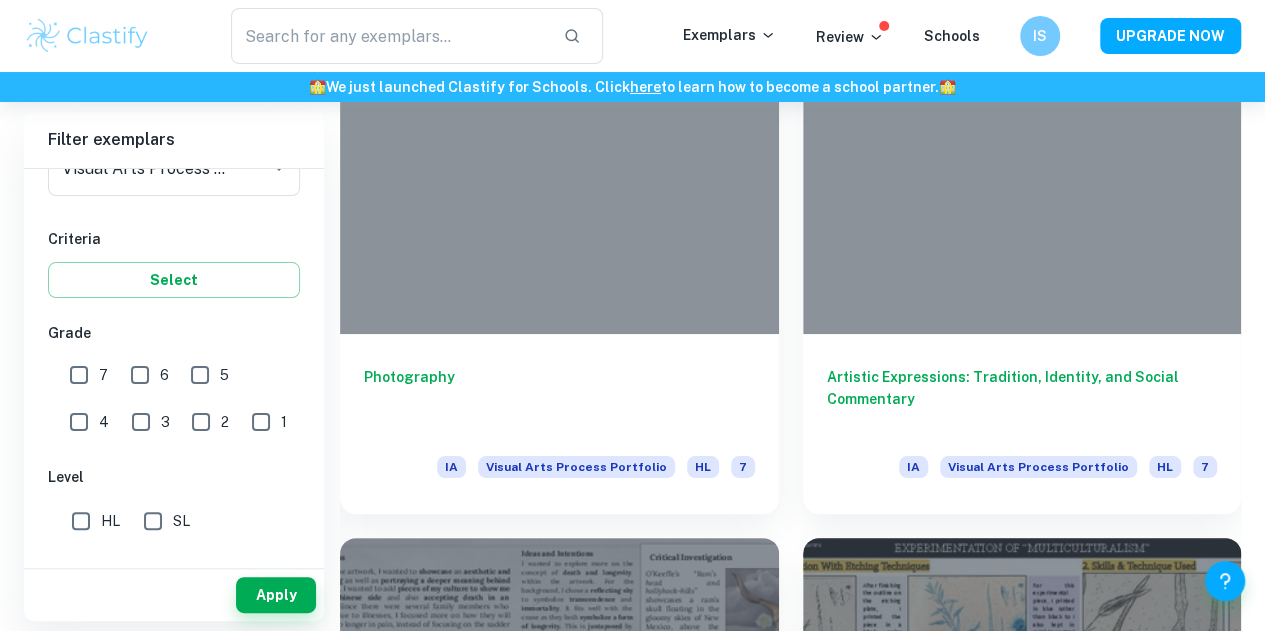 scroll, scrollTop: 3873, scrollLeft: 0, axis: vertical 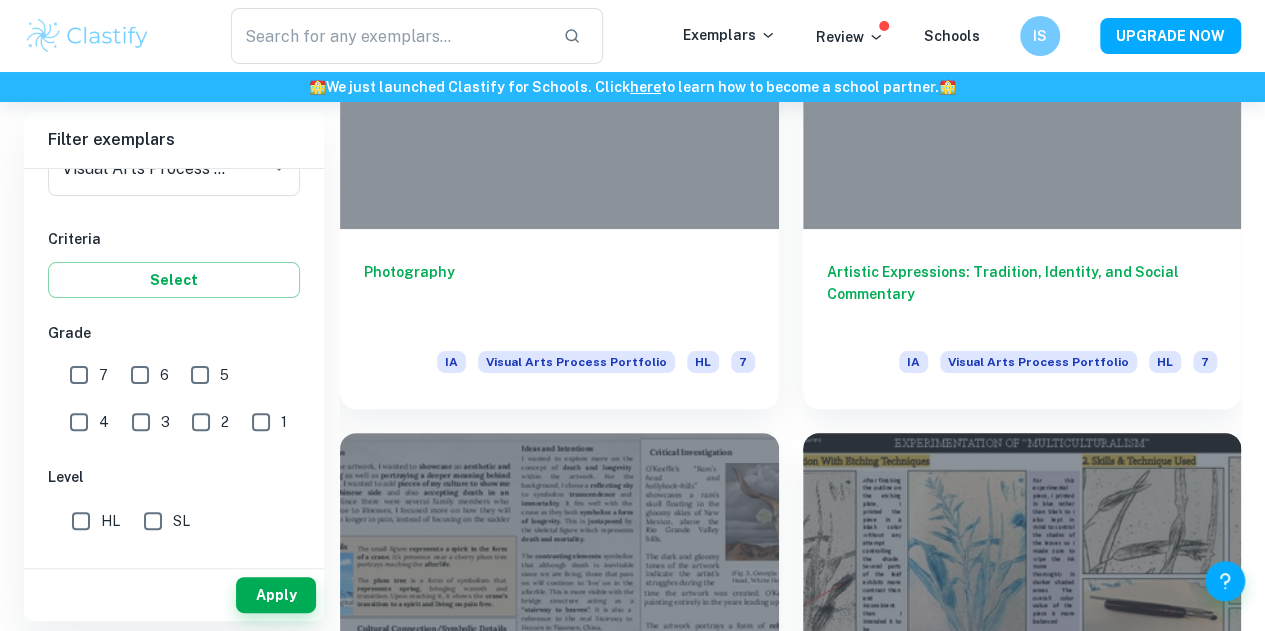 click on "Thalassophobia IA Visual Arts Process Portfolio SL 3" at bounding box center [559, 3511] 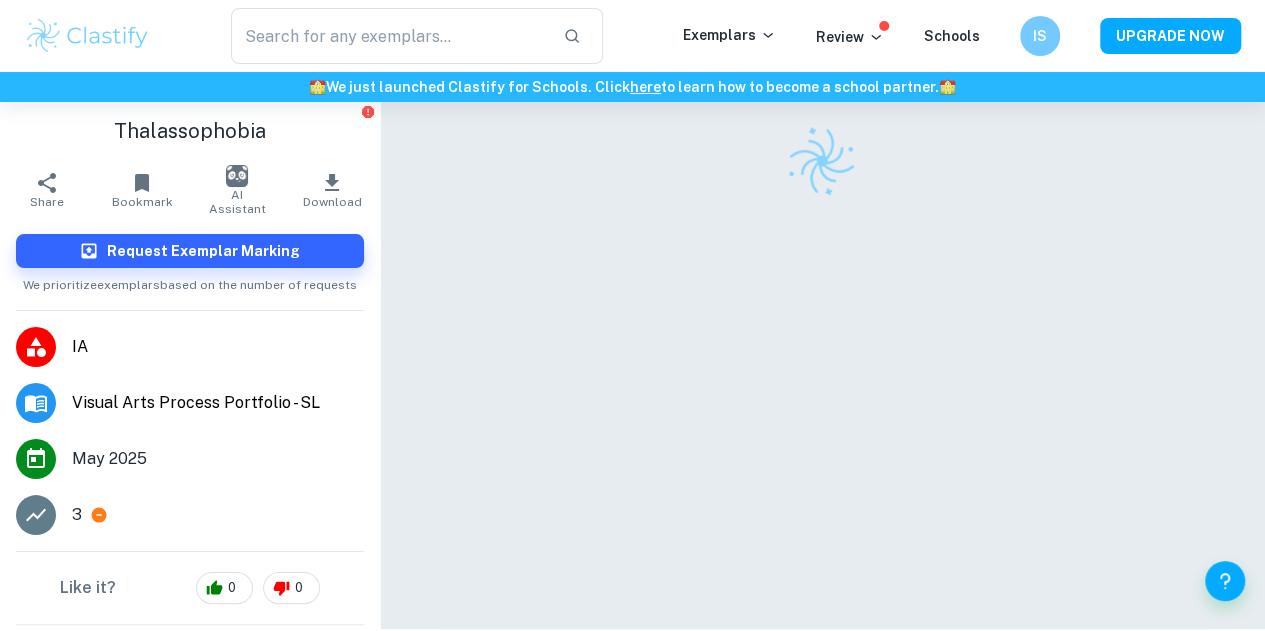 scroll, scrollTop: 79, scrollLeft: 0, axis: vertical 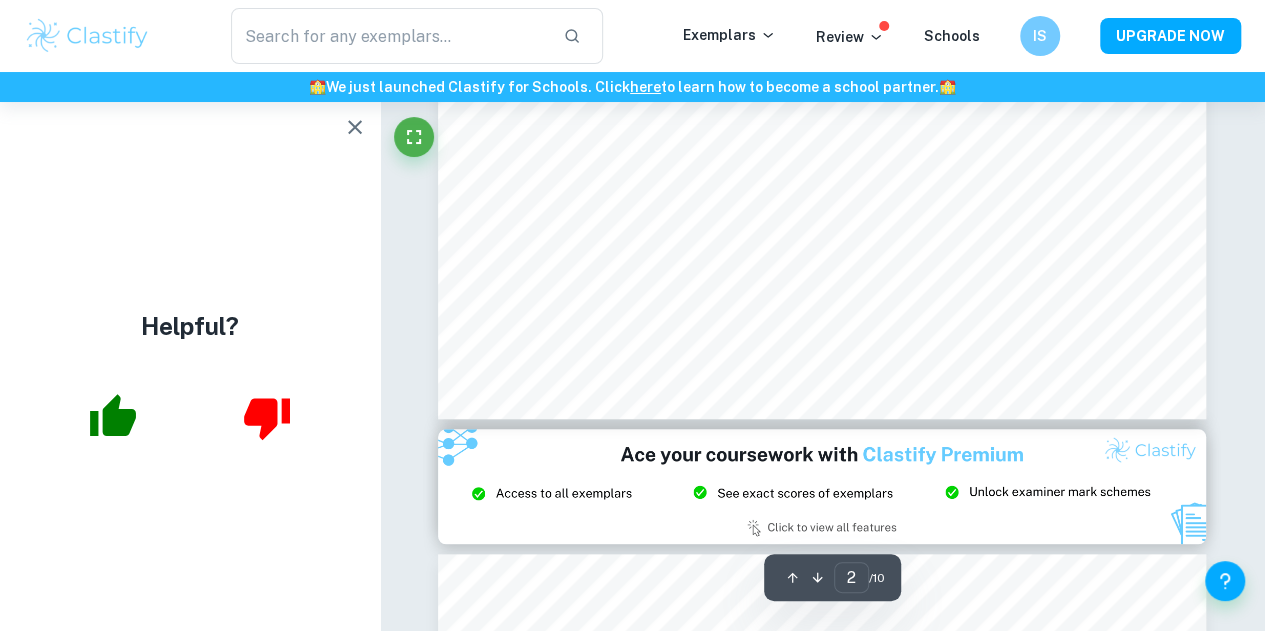 type on "1" 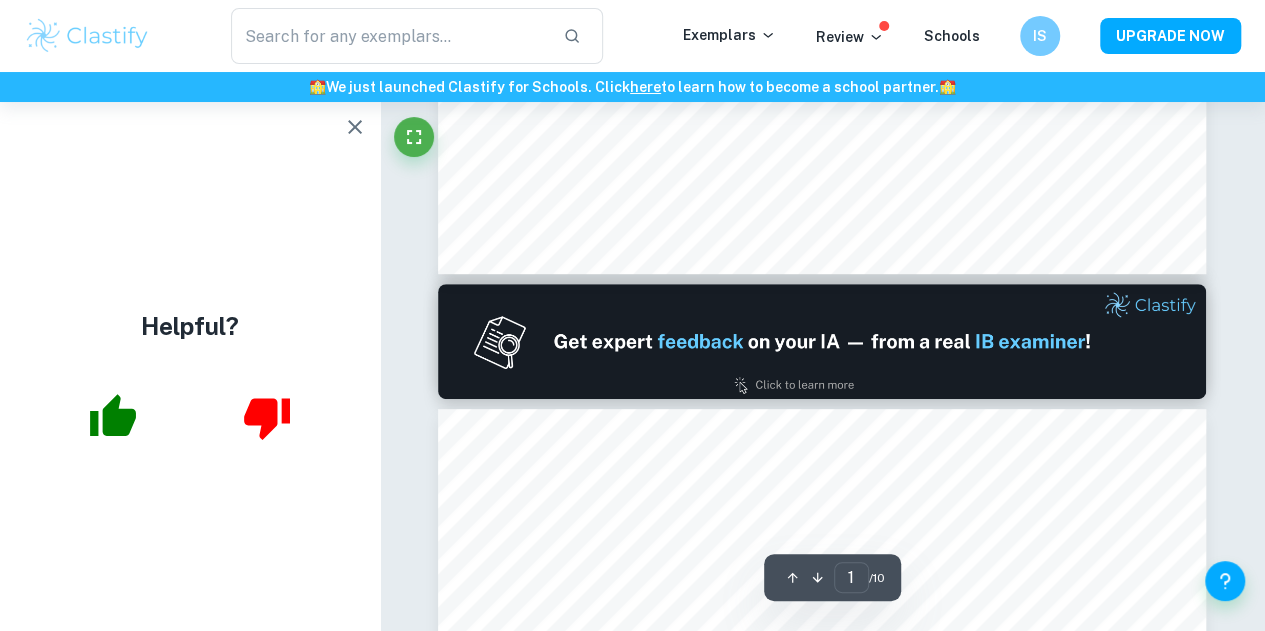 scroll, scrollTop: 0, scrollLeft: 0, axis: both 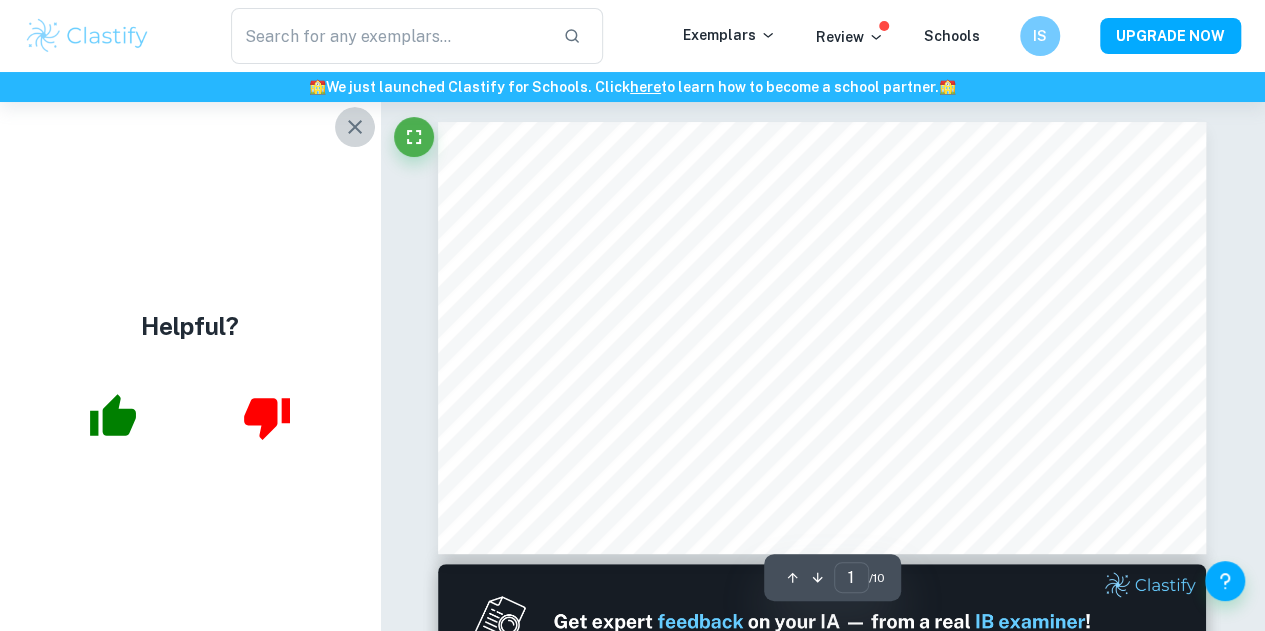click 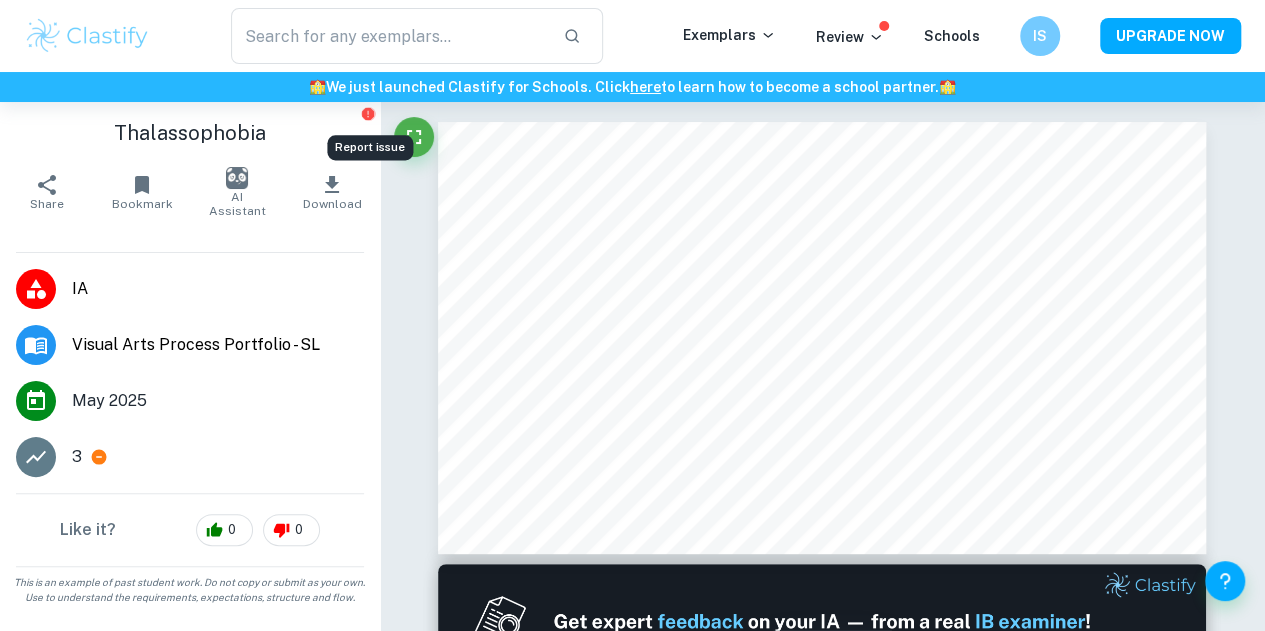 click 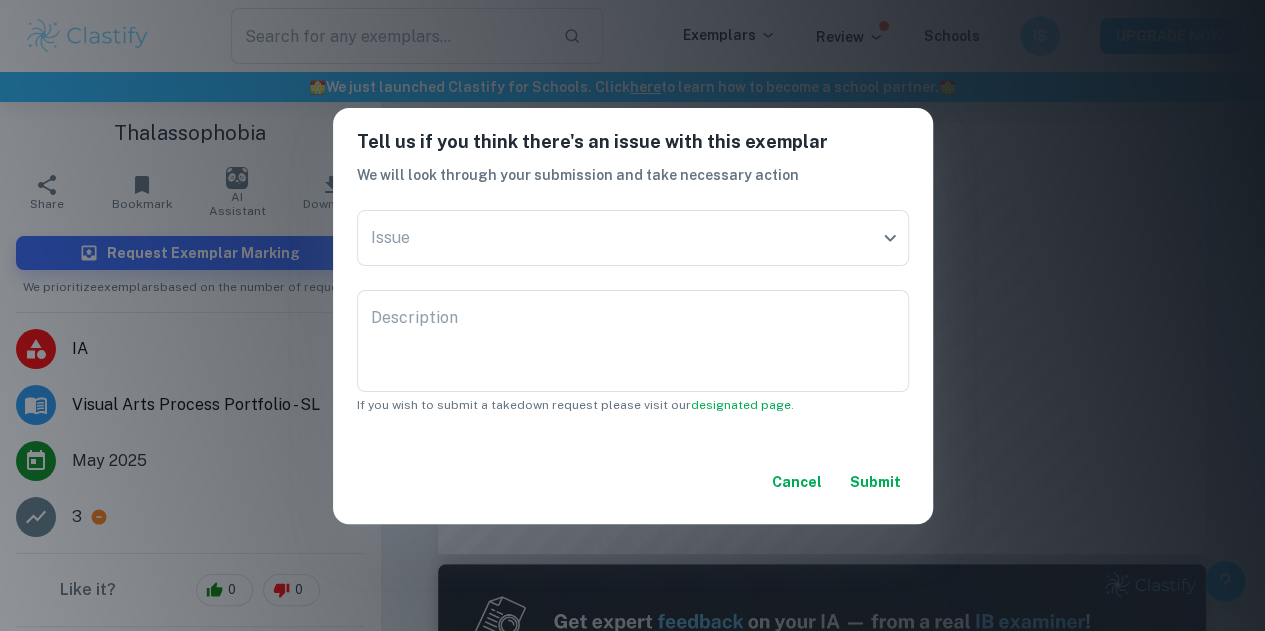 click on "Tell us if you think there's an issue with this exemplar We will look through your submission and take necessary action Issue ​ Issue Description x Description If you wish to submit a takedown request please visit our  designated page . Cancel Submit" at bounding box center [632, 315] 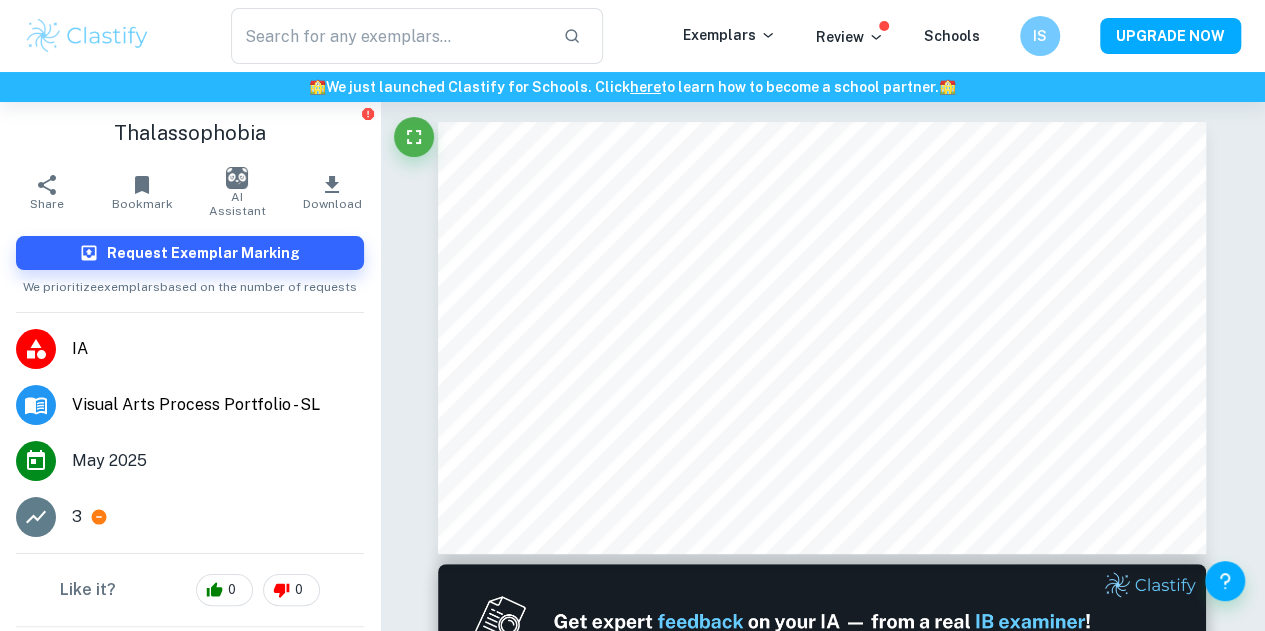 click at bounding box center [87, 36] 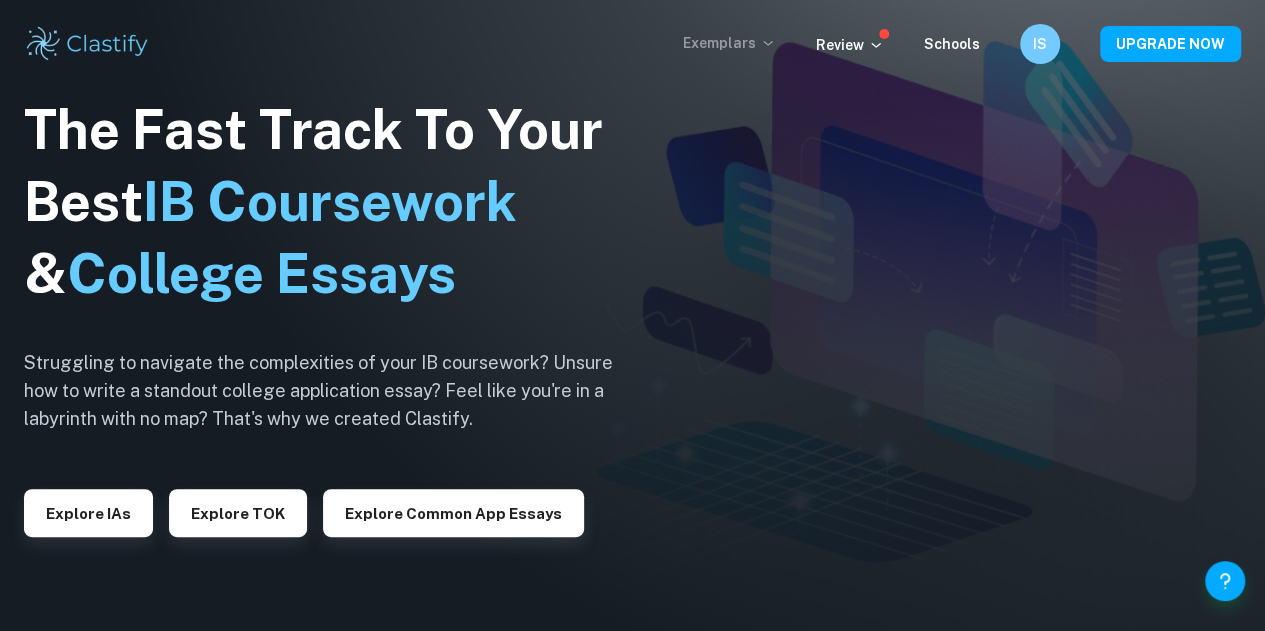 click on "Exemplars" at bounding box center [729, 43] 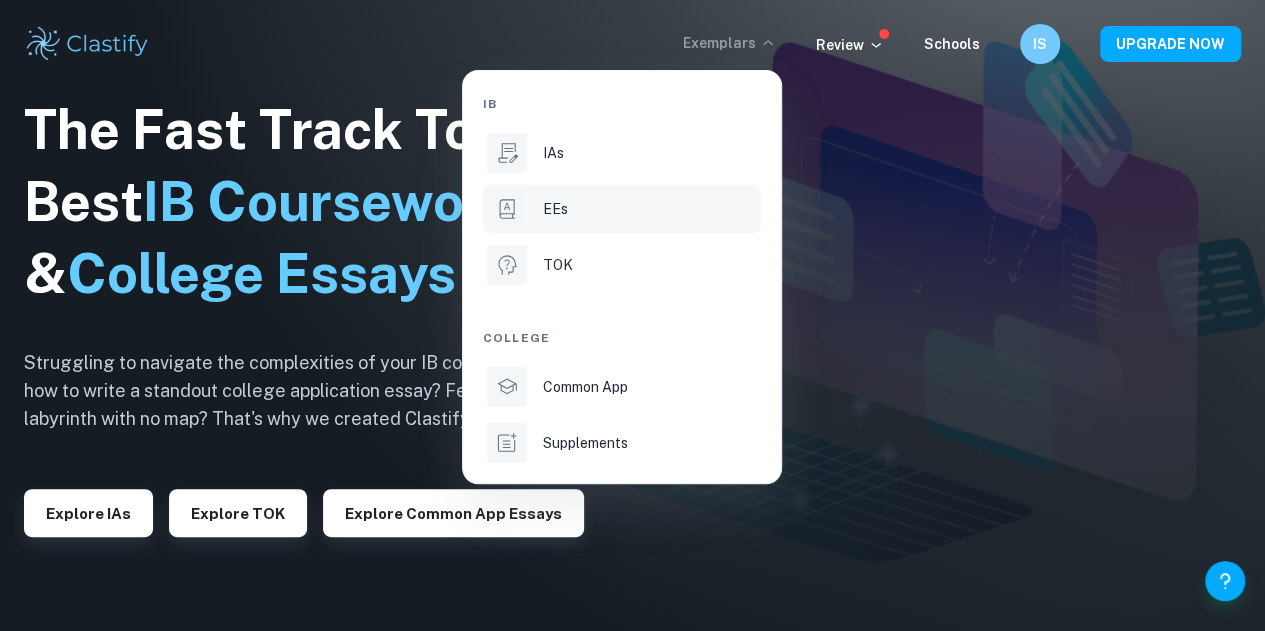 click on "EEs" at bounding box center (622, 209) 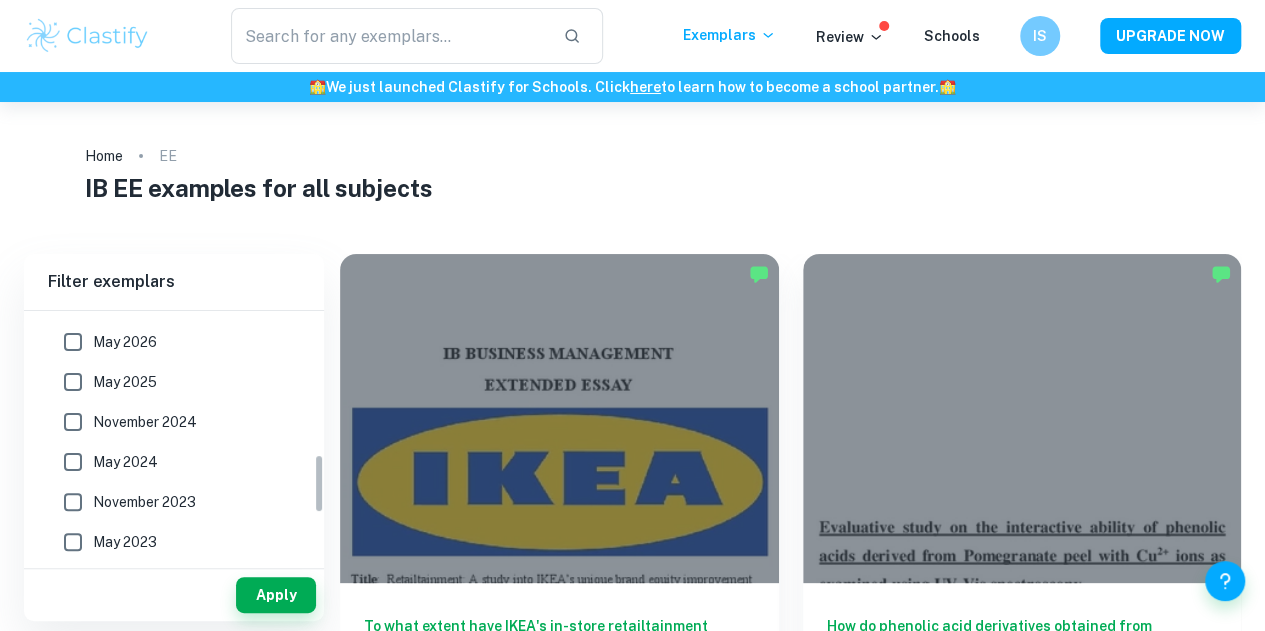 scroll, scrollTop: 610, scrollLeft: 0, axis: vertical 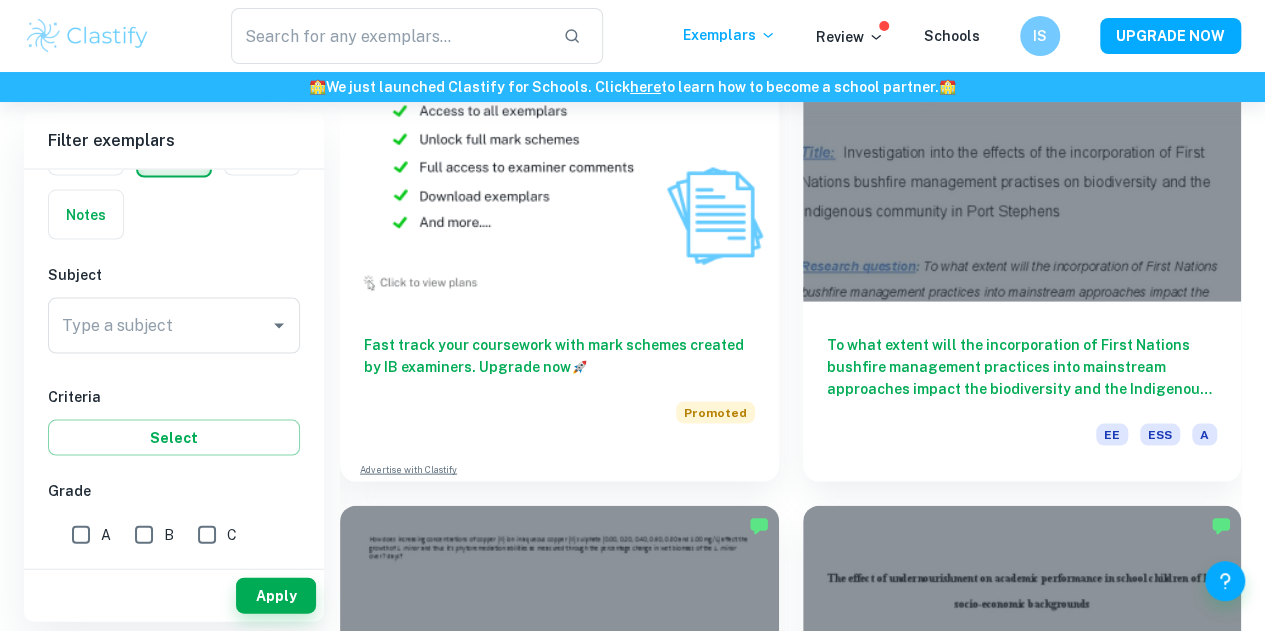 click on "How does Margaret Atwood's use of narrative techniques in Alias Grace challenge ideas about history and truth?" at bounding box center [559, 2492] 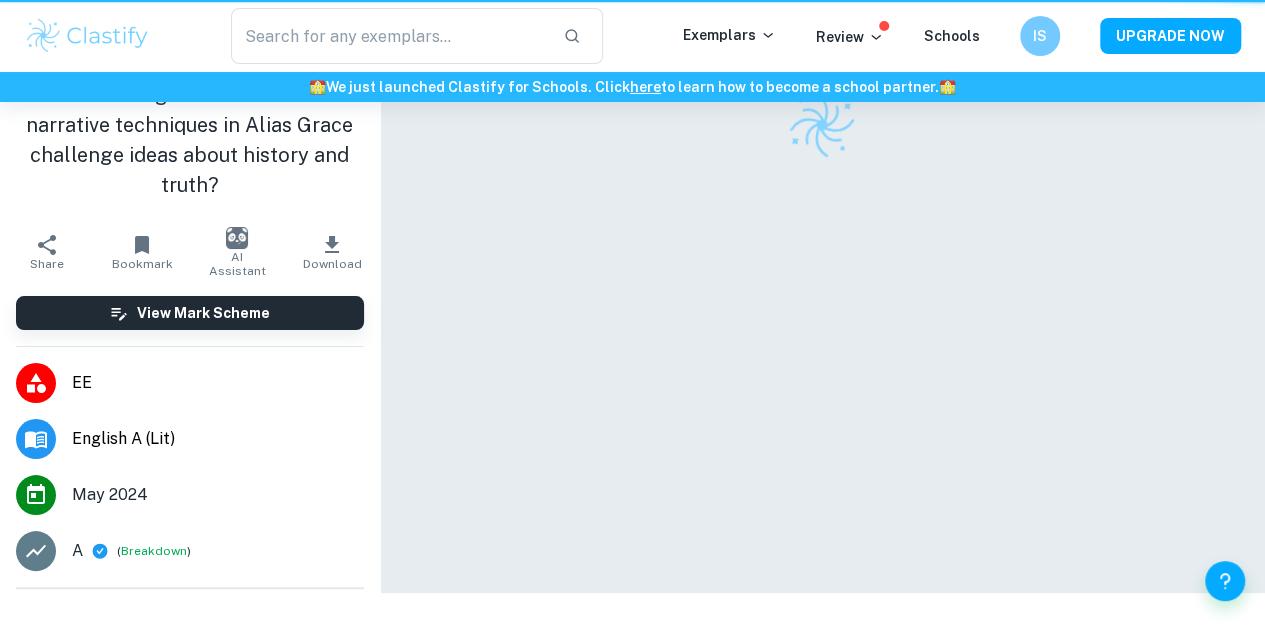 scroll, scrollTop: 0, scrollLeft: 0, axis: both 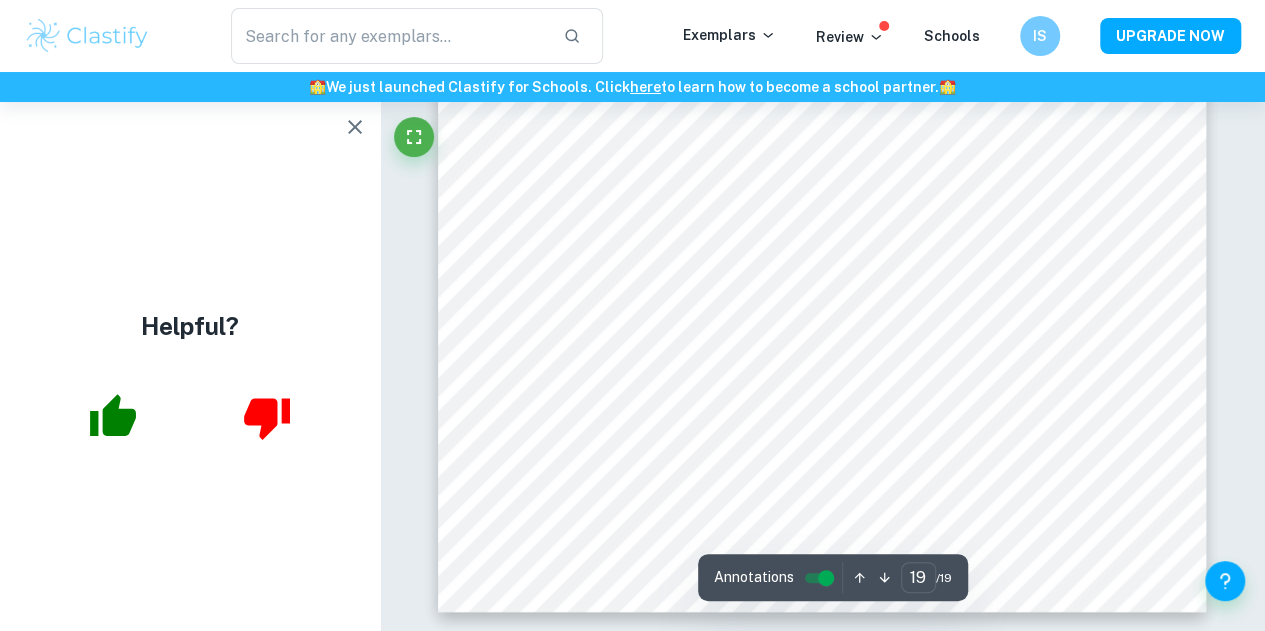 type on "18" 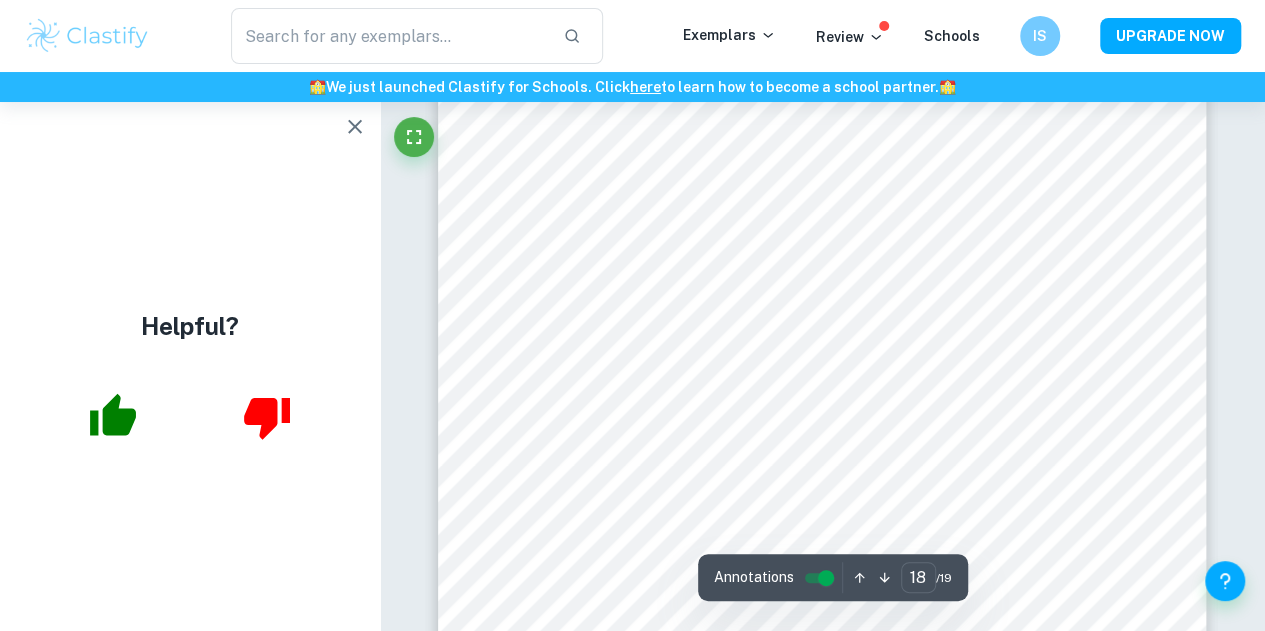 scroll, scrollTop: 17440, scrollLeft: 0, axis: vertical 